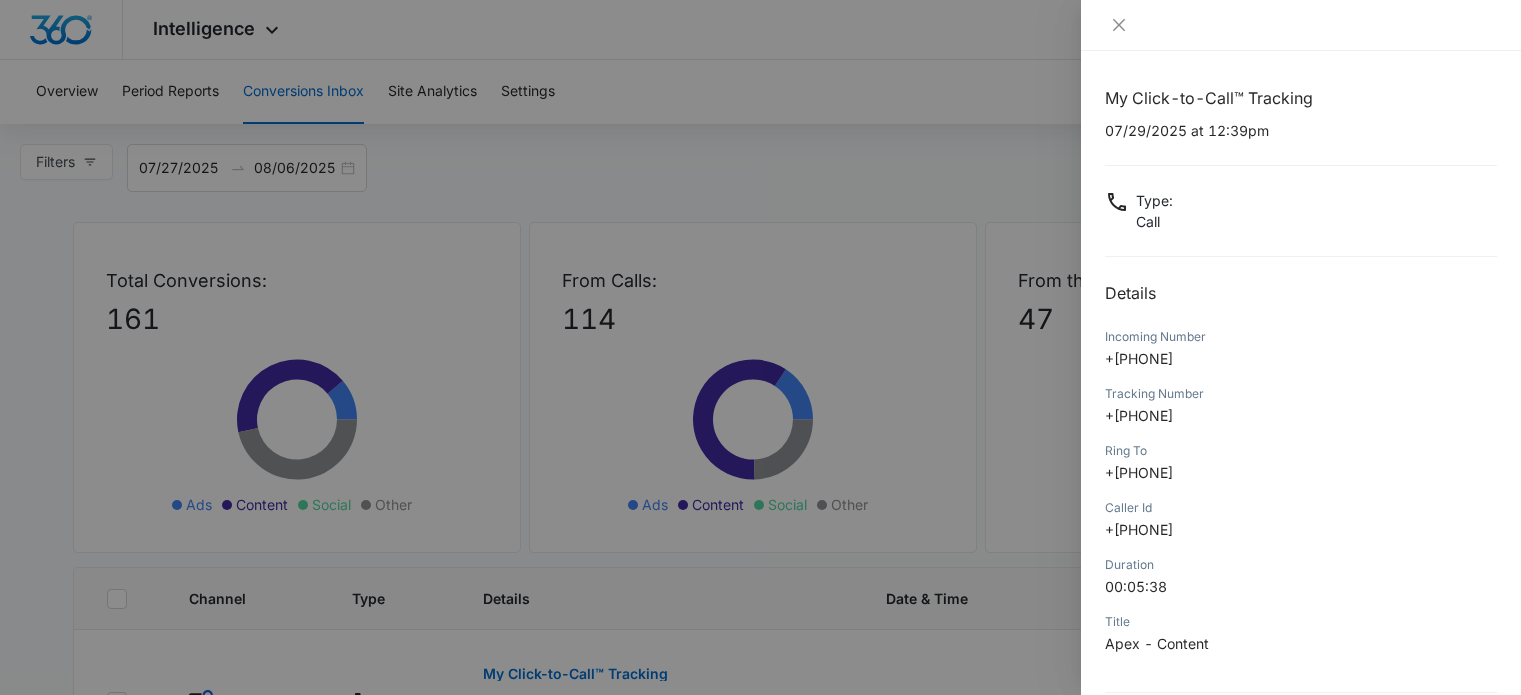 scroll, scrollTop: 1339, scrollLeft: 0, axis: vertical 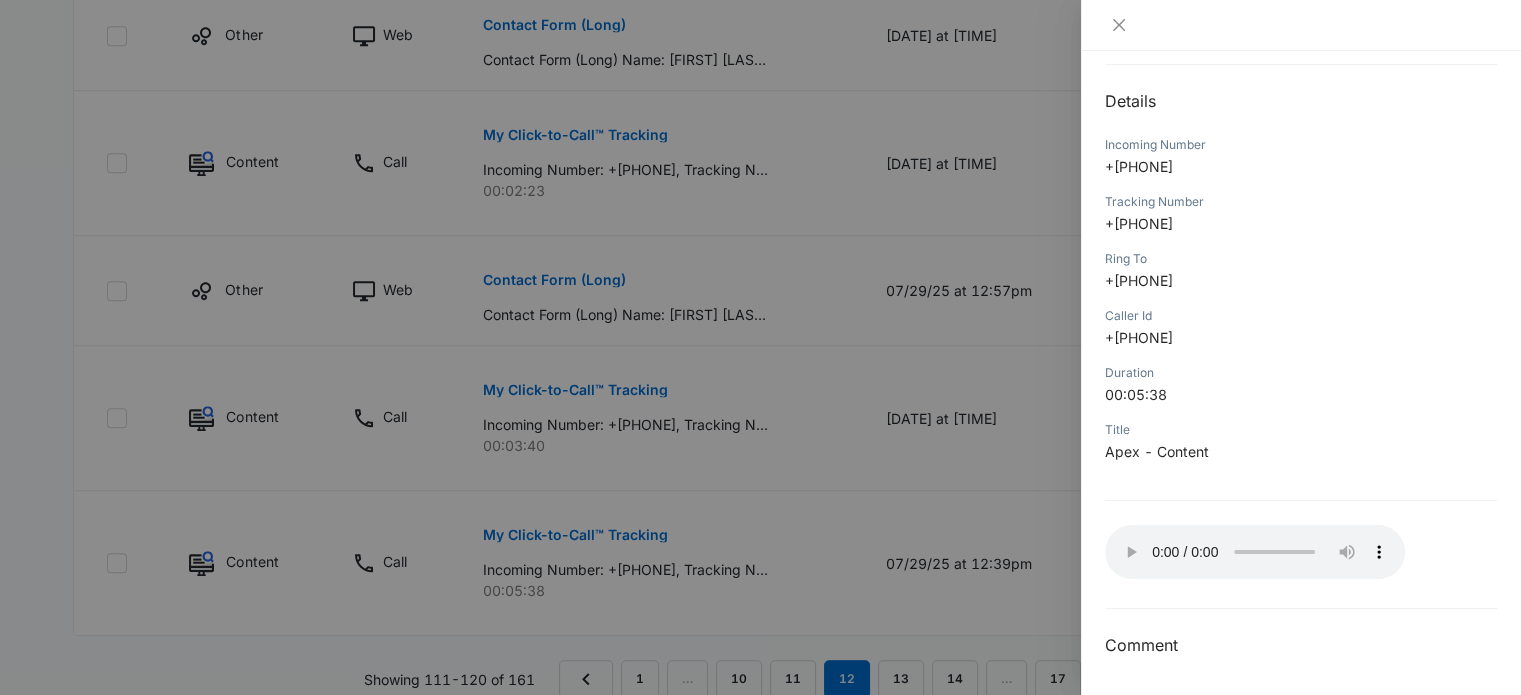 type 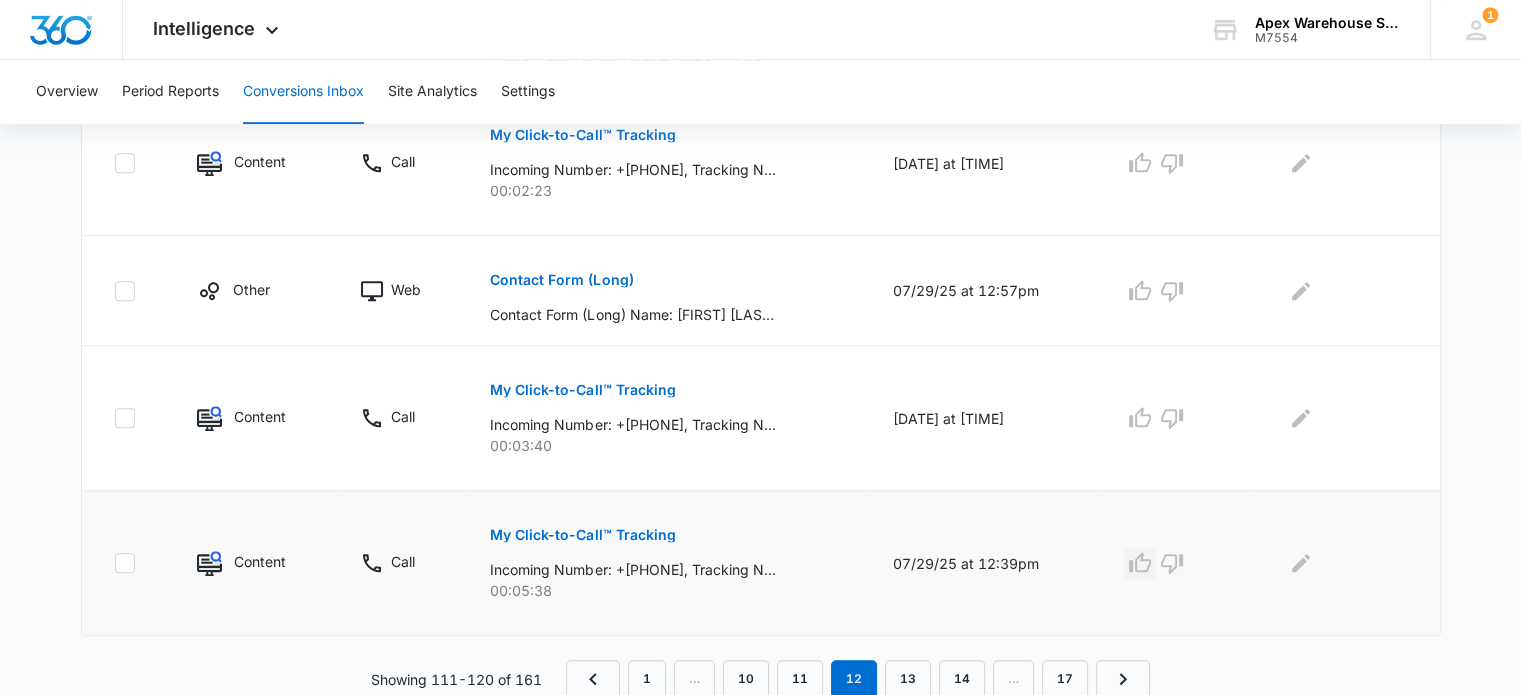 click 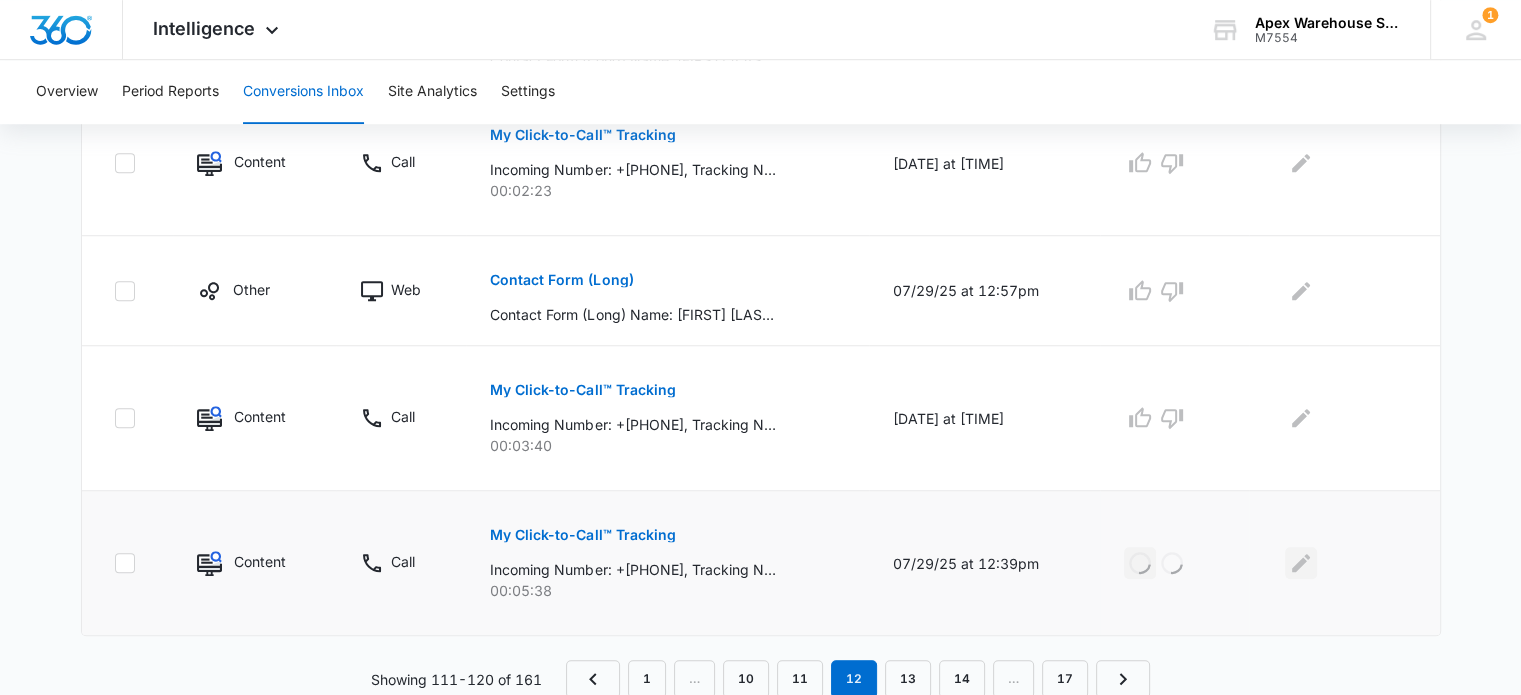 click 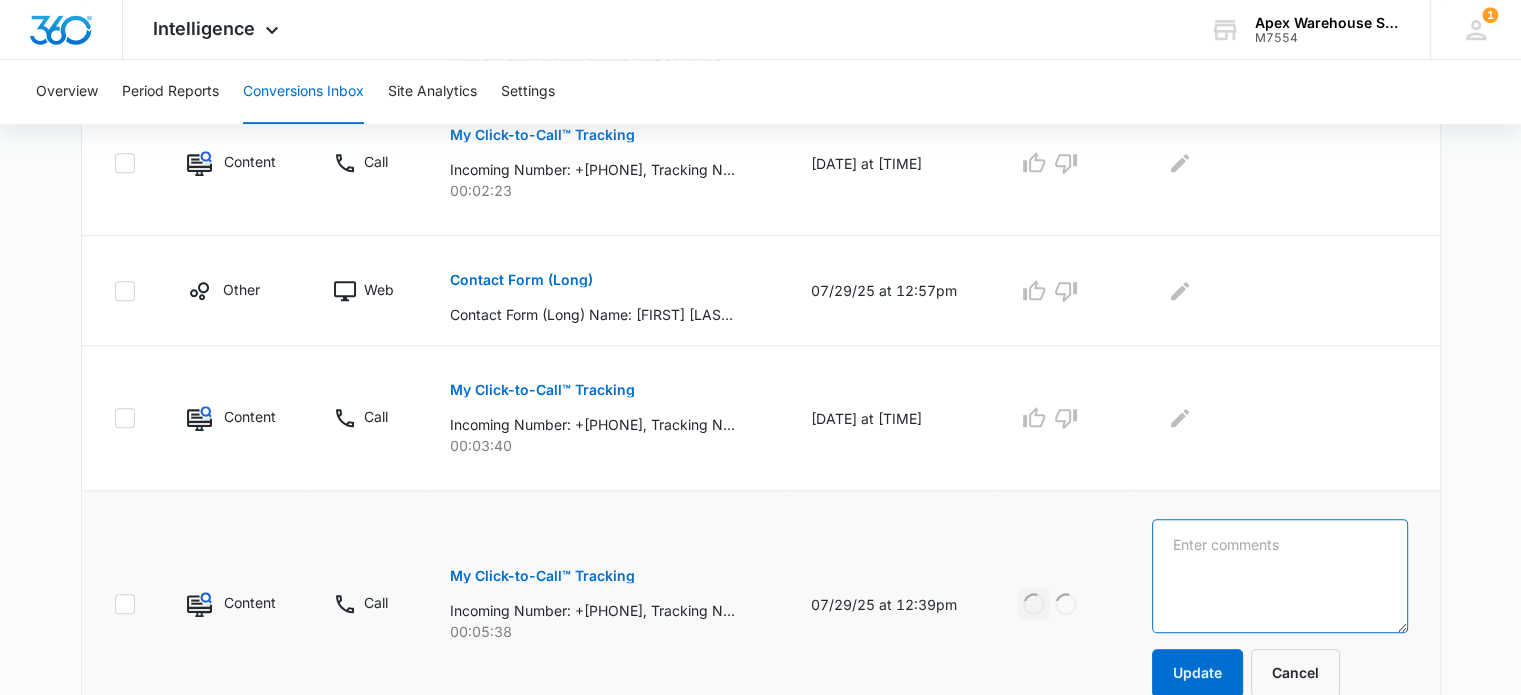 click at bounding box center [1280, 576] 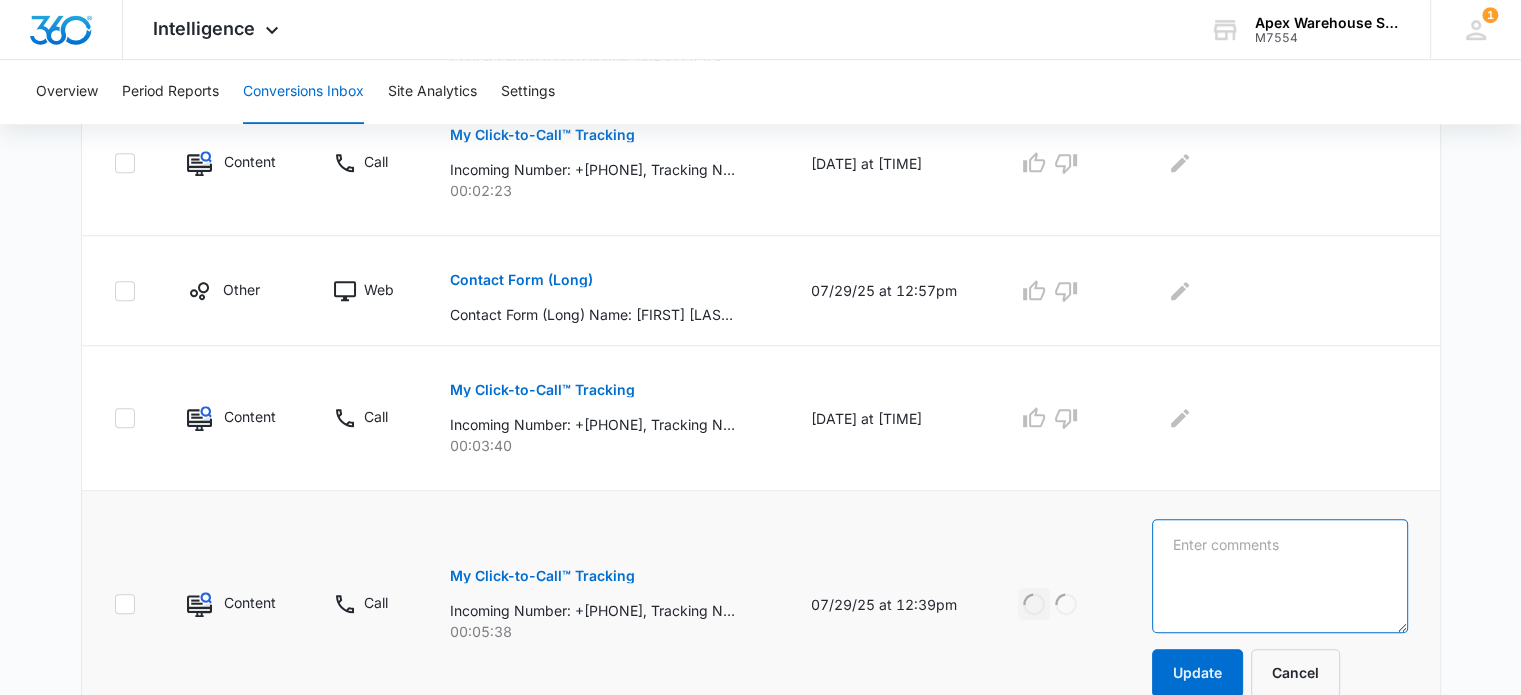 paste on "New racking quote" 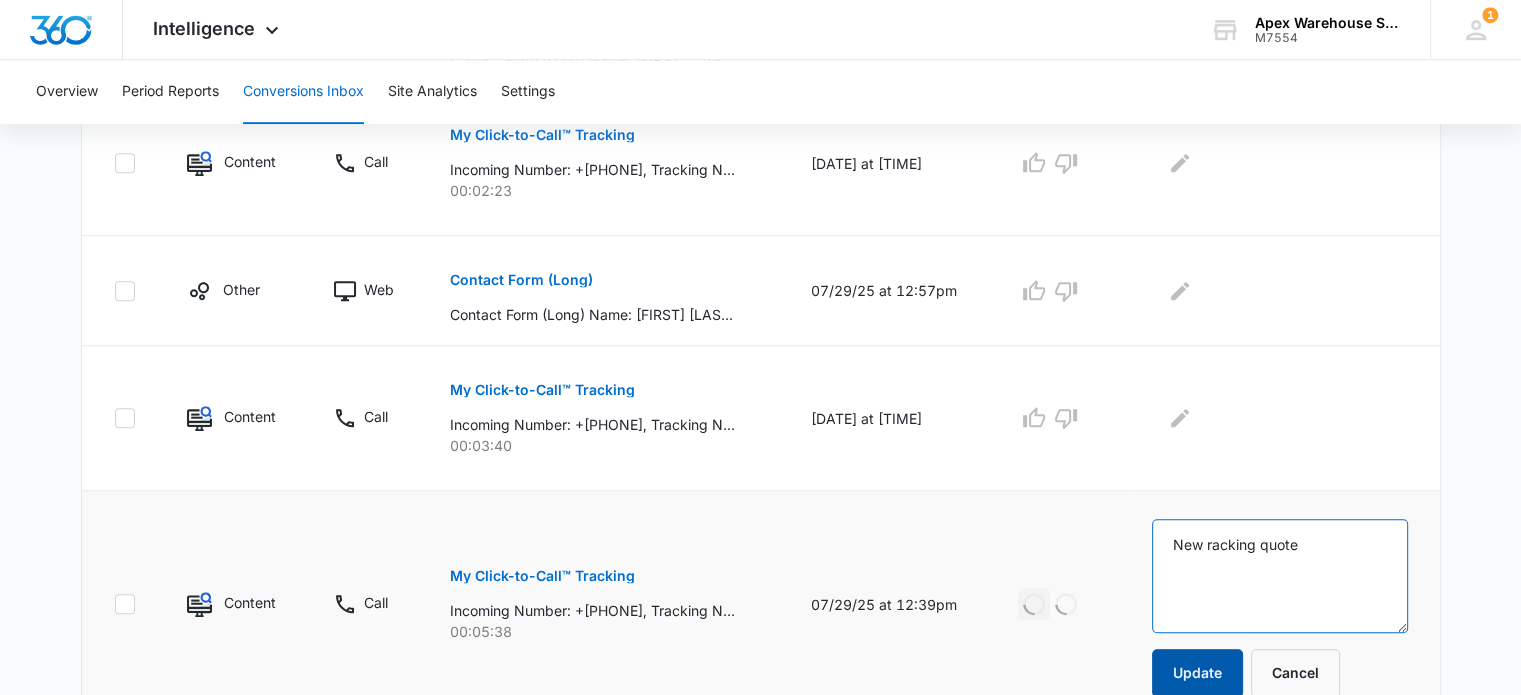 type on "New racking quote" 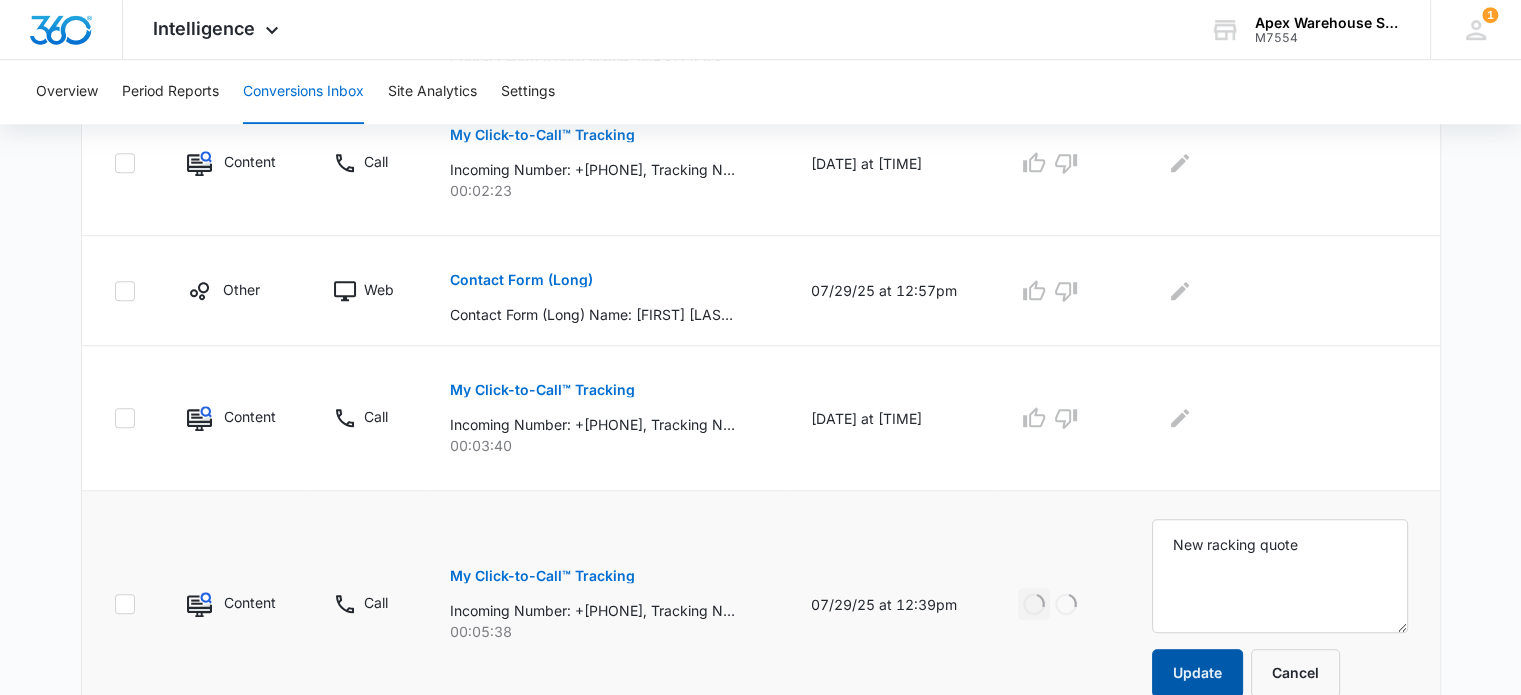 click on "Update" at bounding box center (1197, 673) 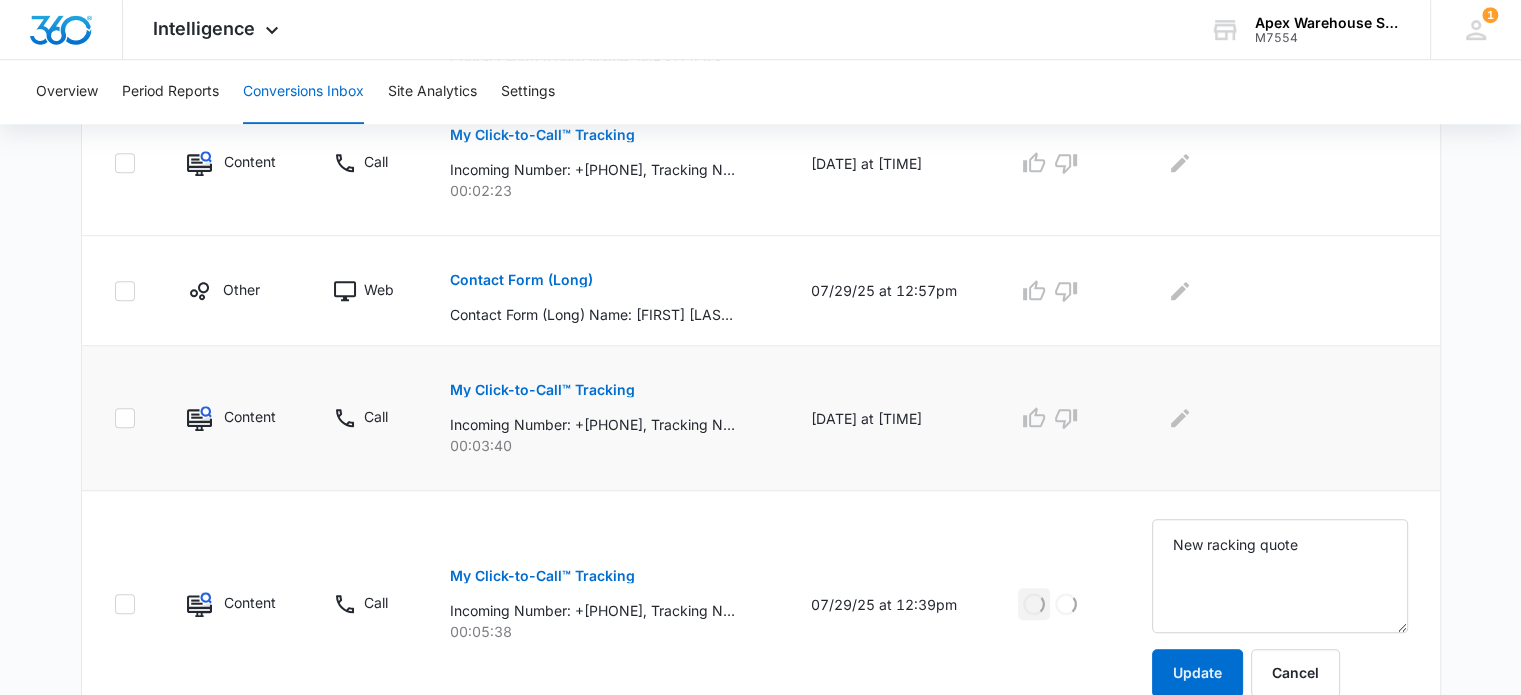 click on "My Click-to-Call™ Tracking" at bounding box center (542, 390) 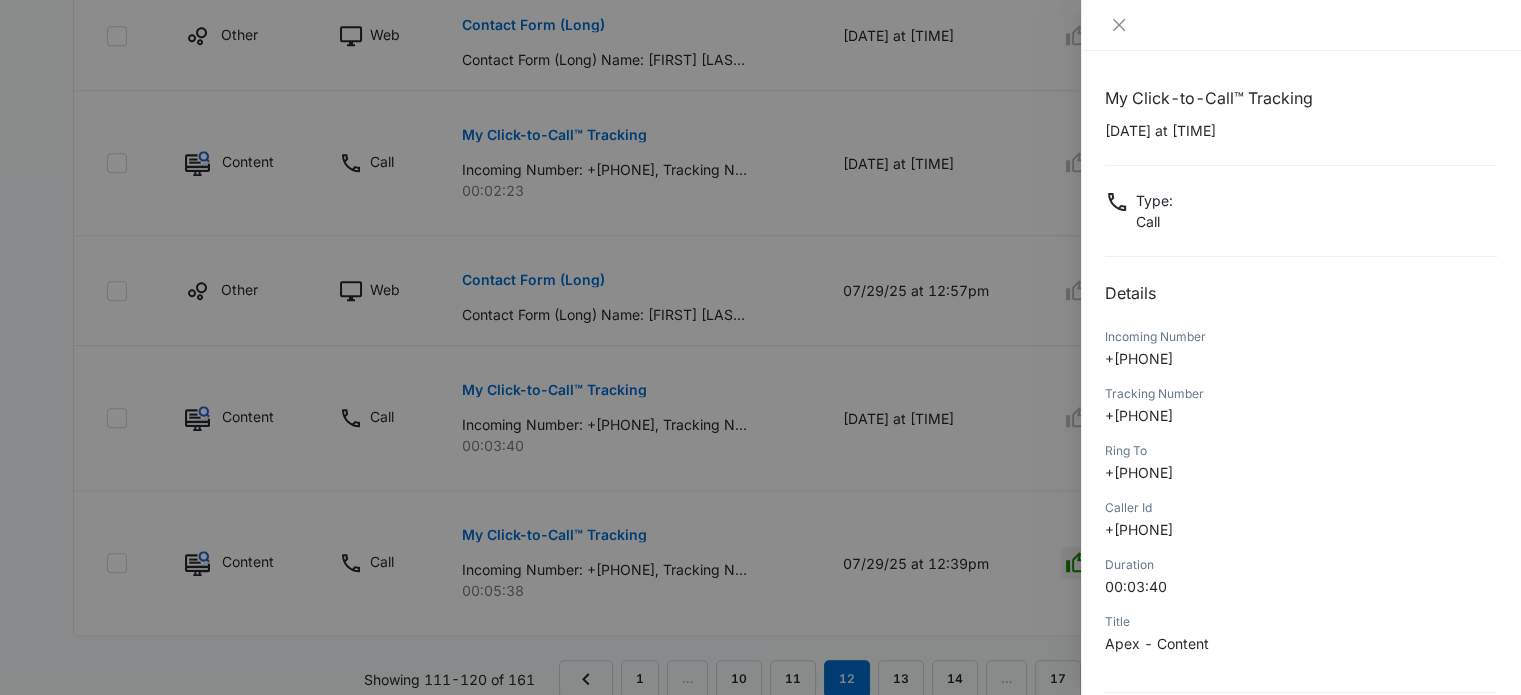 scroll, scrollTop: 192, scrollLeft: 0, axis: vertical 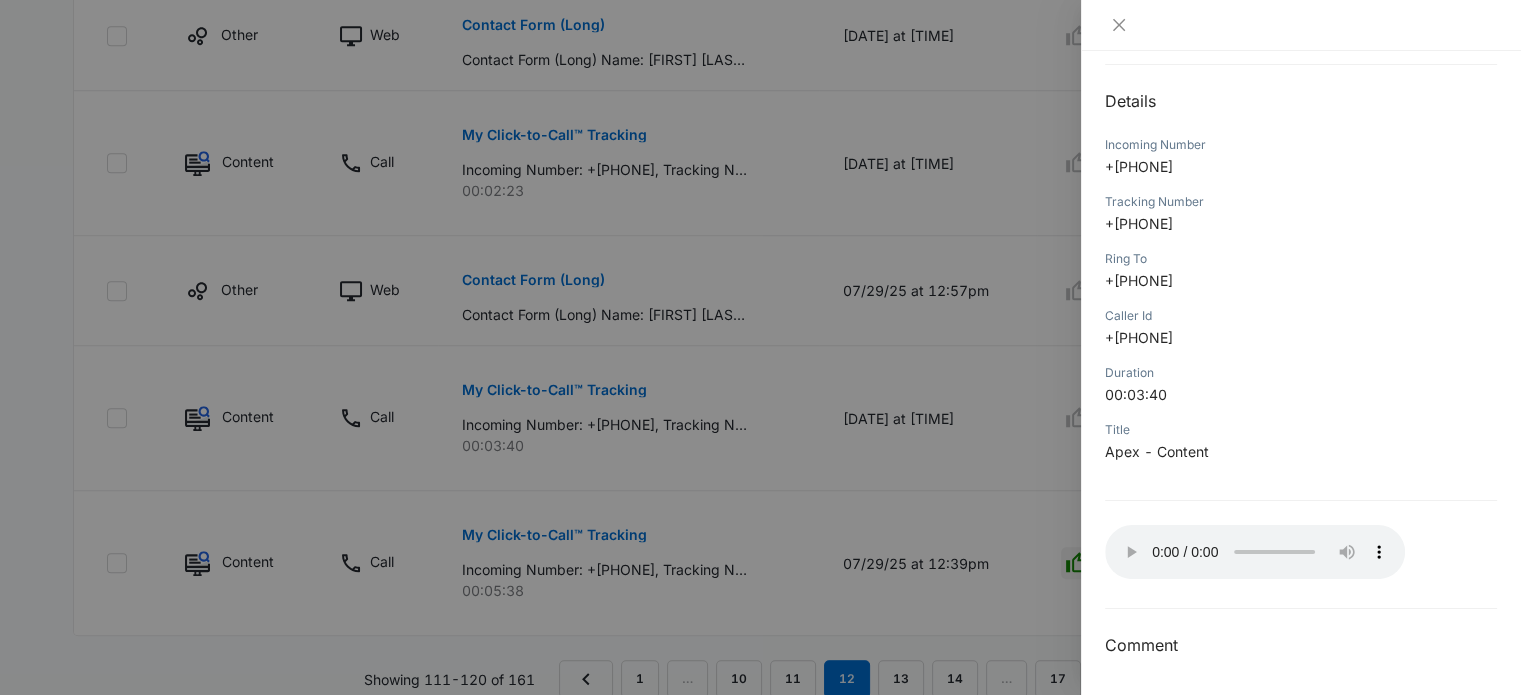 type 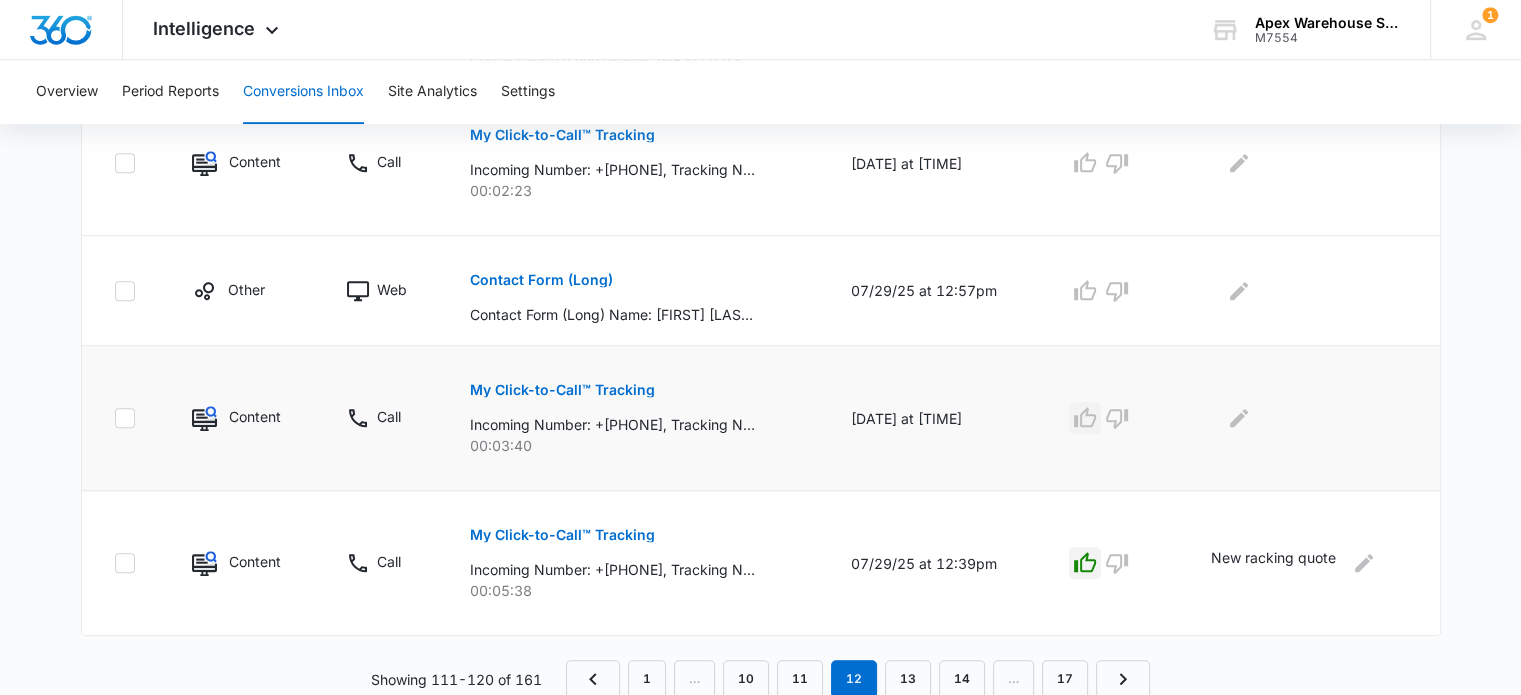 click 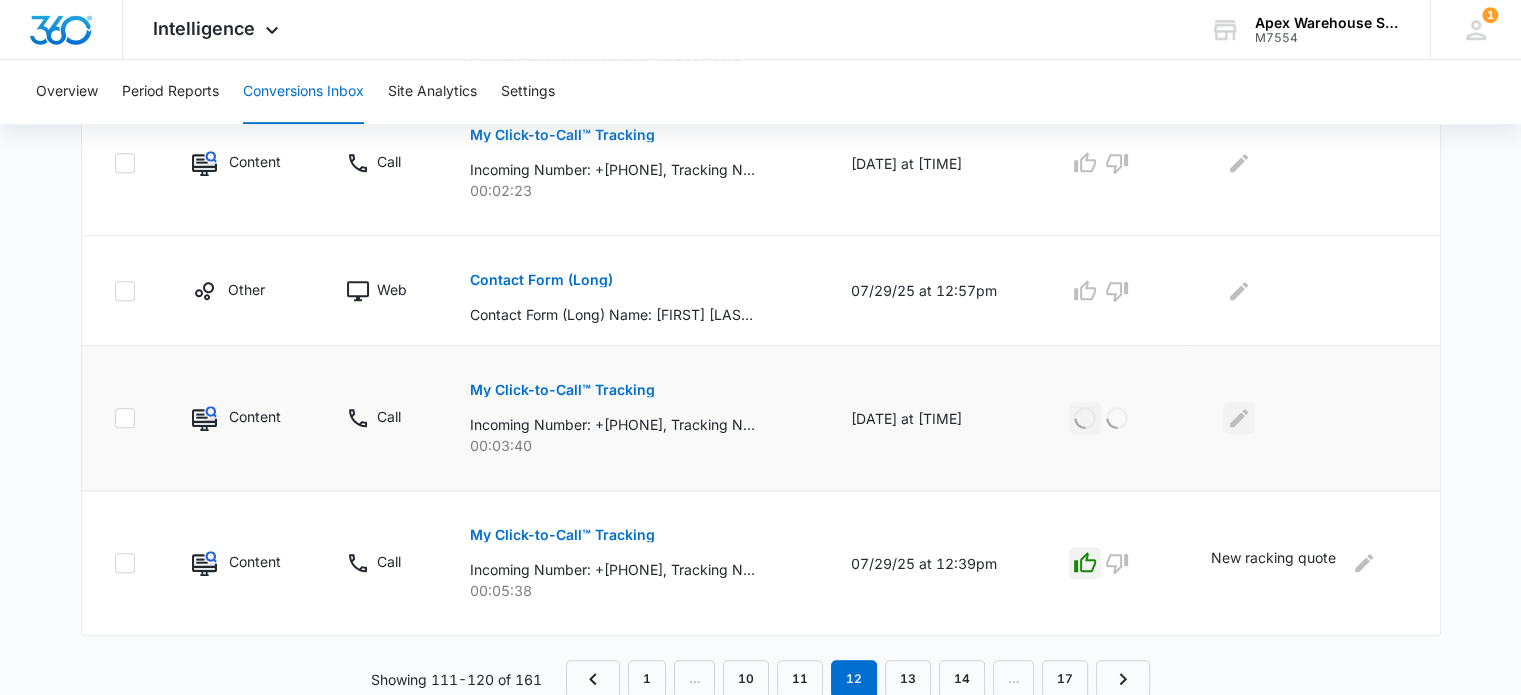 click 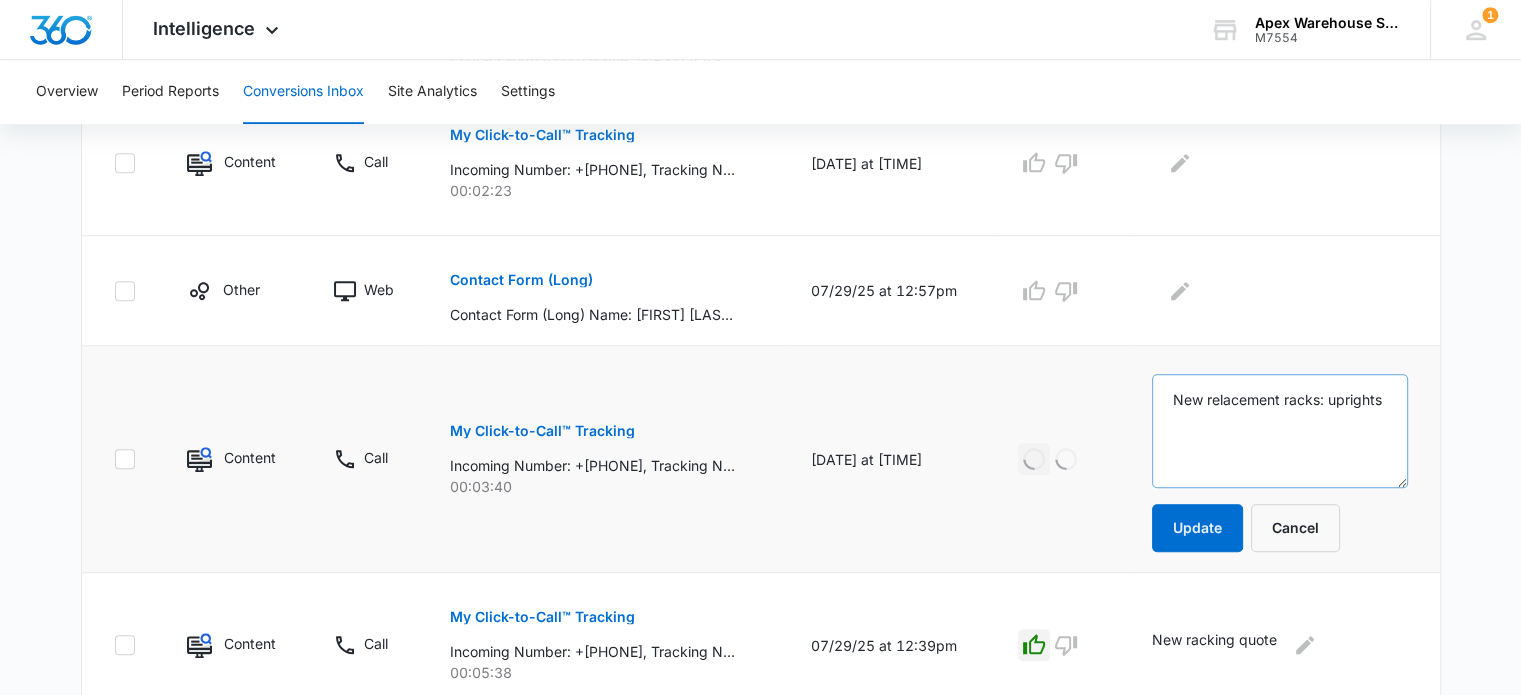 click on "New relacement racks: uprights" at bounding box center (1280, 431) 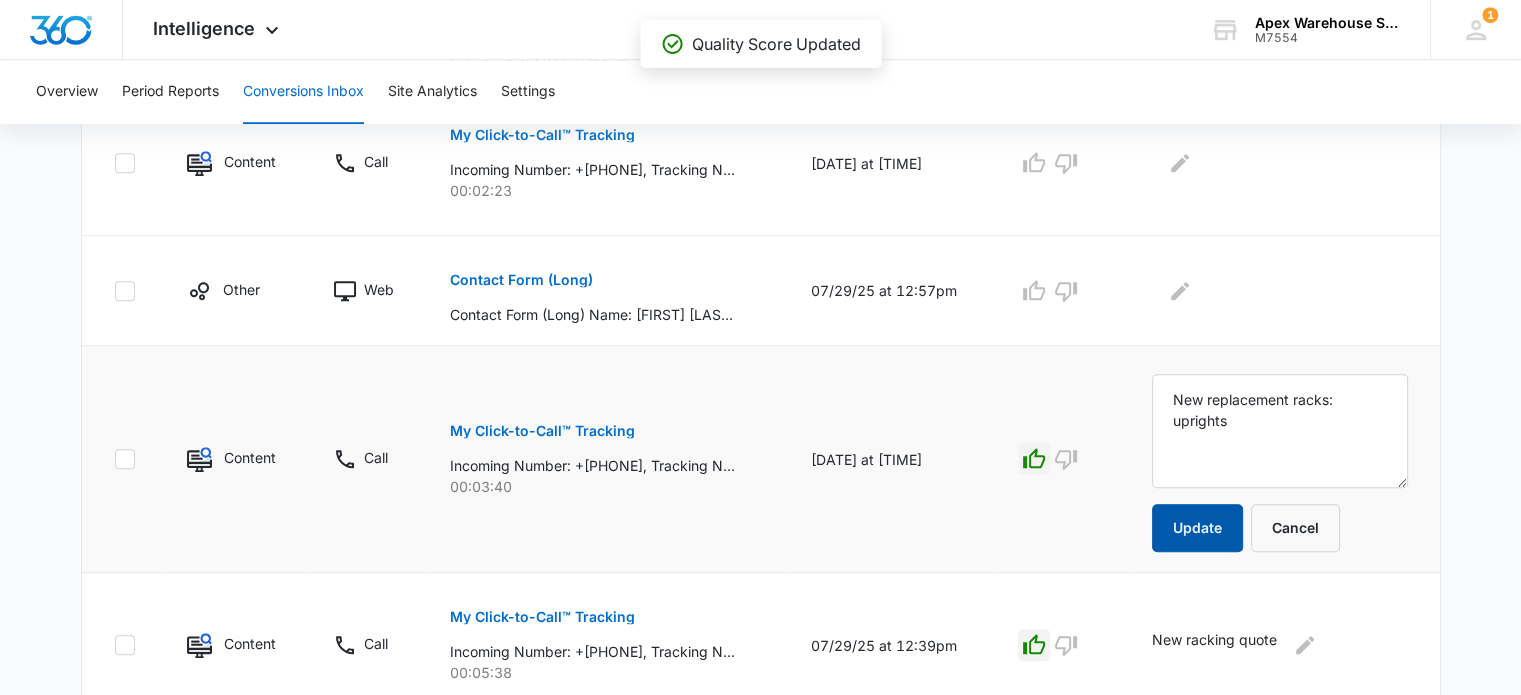 type on "New replacement racks: uprights" 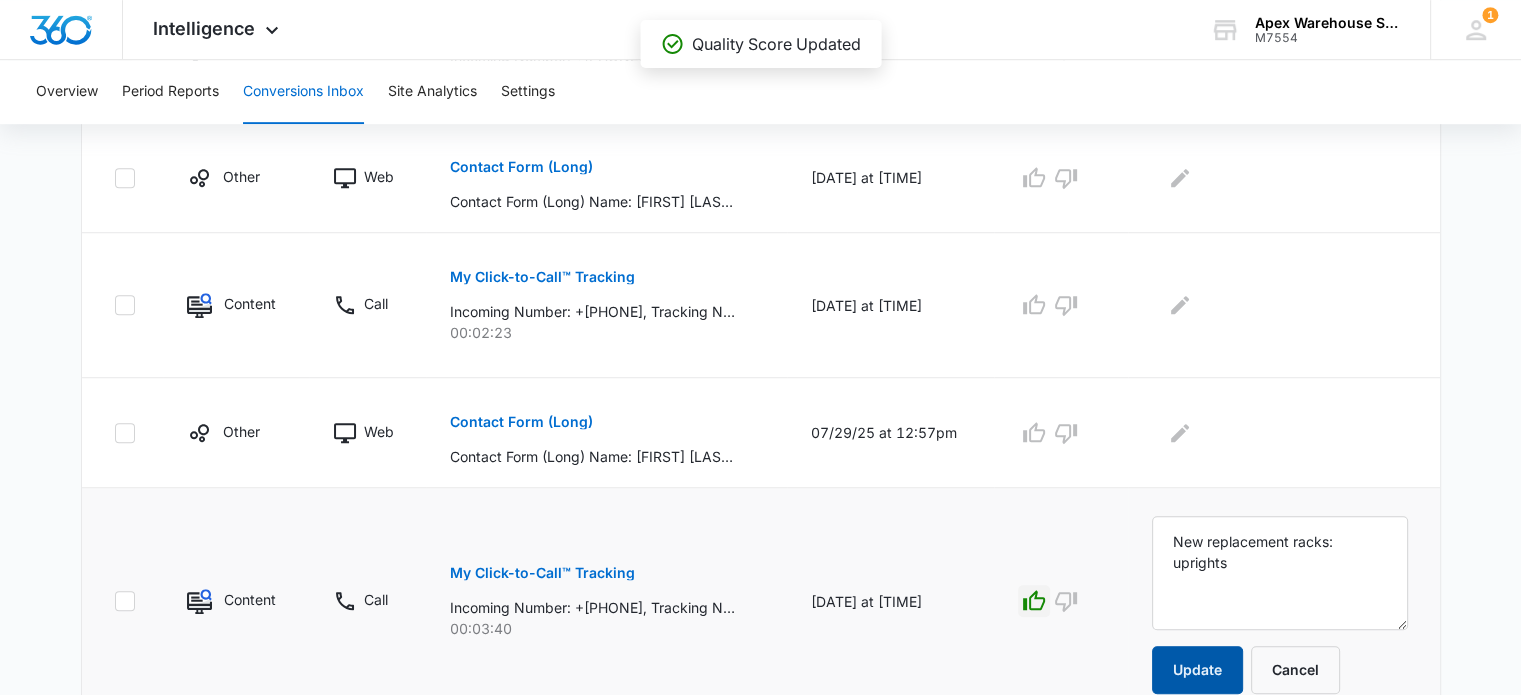 scroll, scrollTop: 1192, scrollLeft: 0, axis: vertical 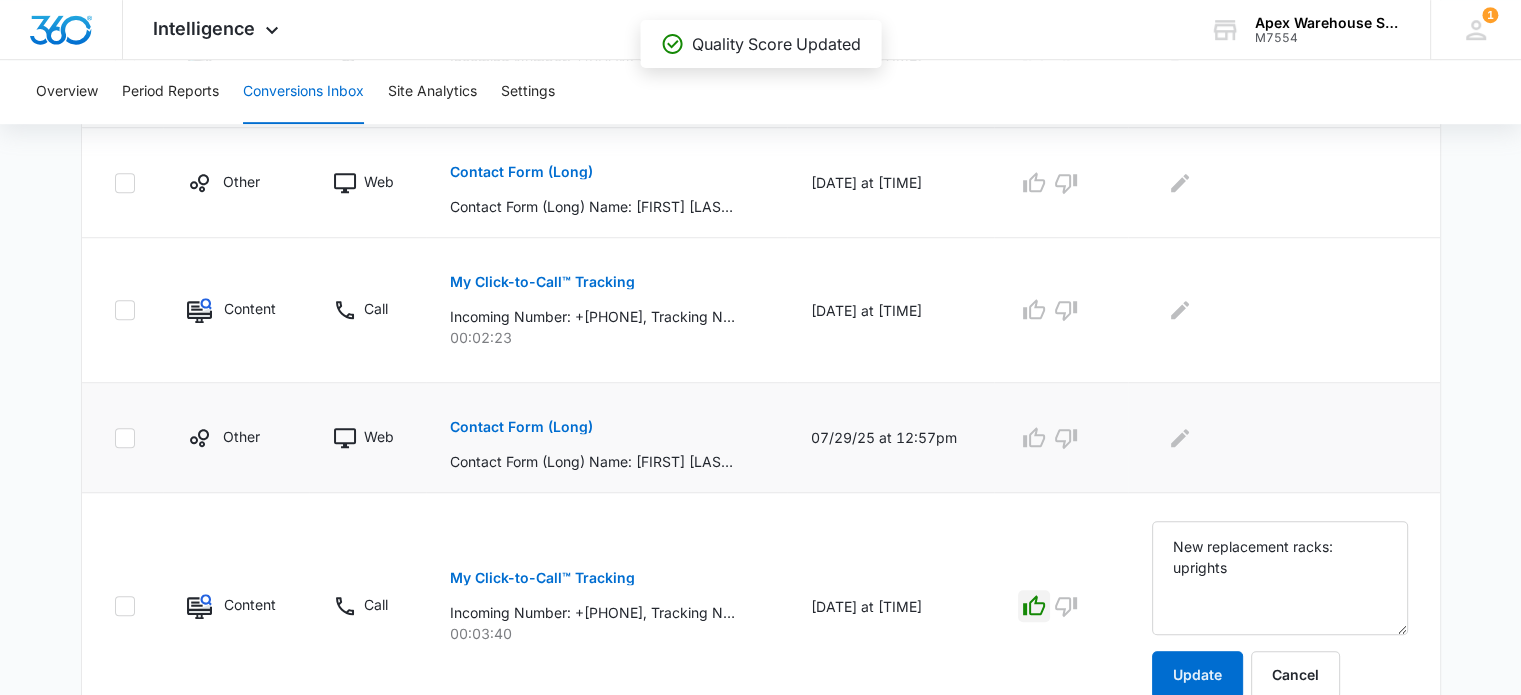 click on "Contact Form (Long)" at bounding box center [521, 427] 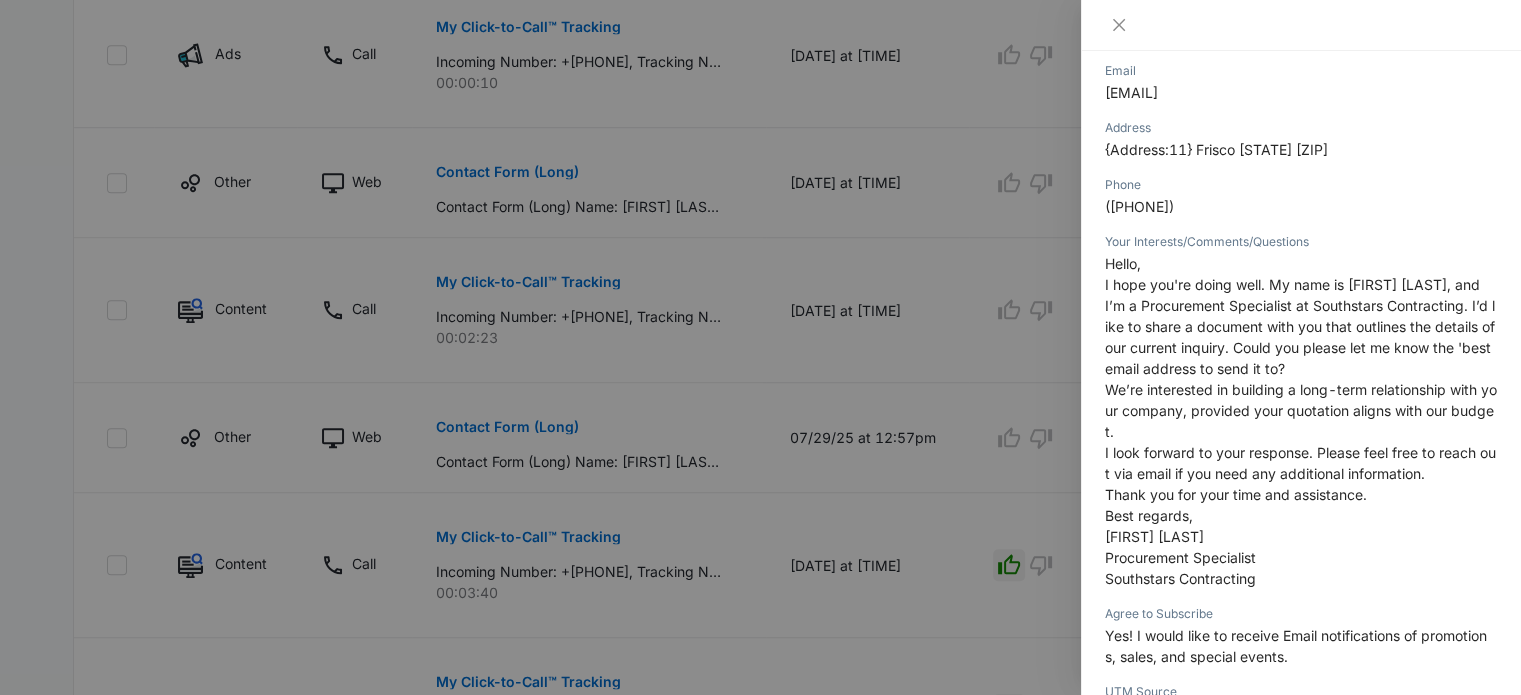 scroll, scrollTop: 176, scrollLeft: 0, axis: vertical 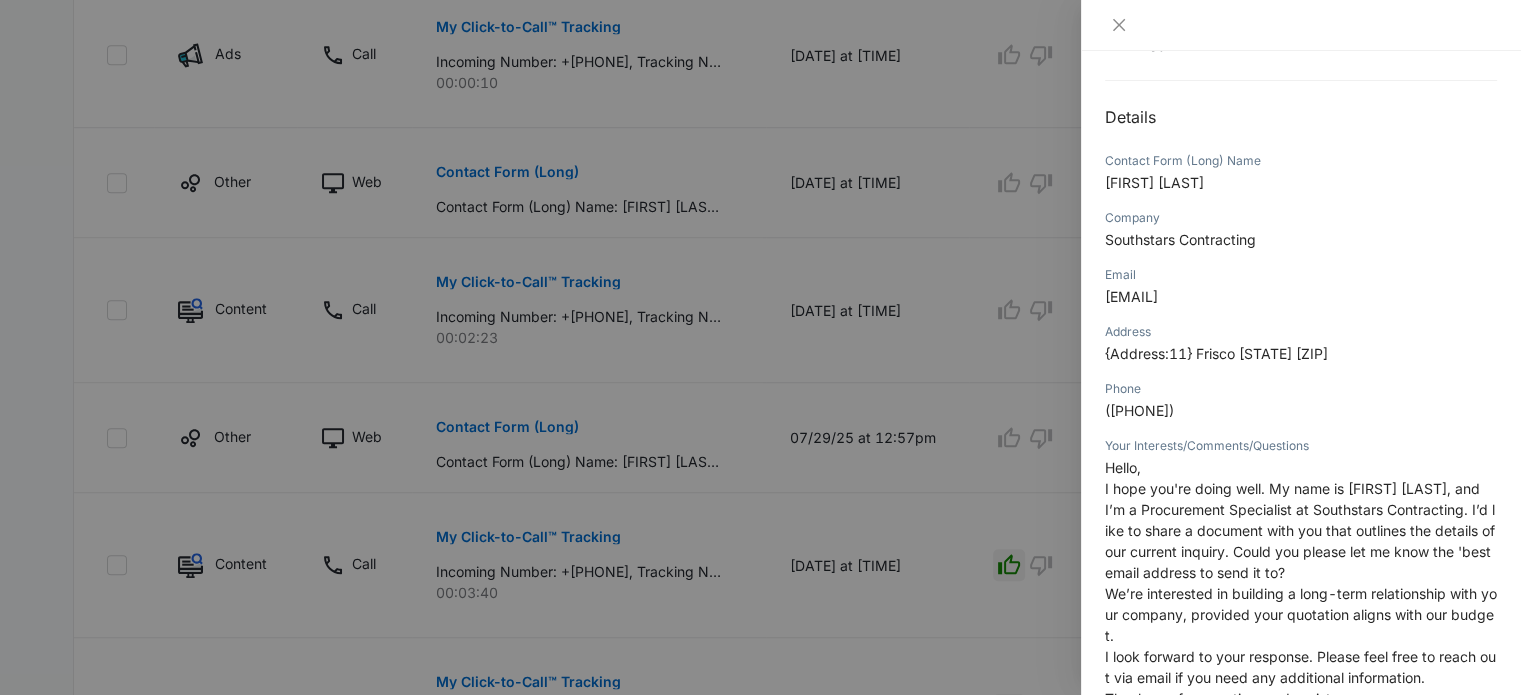 click at bounding box center [760, 347] 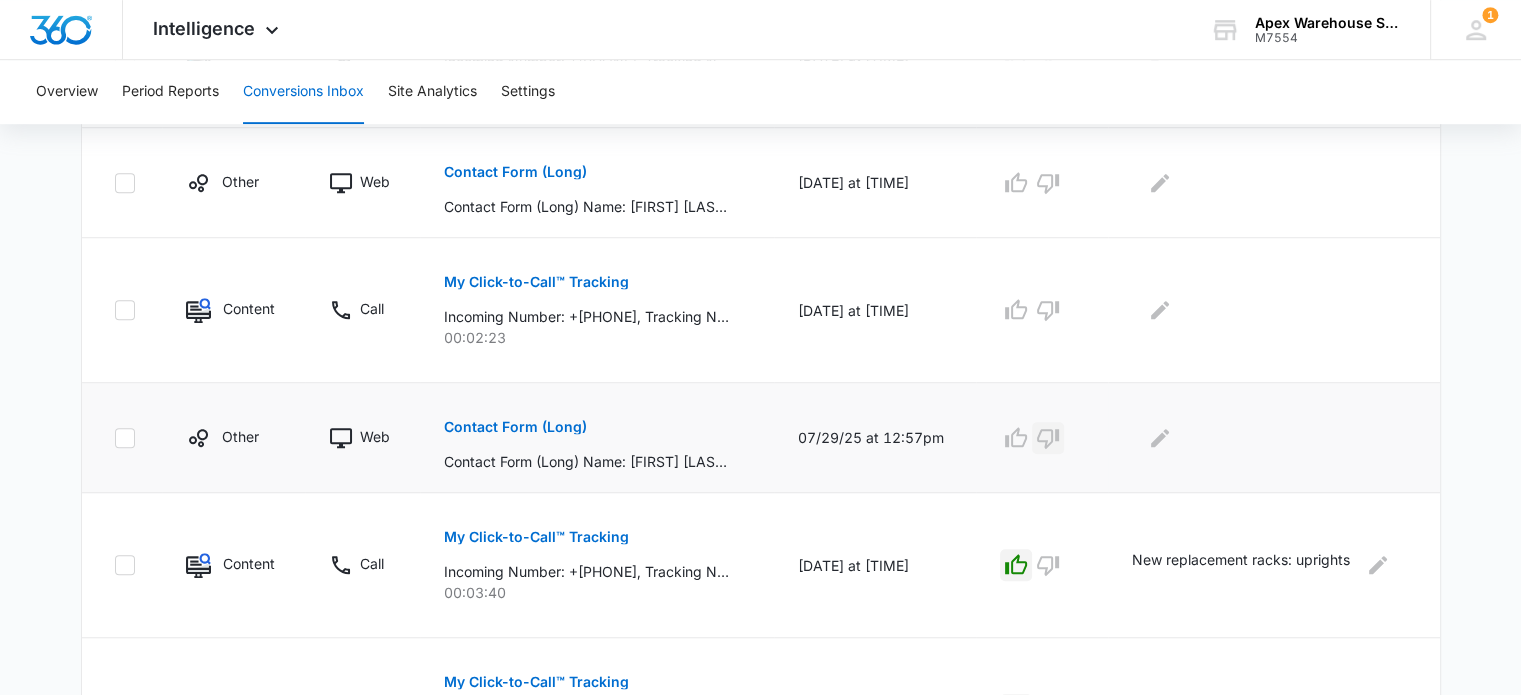 click 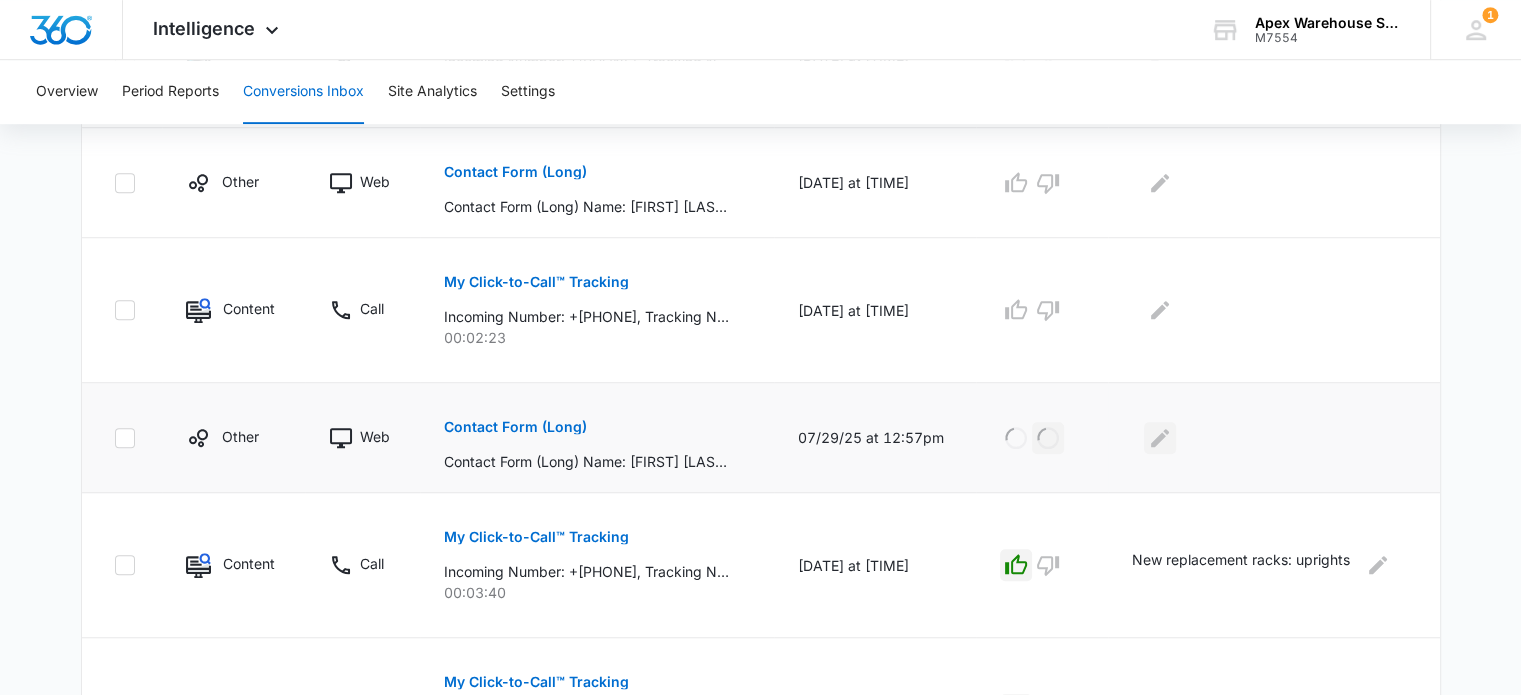 click 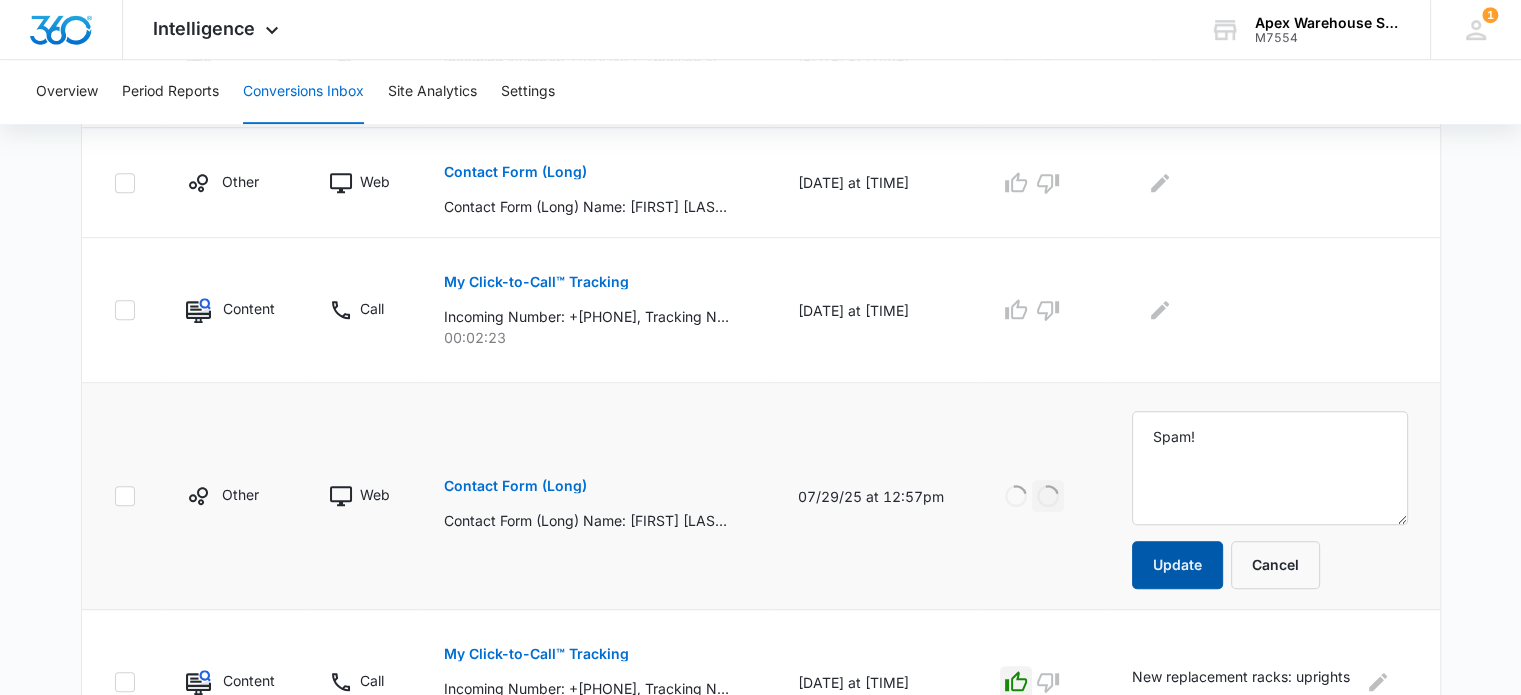 type on "Spam!" 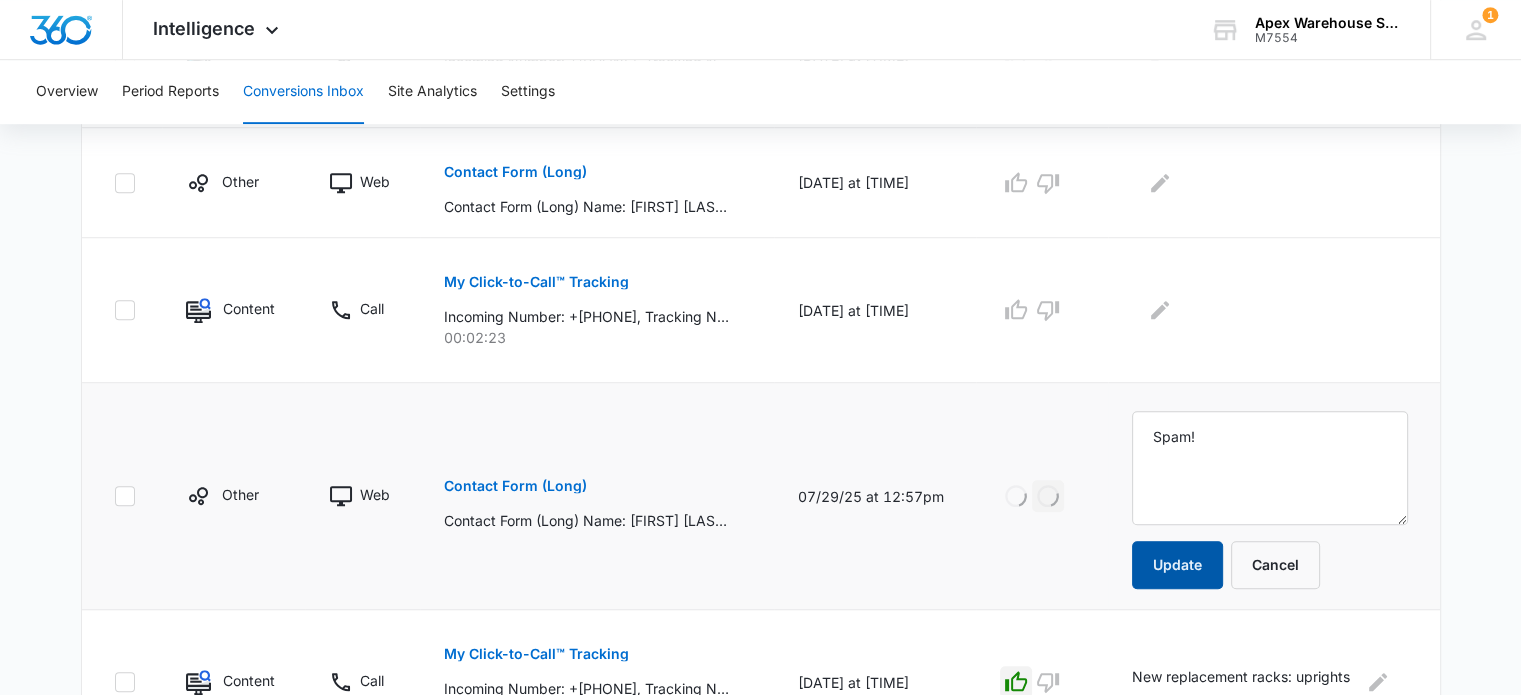 click on "Update" at bounding box center (1177, 565) 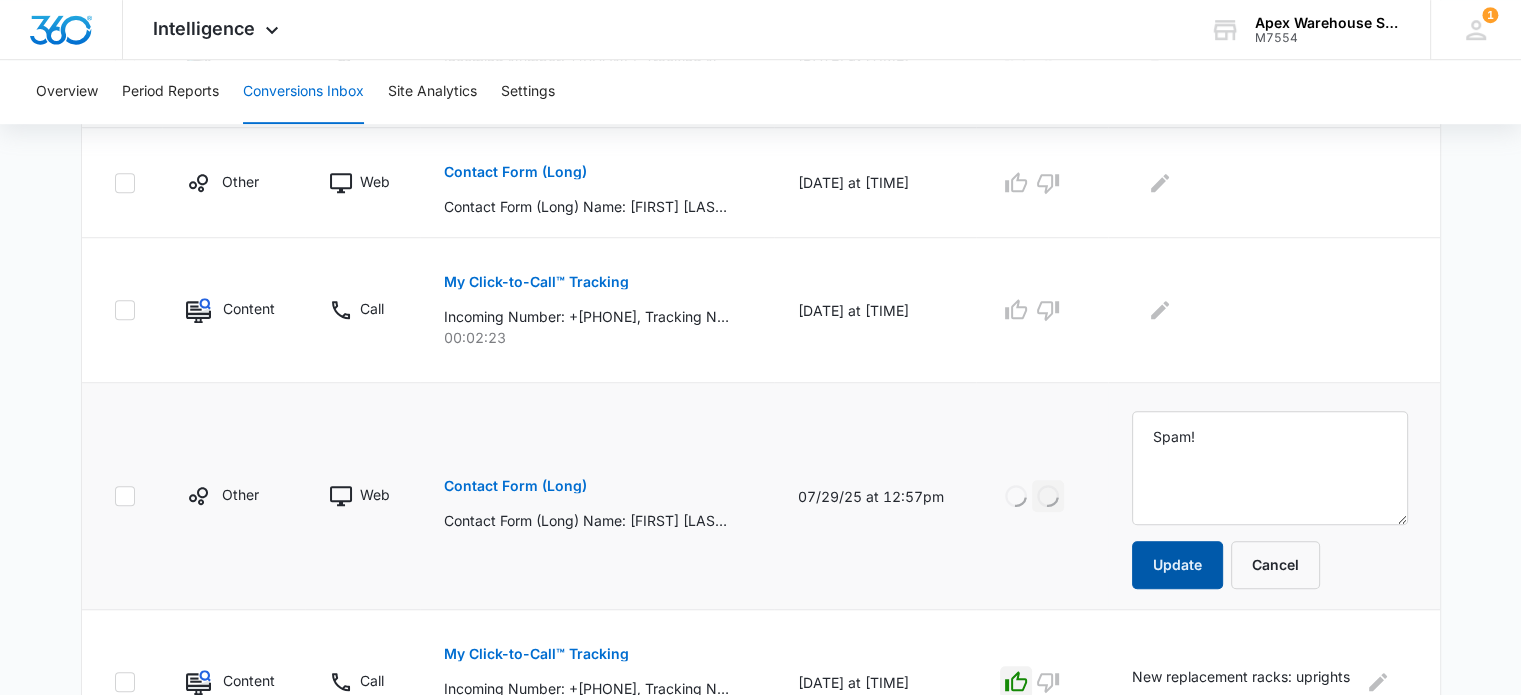 scroll, scrollTop: 1040, scrollLeft: 0, axis: vertical 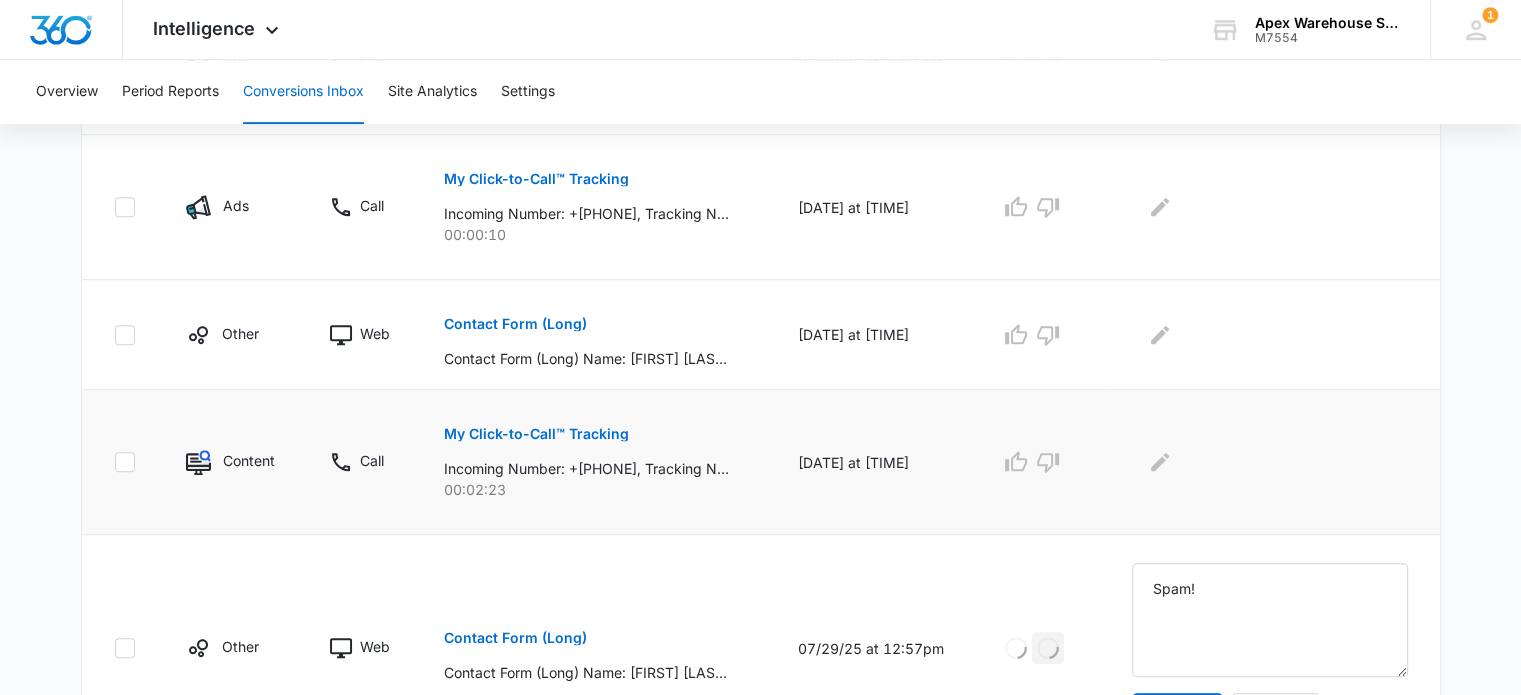 click on "My Click-to-Call™ Tracking" at bounding box center [536, 434] 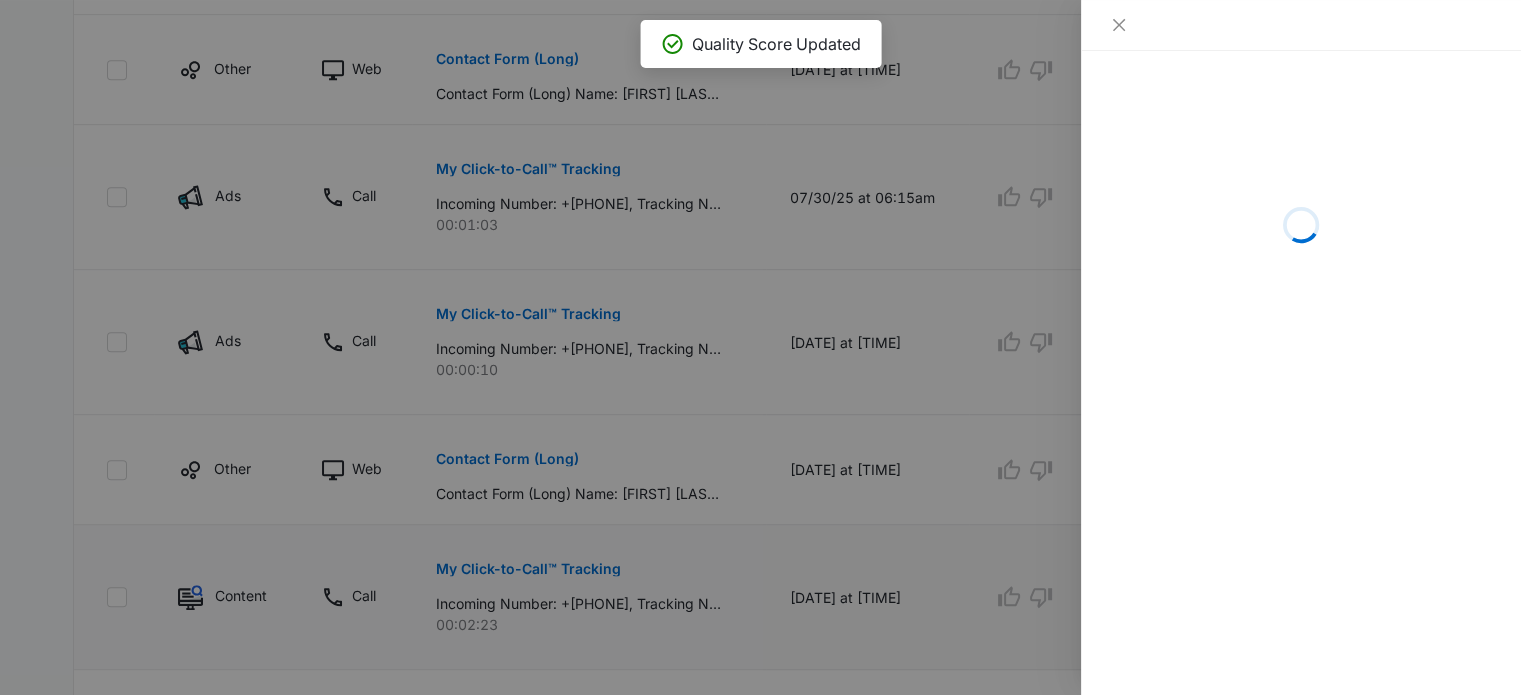 scroll, scrollTop: 875, scrollLeft: 0, axis: vertical 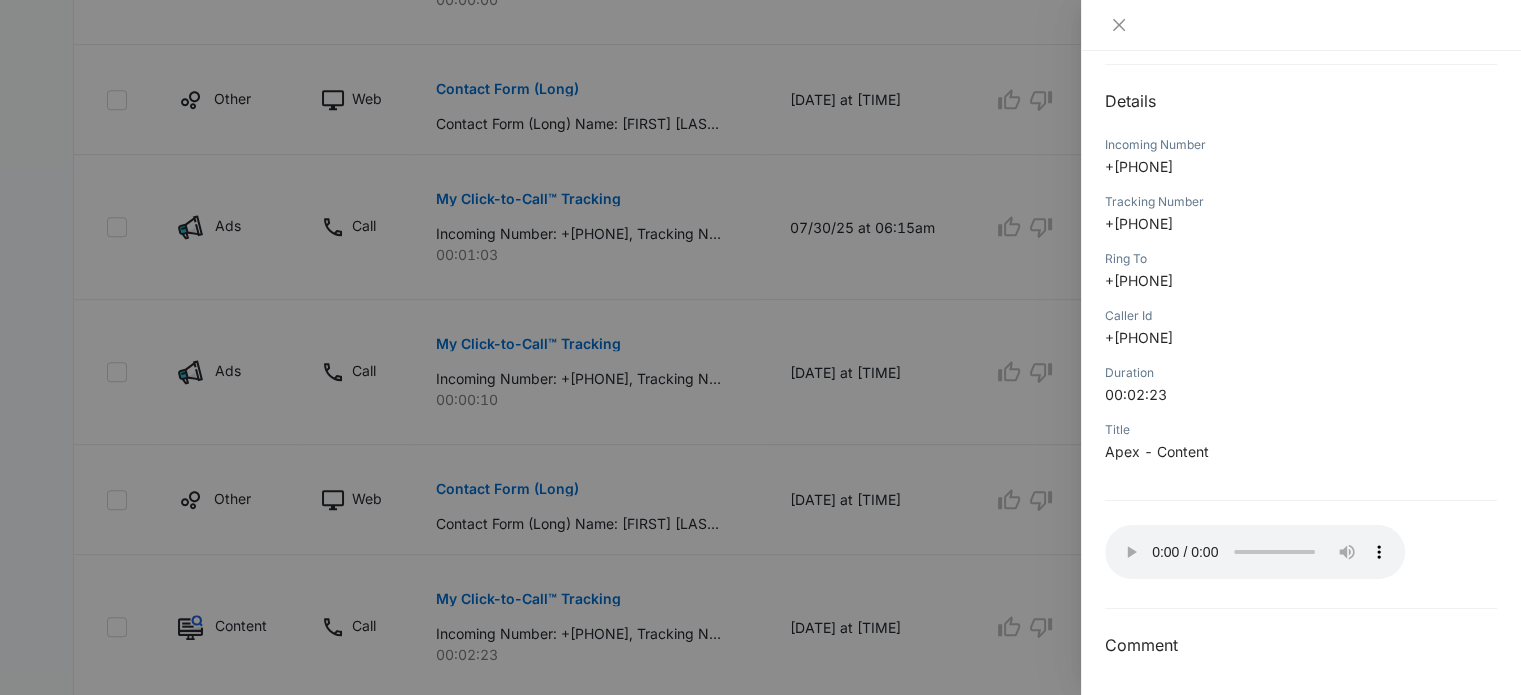 type 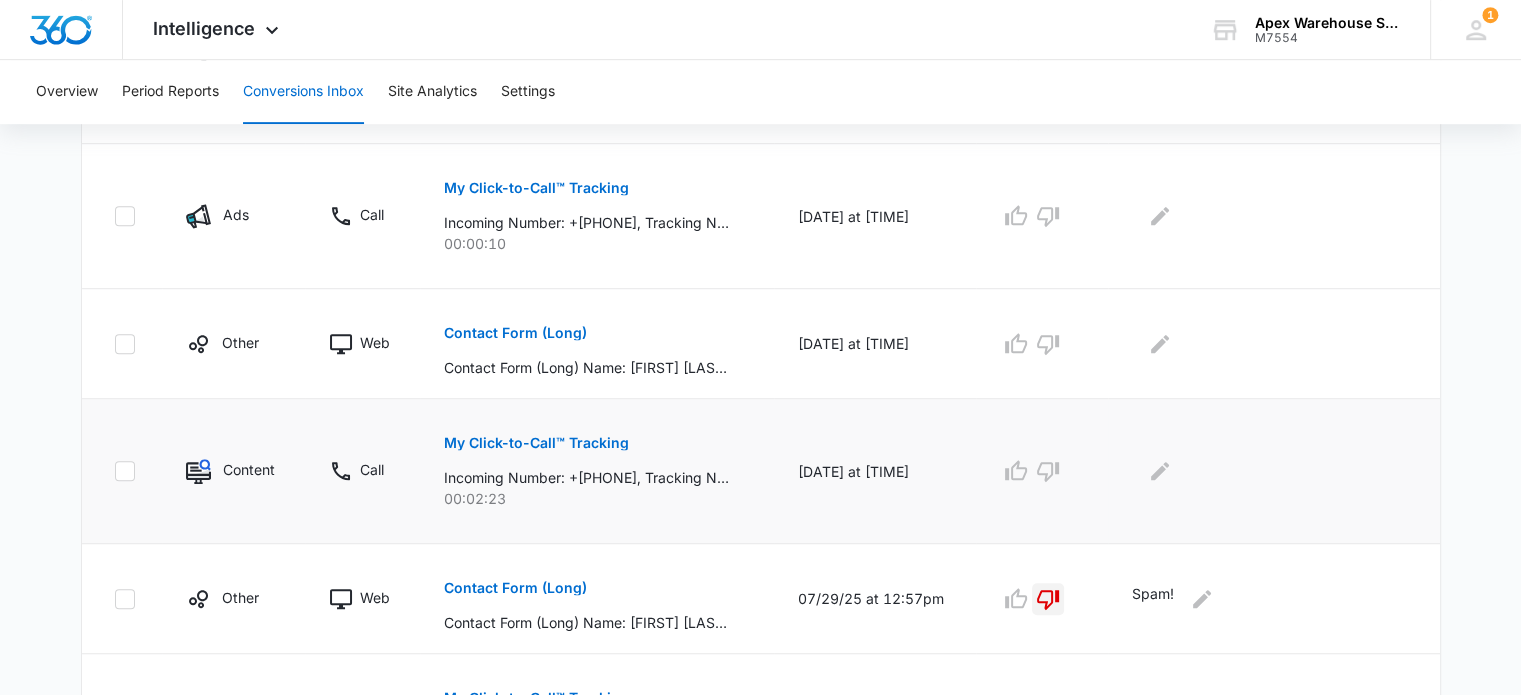scroll, scrollTop: 1032, scrollLeft: 0, axis: vertical 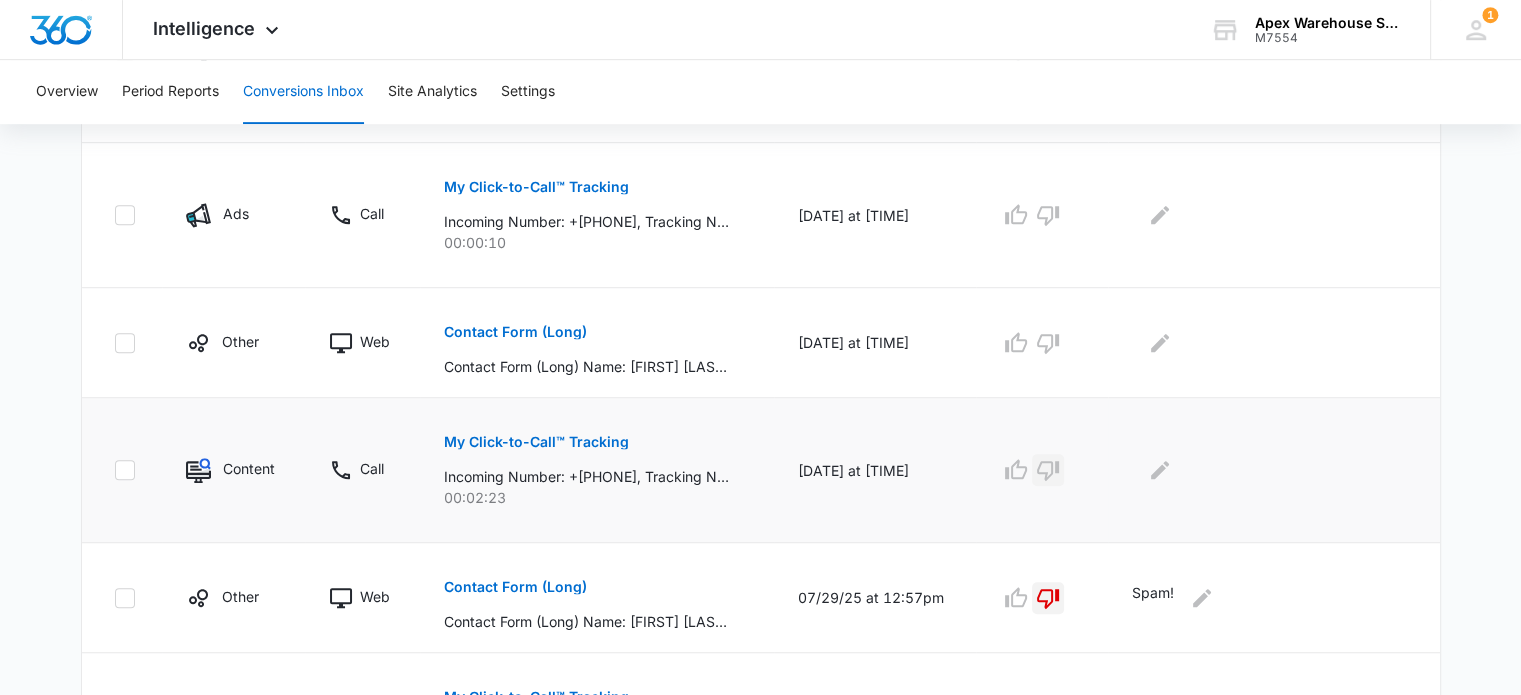 click 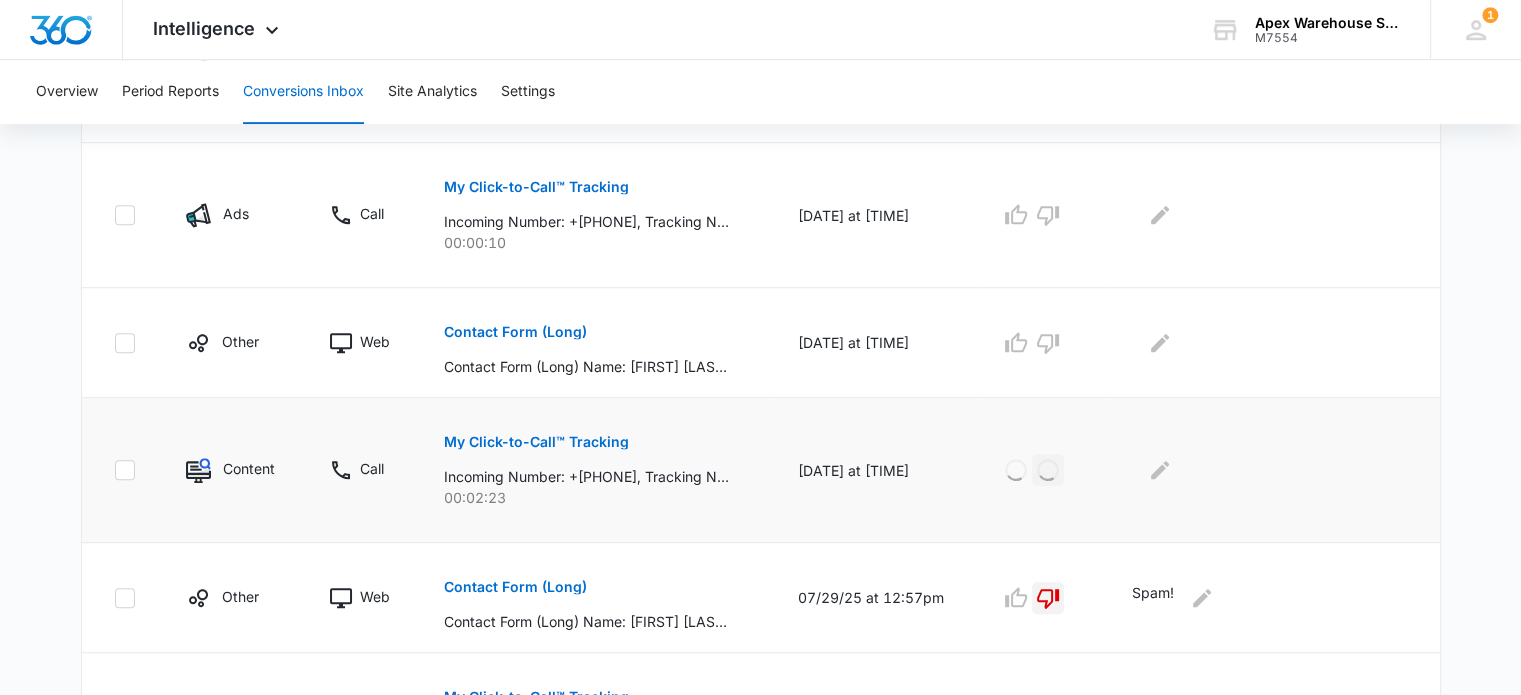 click at bounding box center (1270, 470) 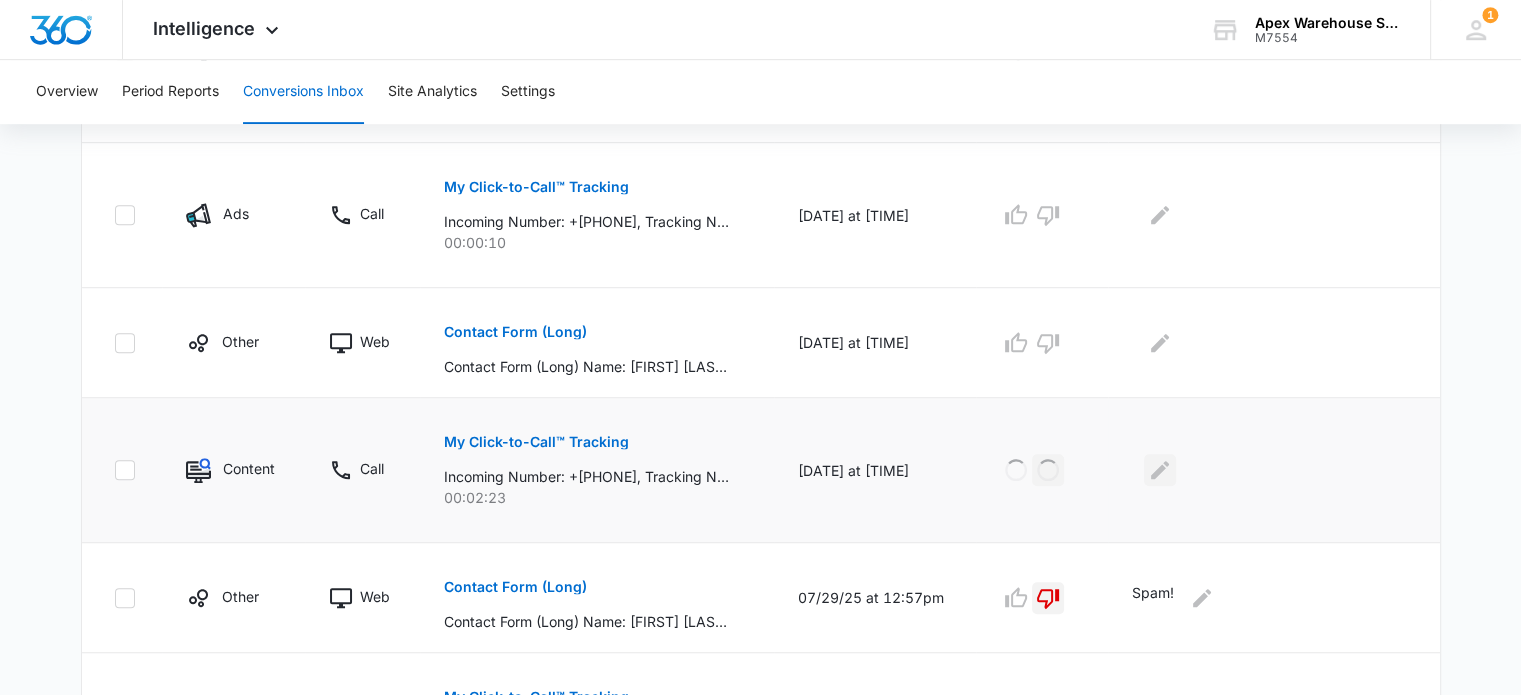 click 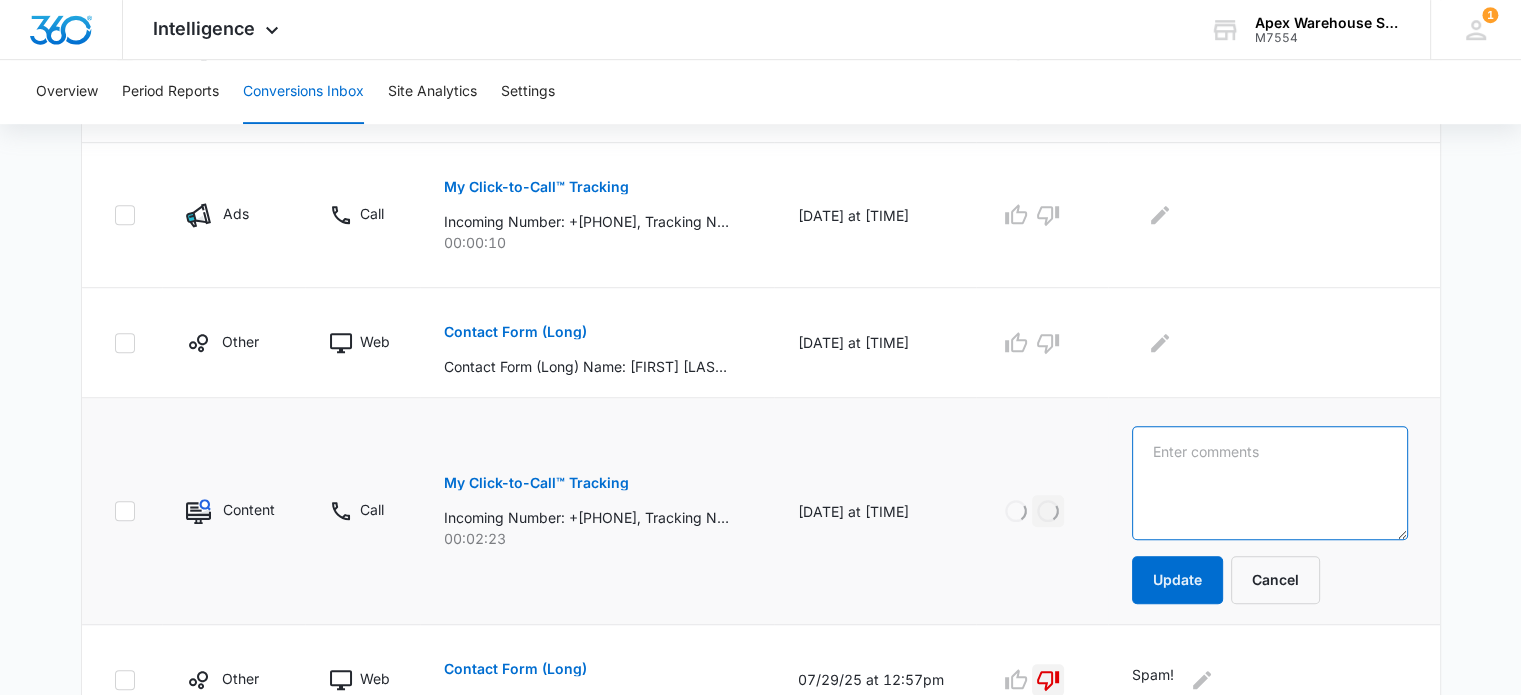 click at bounding box center (1270, 483) 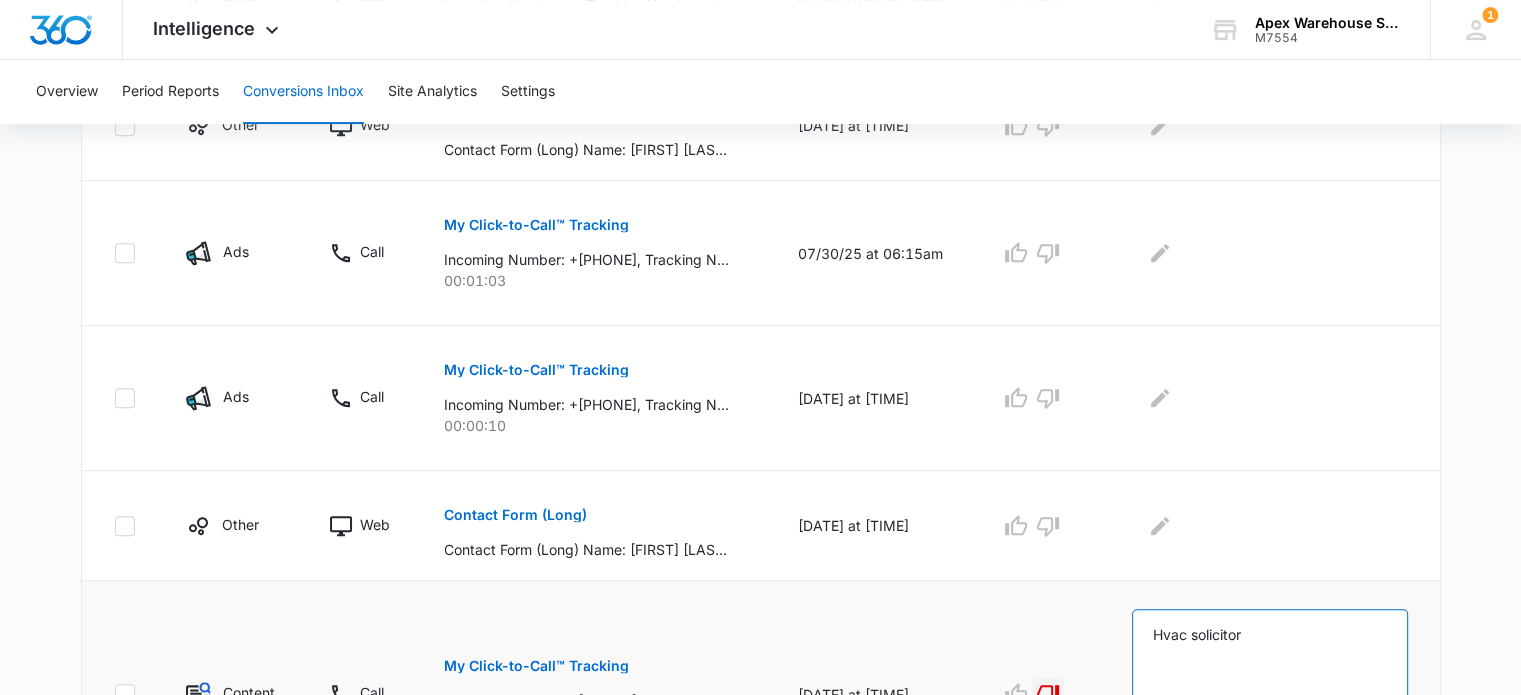 scroll, scrollTop: 848, scrollLeft: 0, axis: vertical 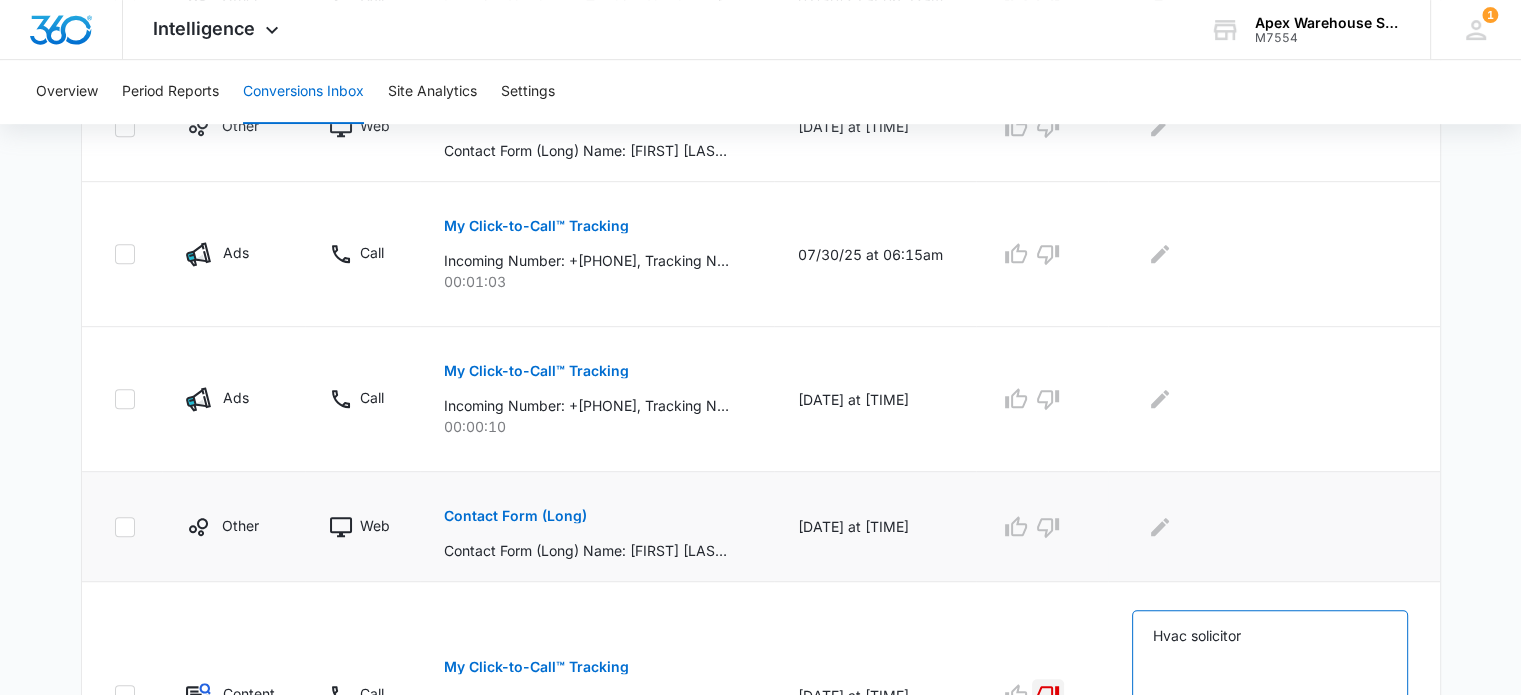 type on "Hvac solicitor" 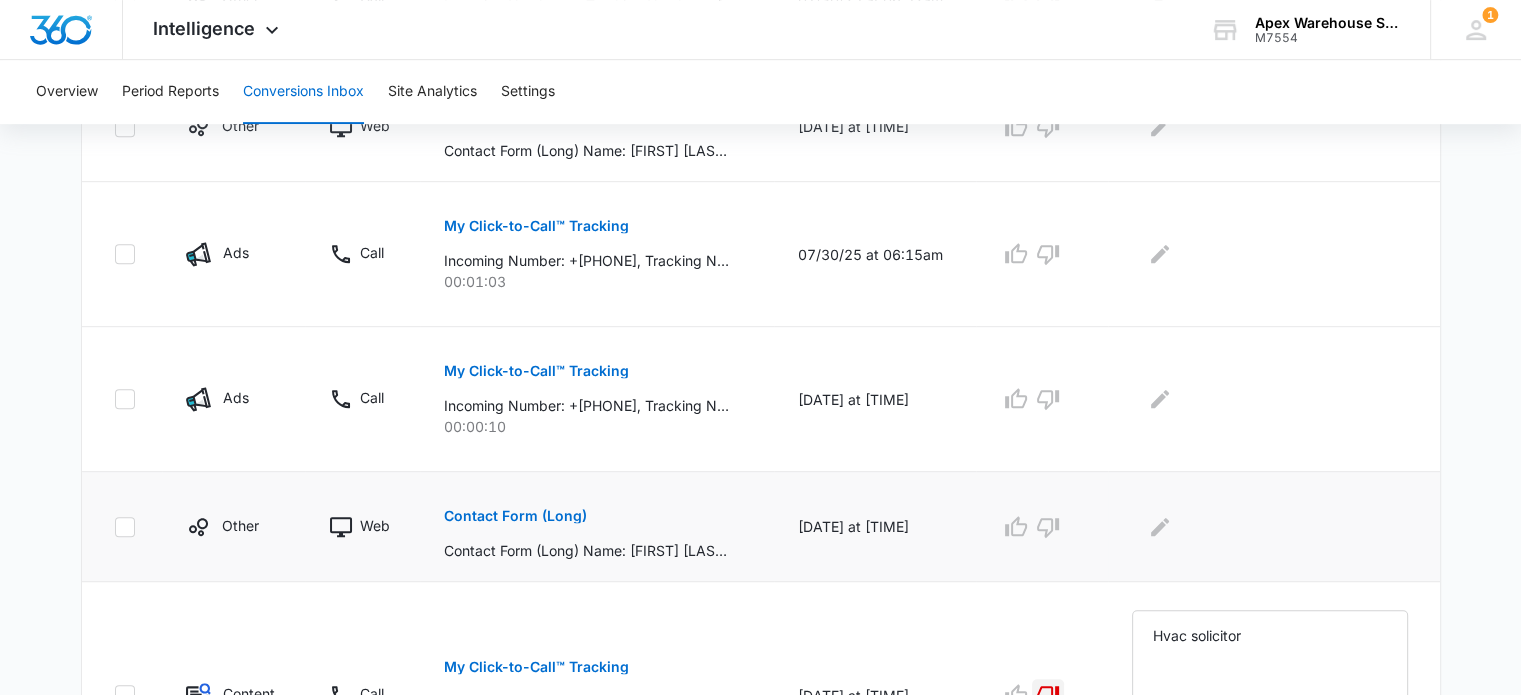 click on "Contact Form (Long)" at bounding box center (515, 516) 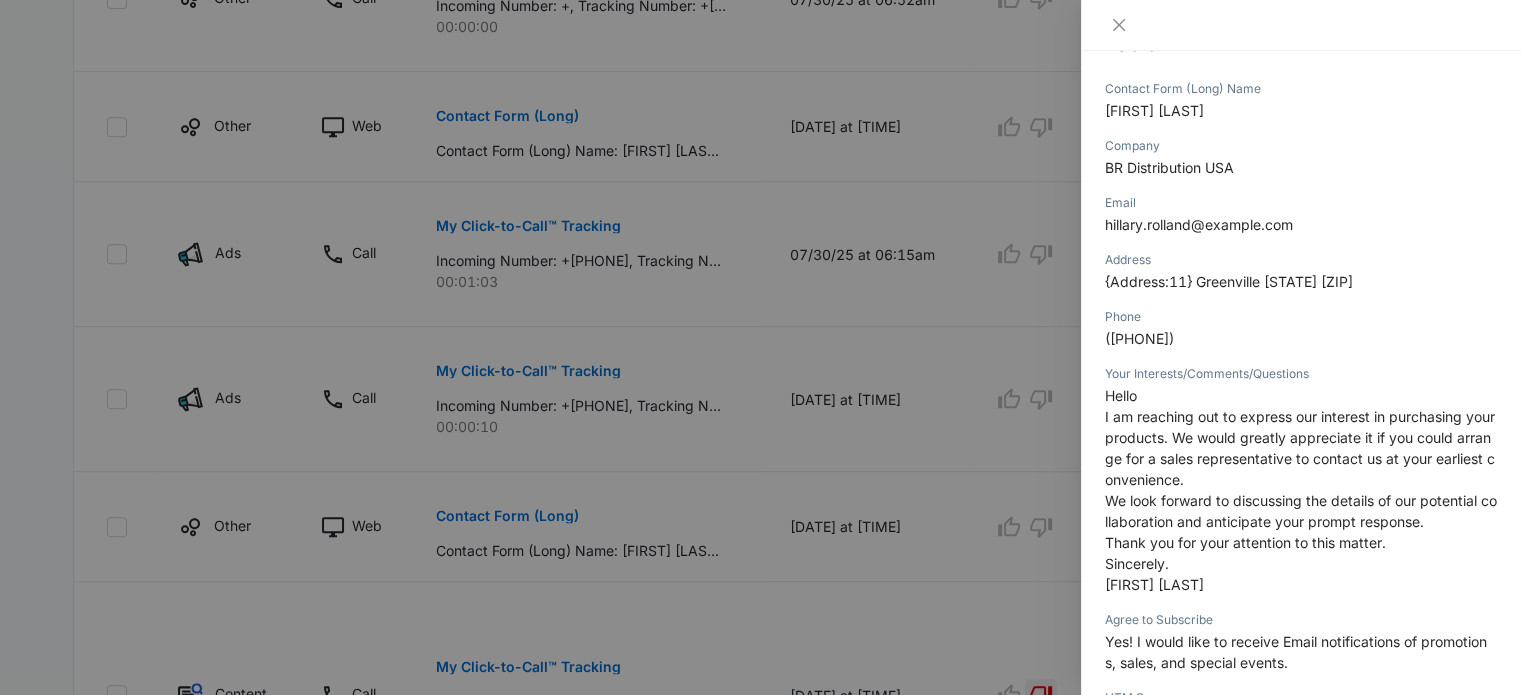 scroll, scrollTop: 252, scrollLeft: 0, axis: vertical 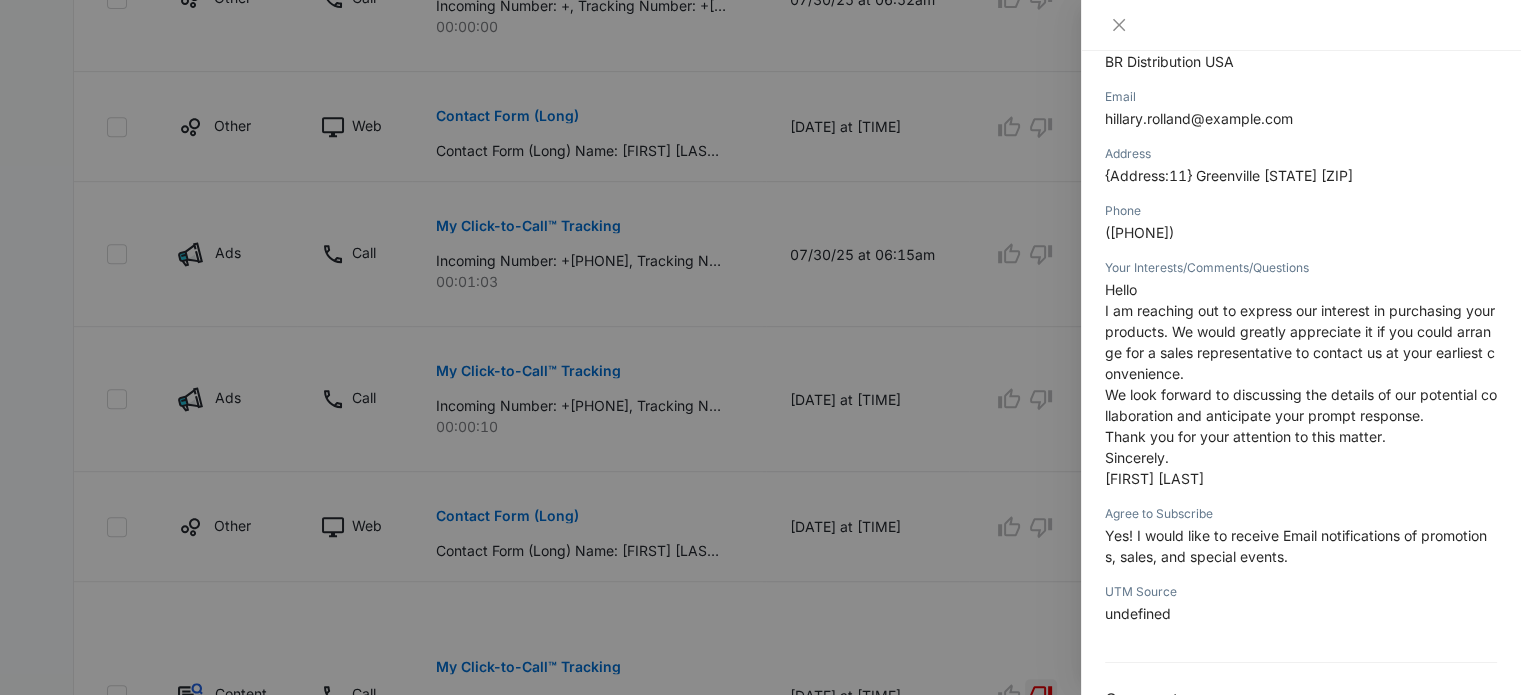click at bounding box center [760, 347] 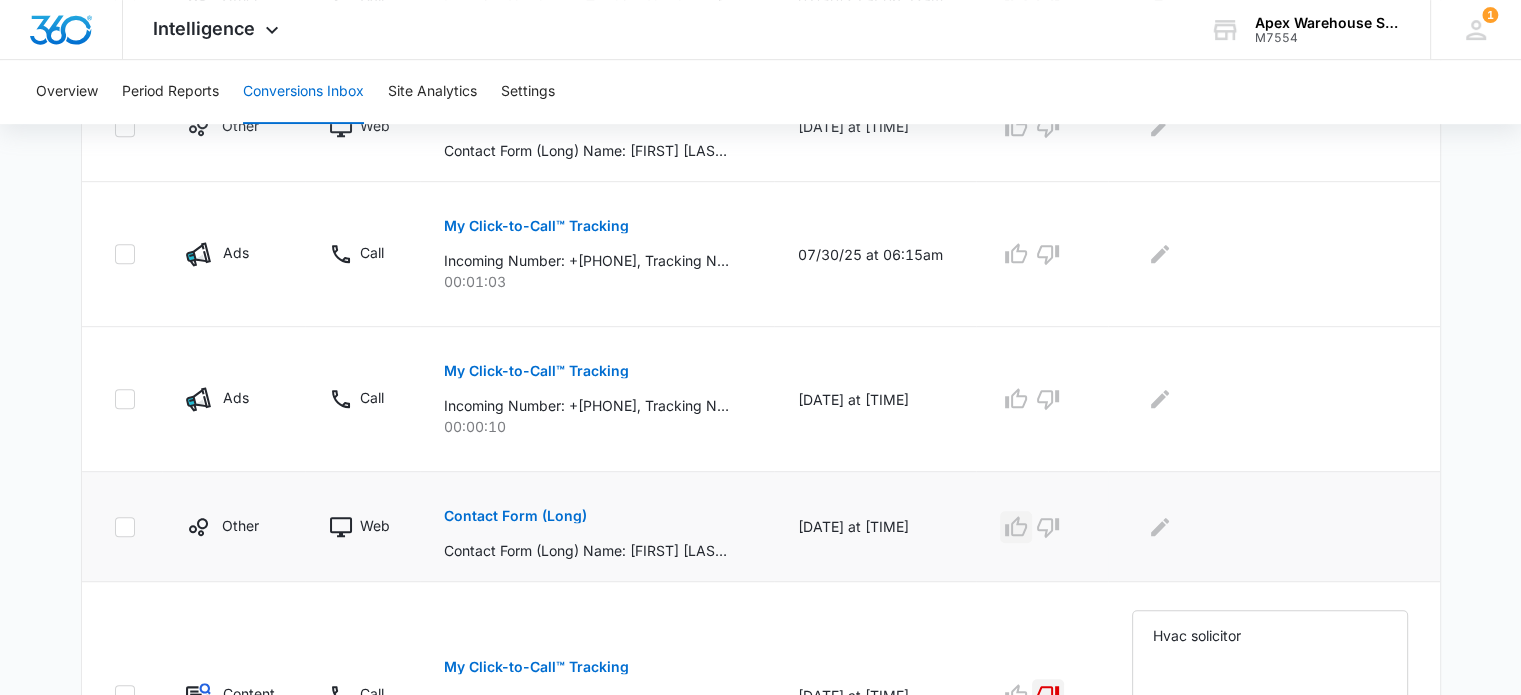 click at bounding box center [1016, 527] 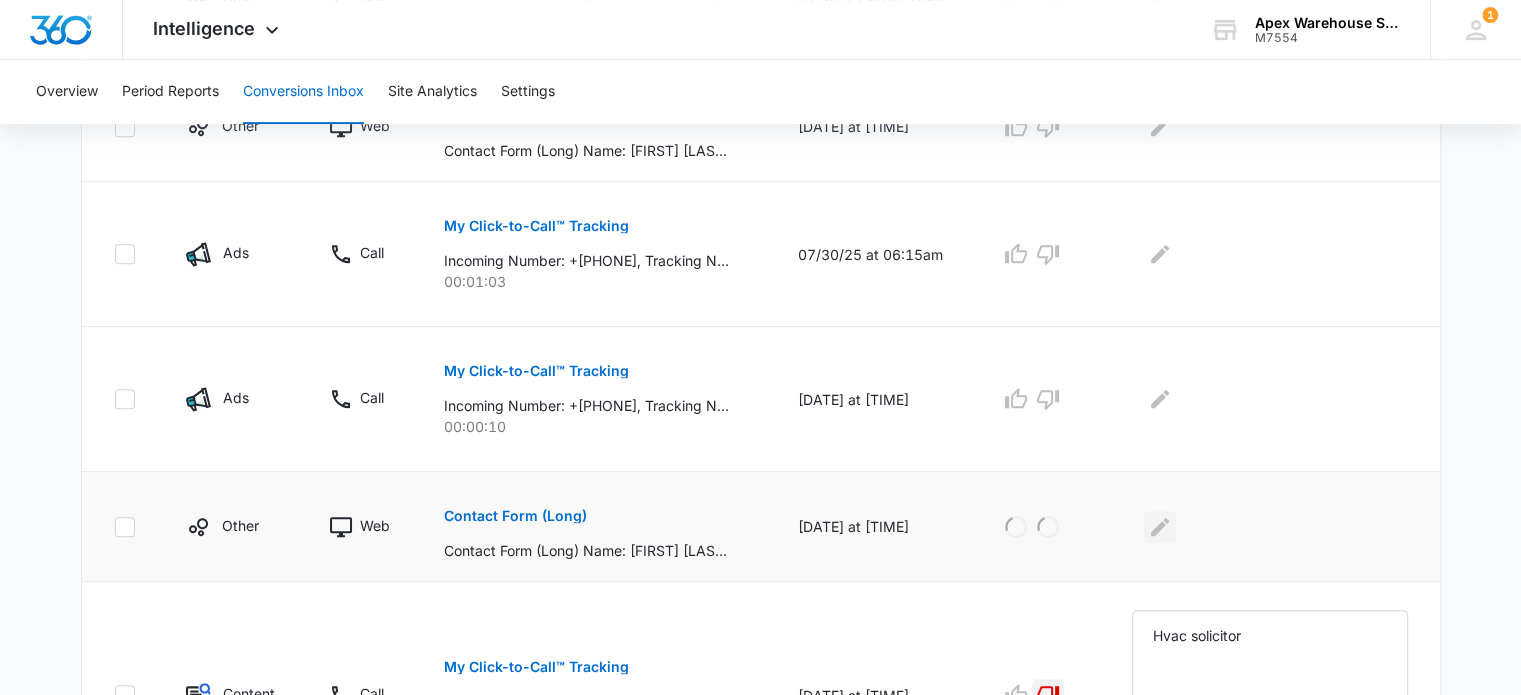 click 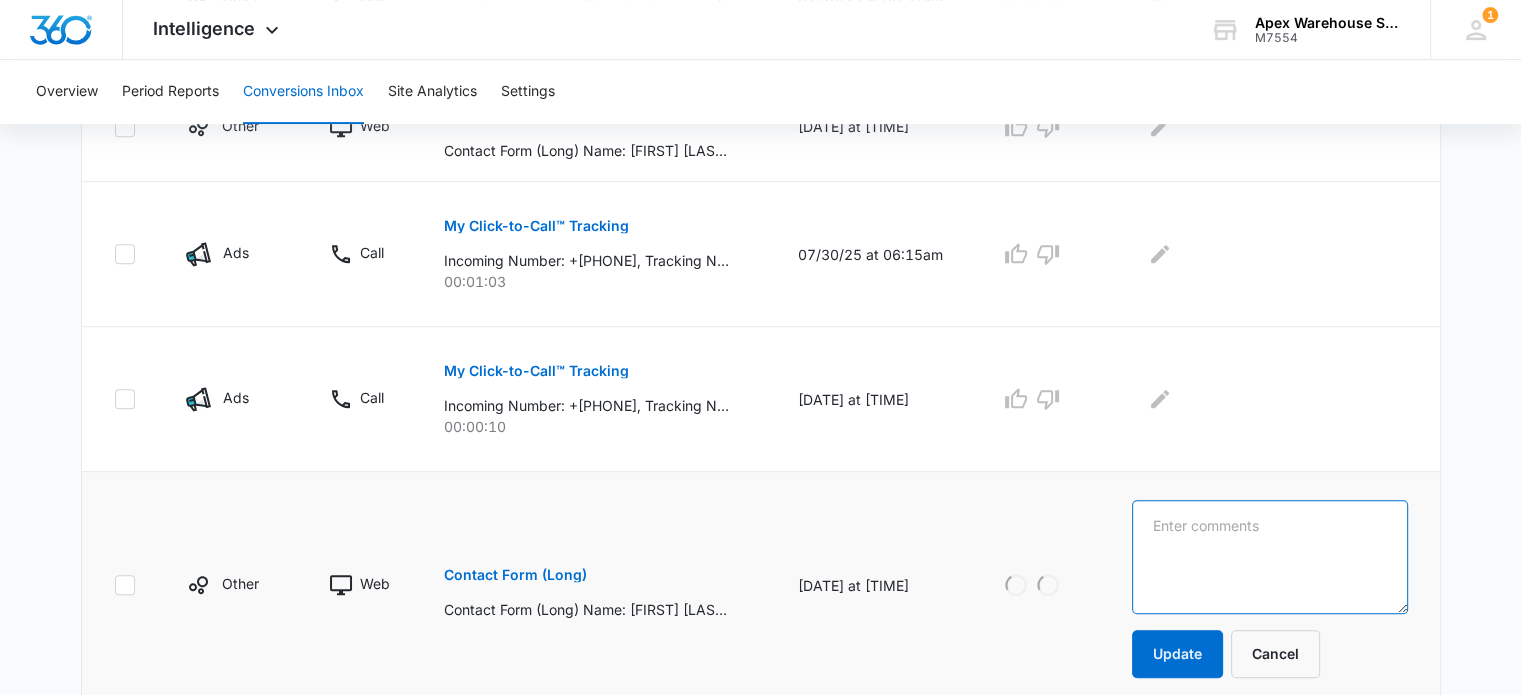 click at bounding box center [1270, 557] 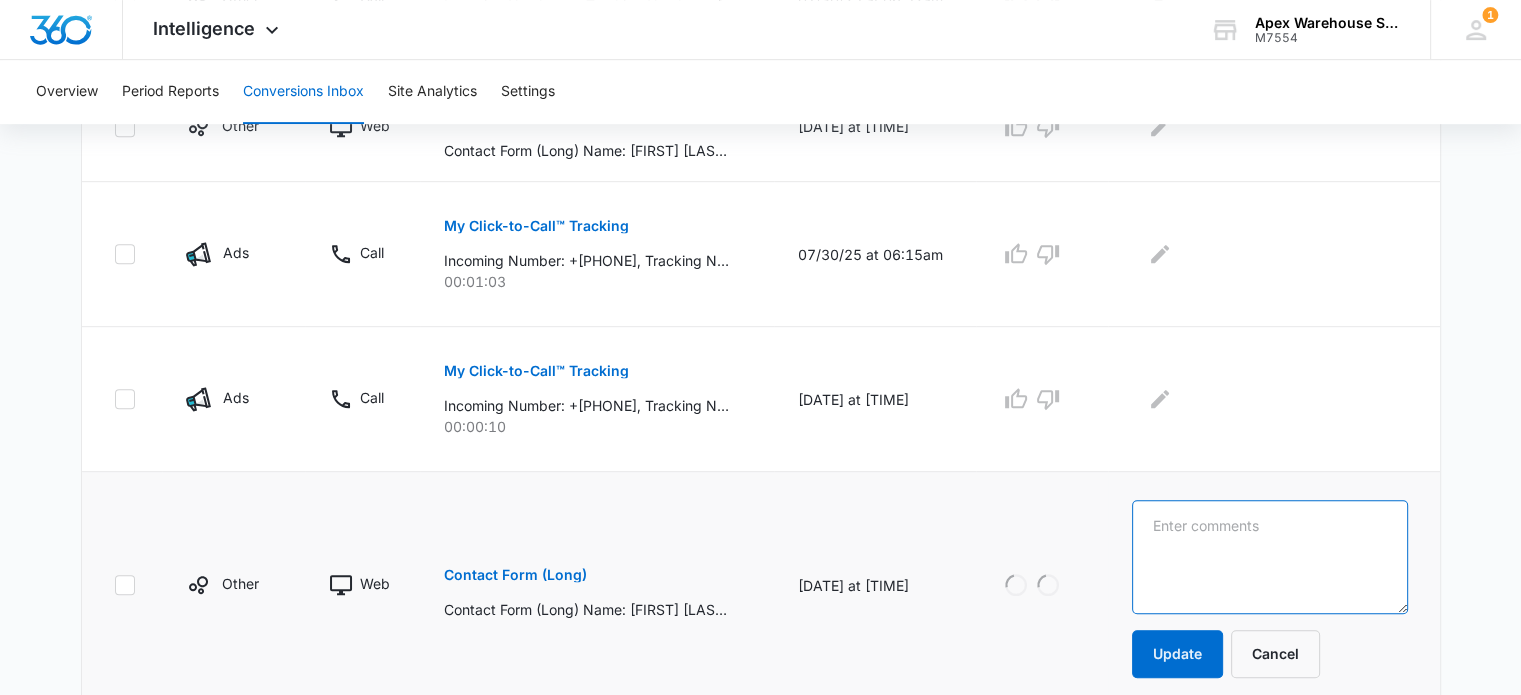 paste on "New racking interest" 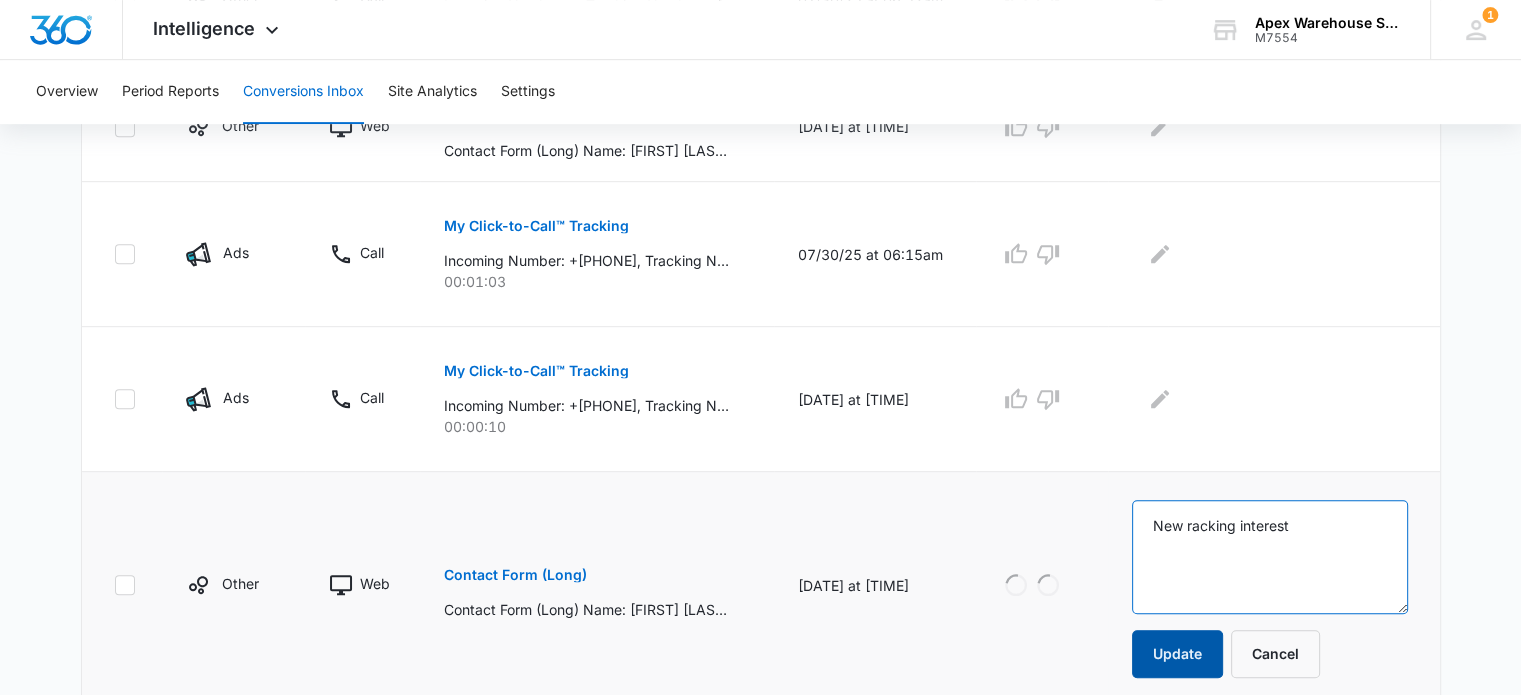 type on "New racking interest" 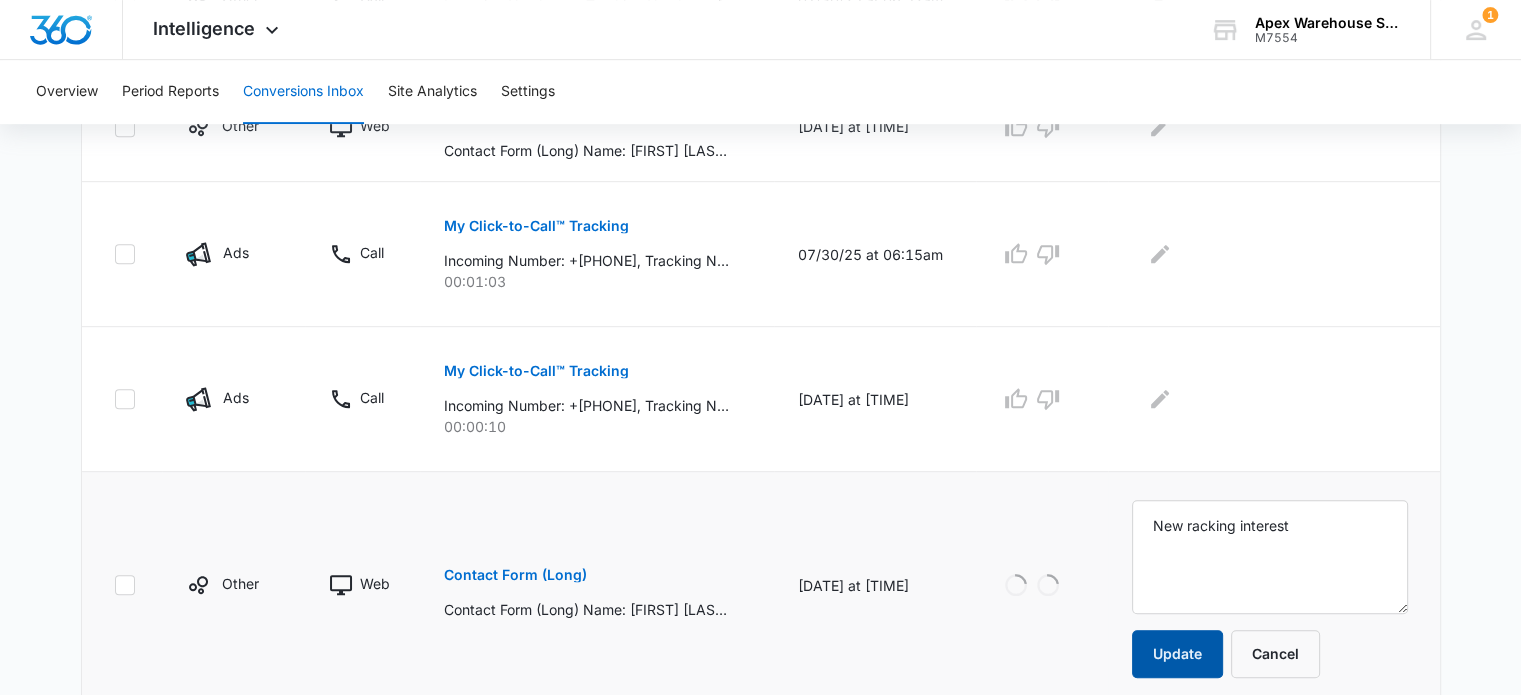 click on "Update" at bounding box center (1177, 654) 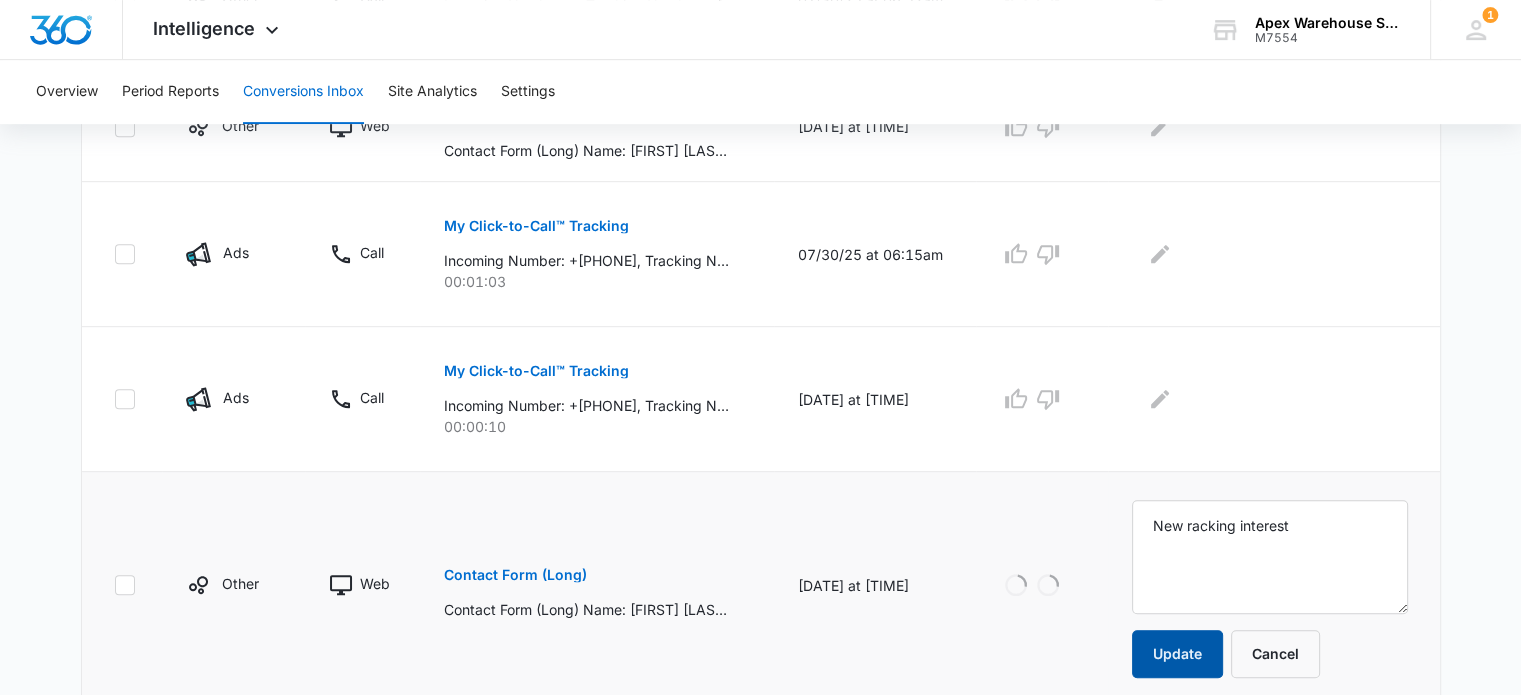 scroll, scrollTop: 712, scrollLeft: 0, axis: vertical 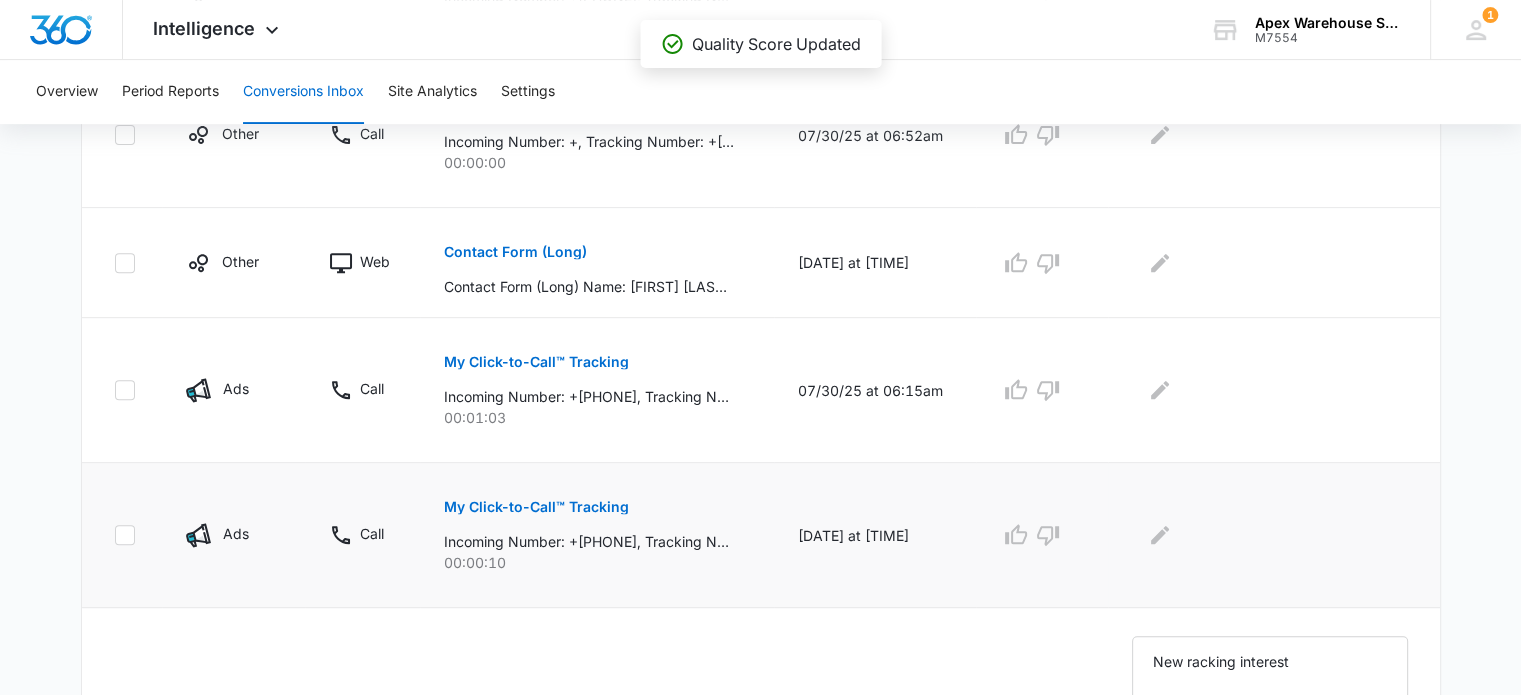 click on "My Click-to-Call™ Tracking" at bounding box center (536, 507) 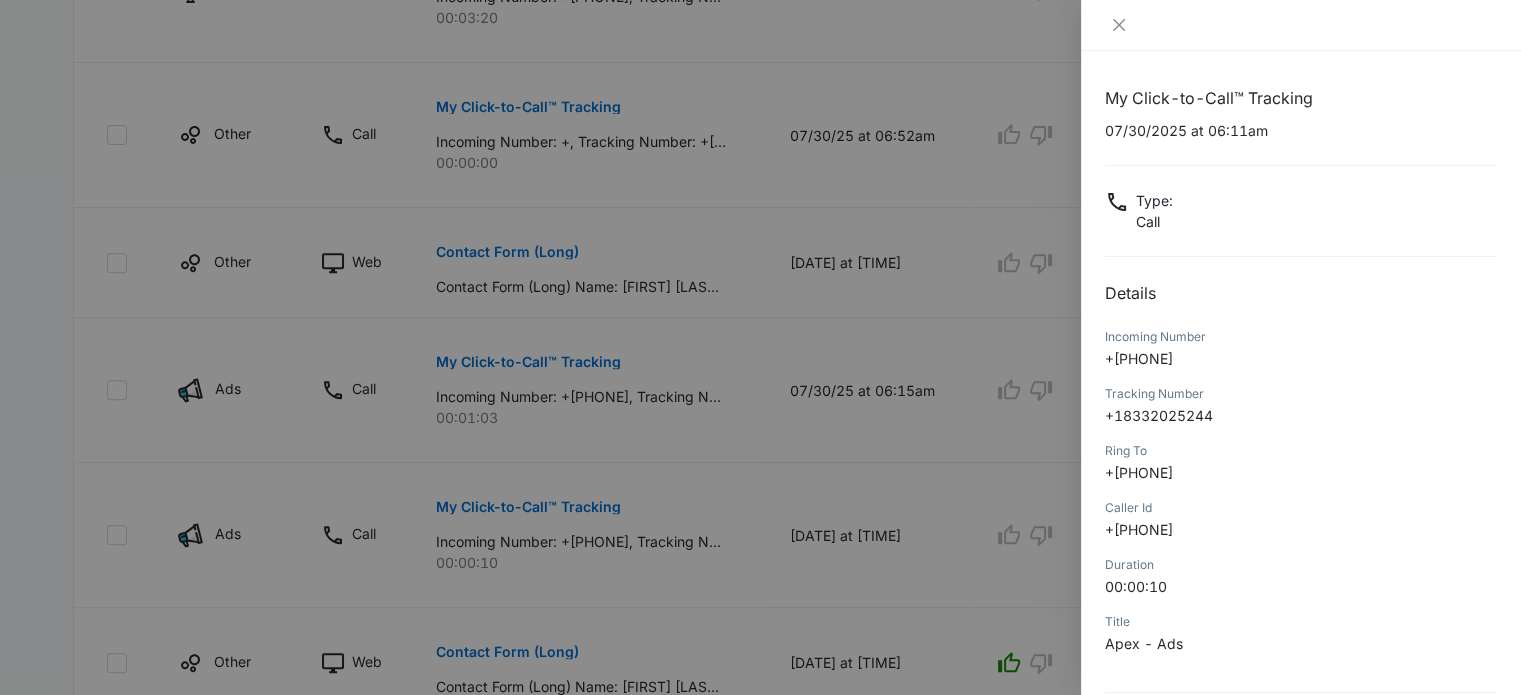 scroll, scrollTop: 192, scrollLeft: 0, axis: vertical 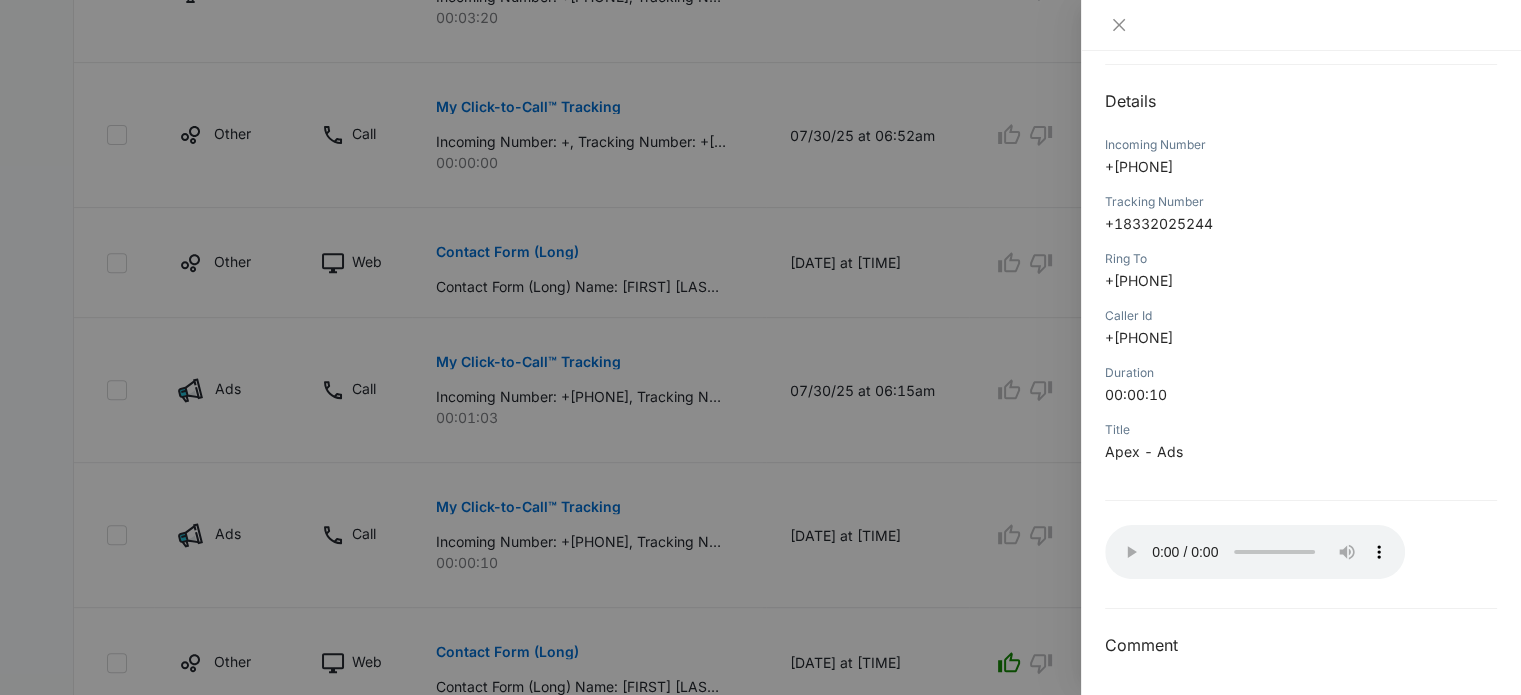 click at bounding box center [760, 347] 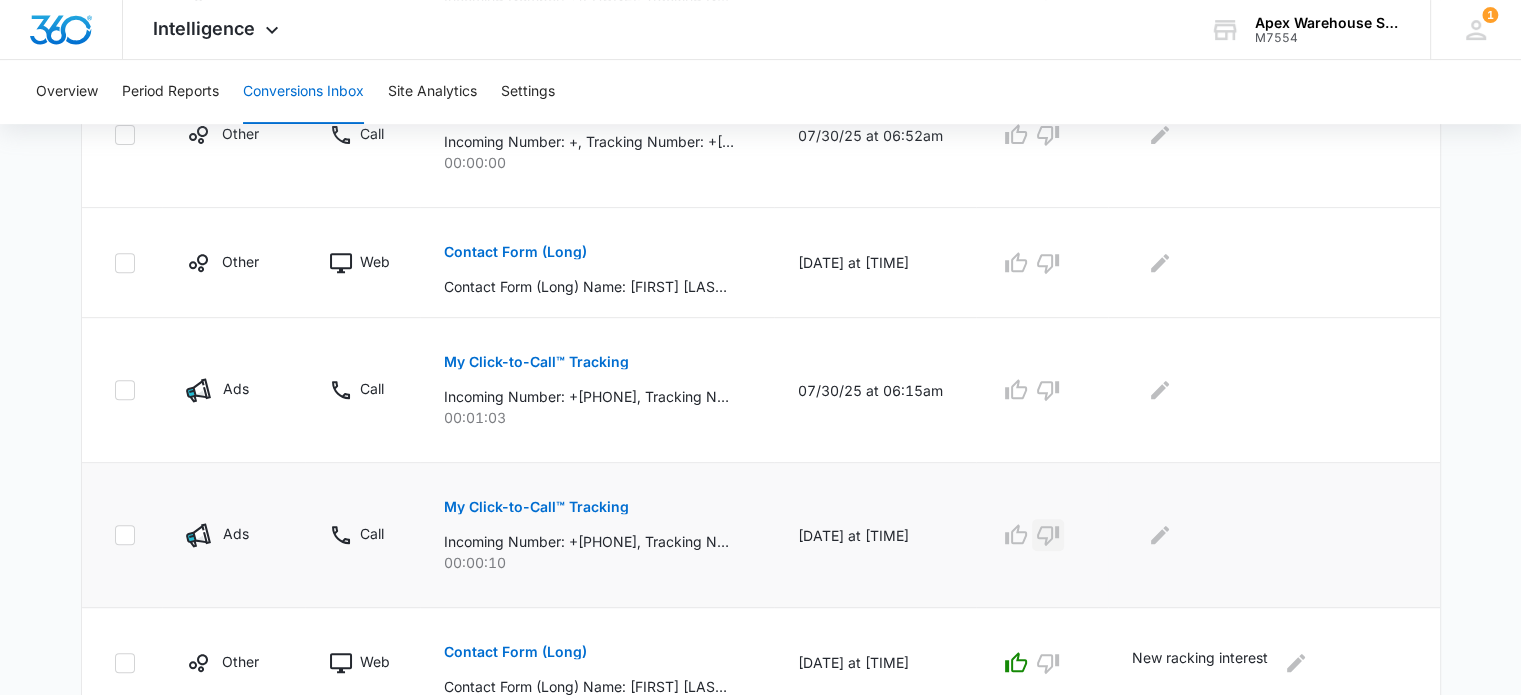 click 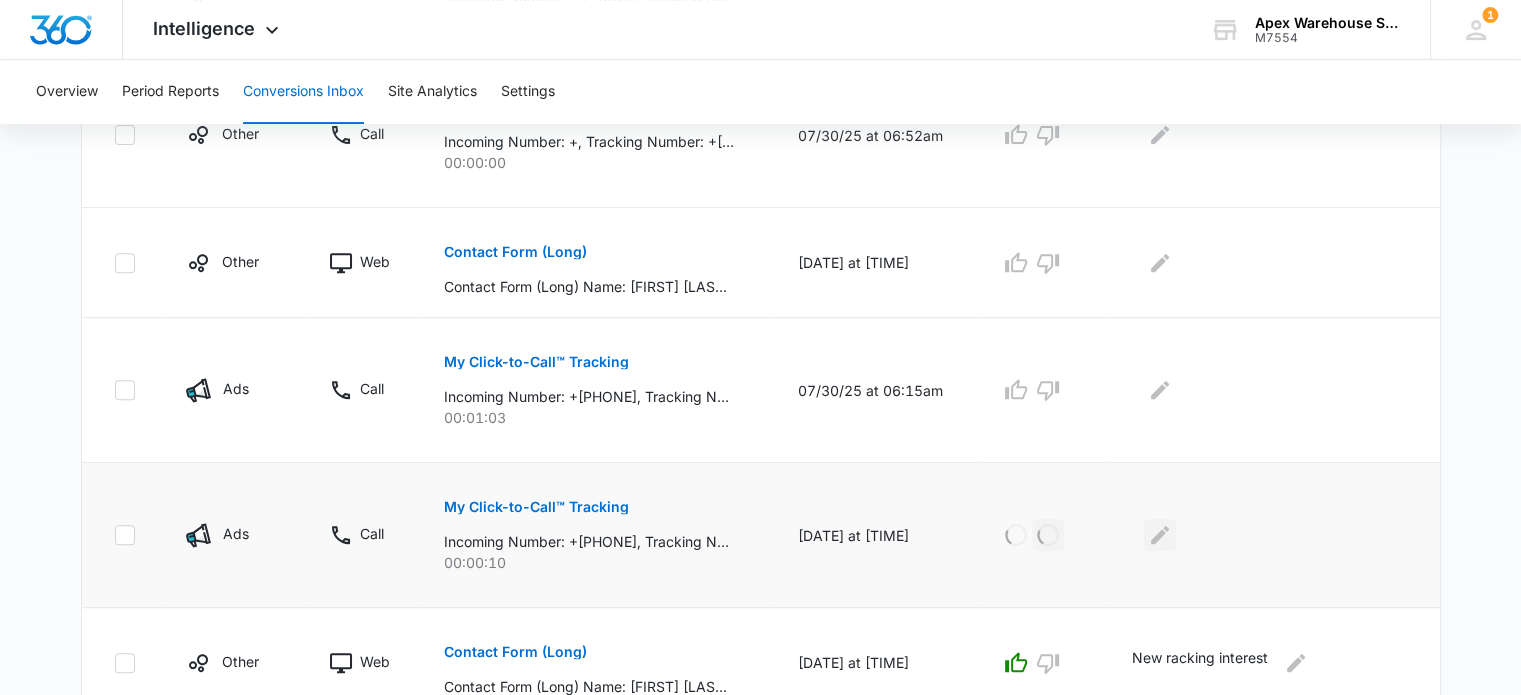 click 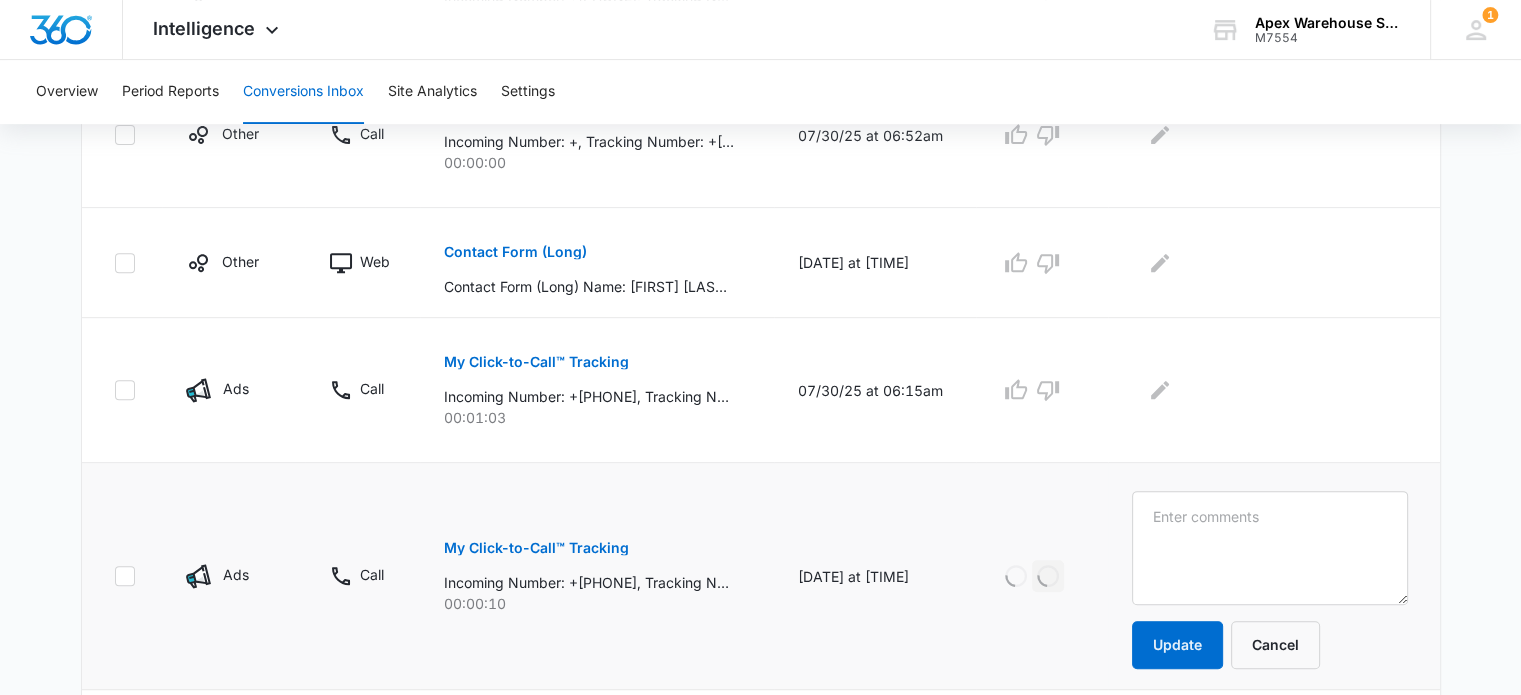 click at bounding box center [1270, 548] 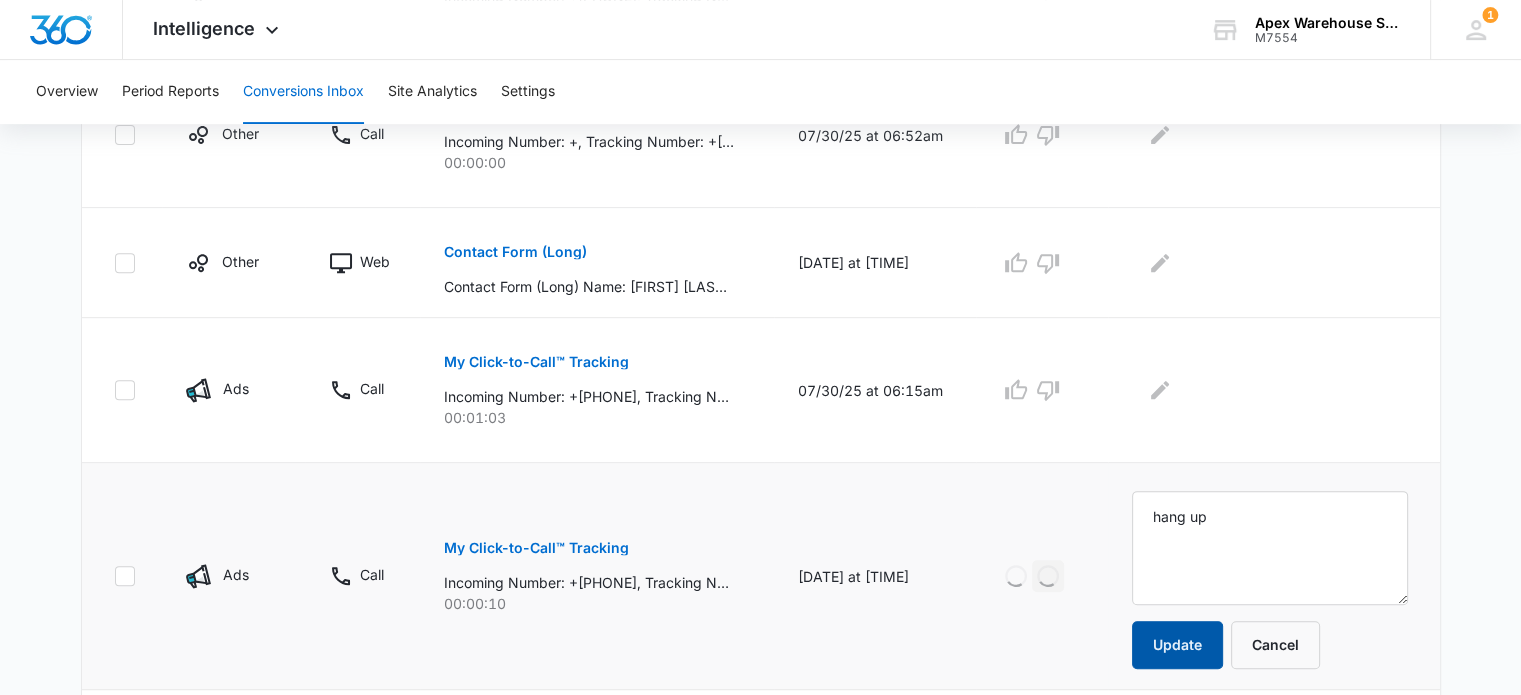 type on "hang up" 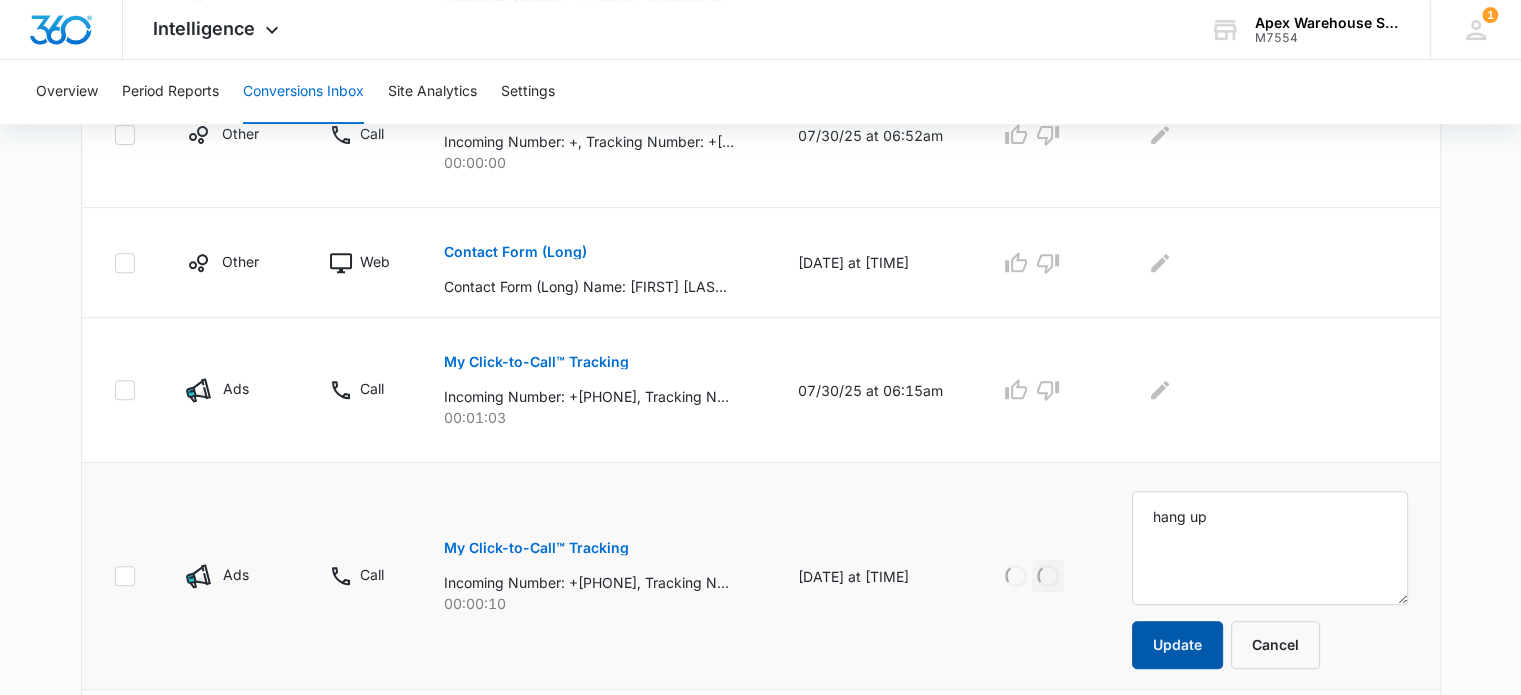 click on "Update" at bounding box center [1177, 645] 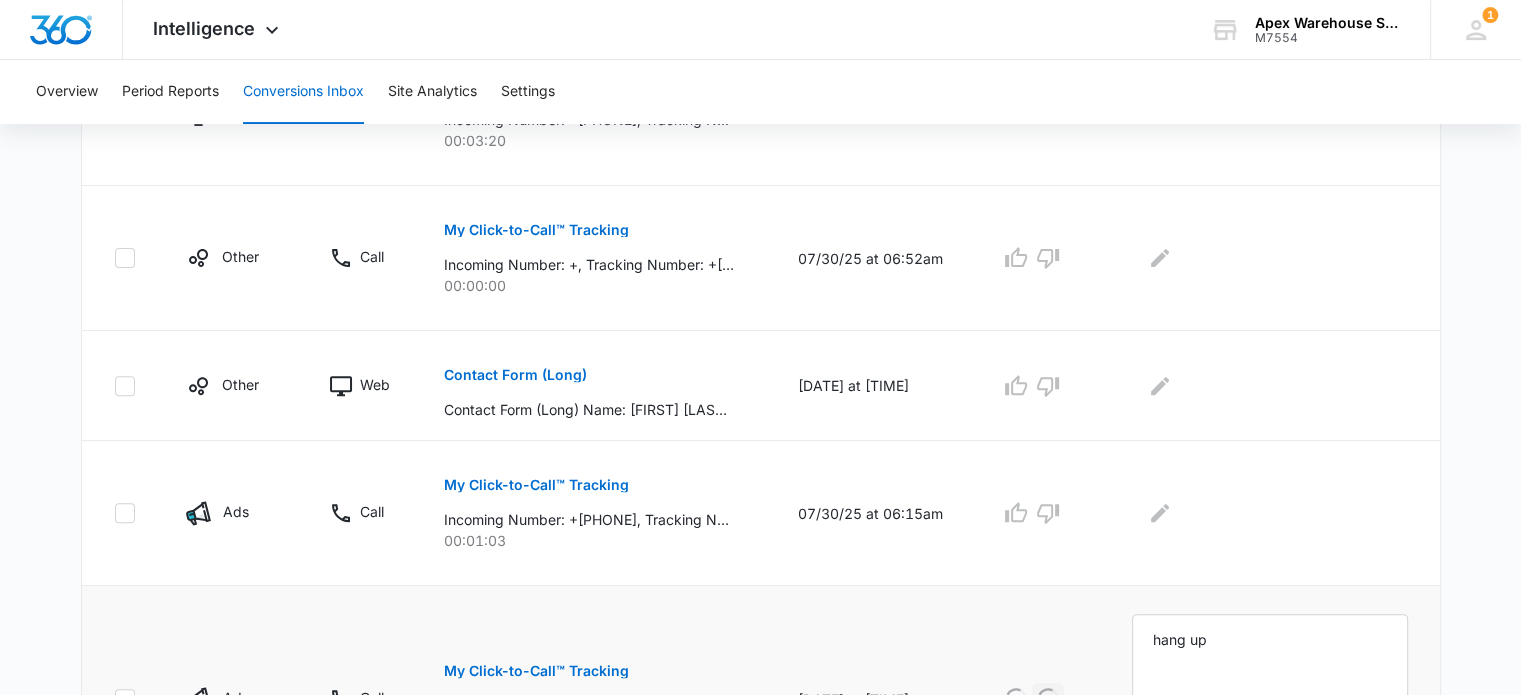 scroll, scrollTop: 588, scrollLeft: 0, axis: vertical 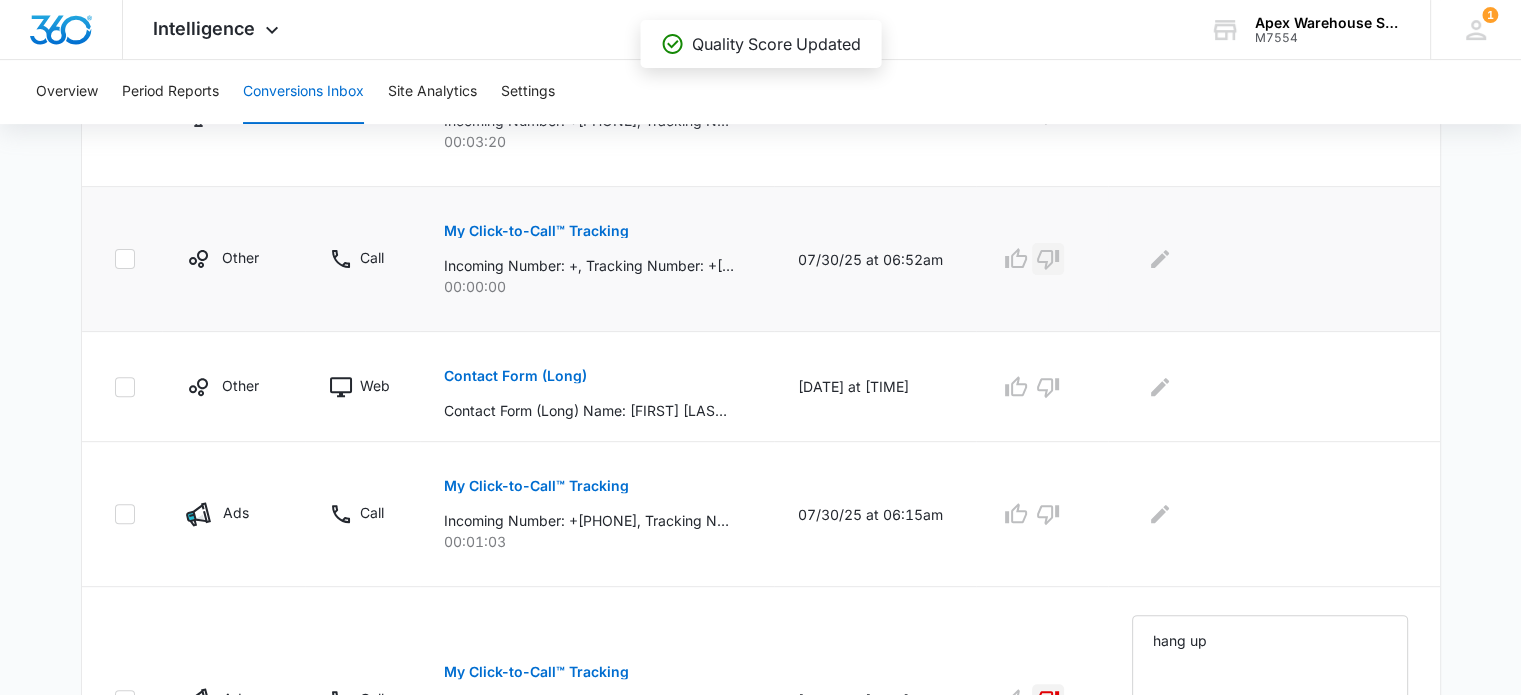 click 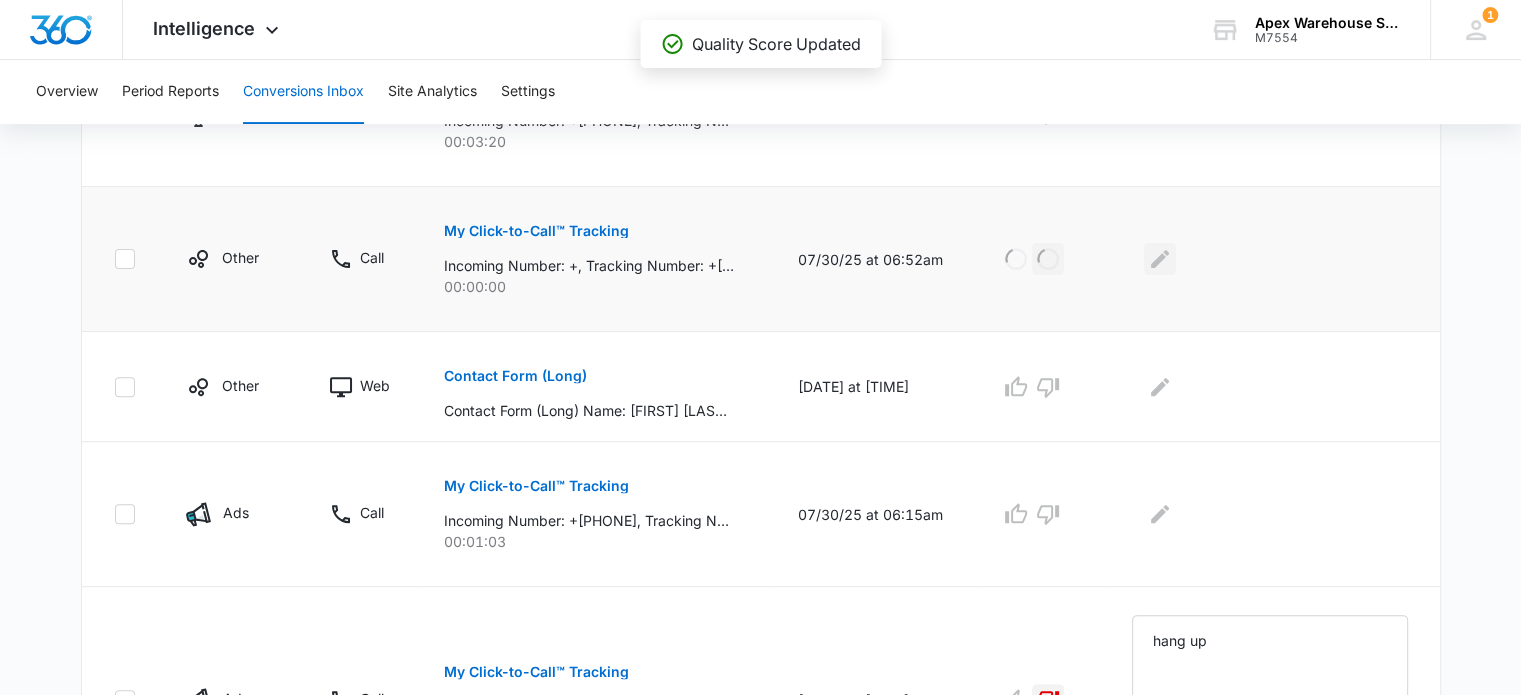 click 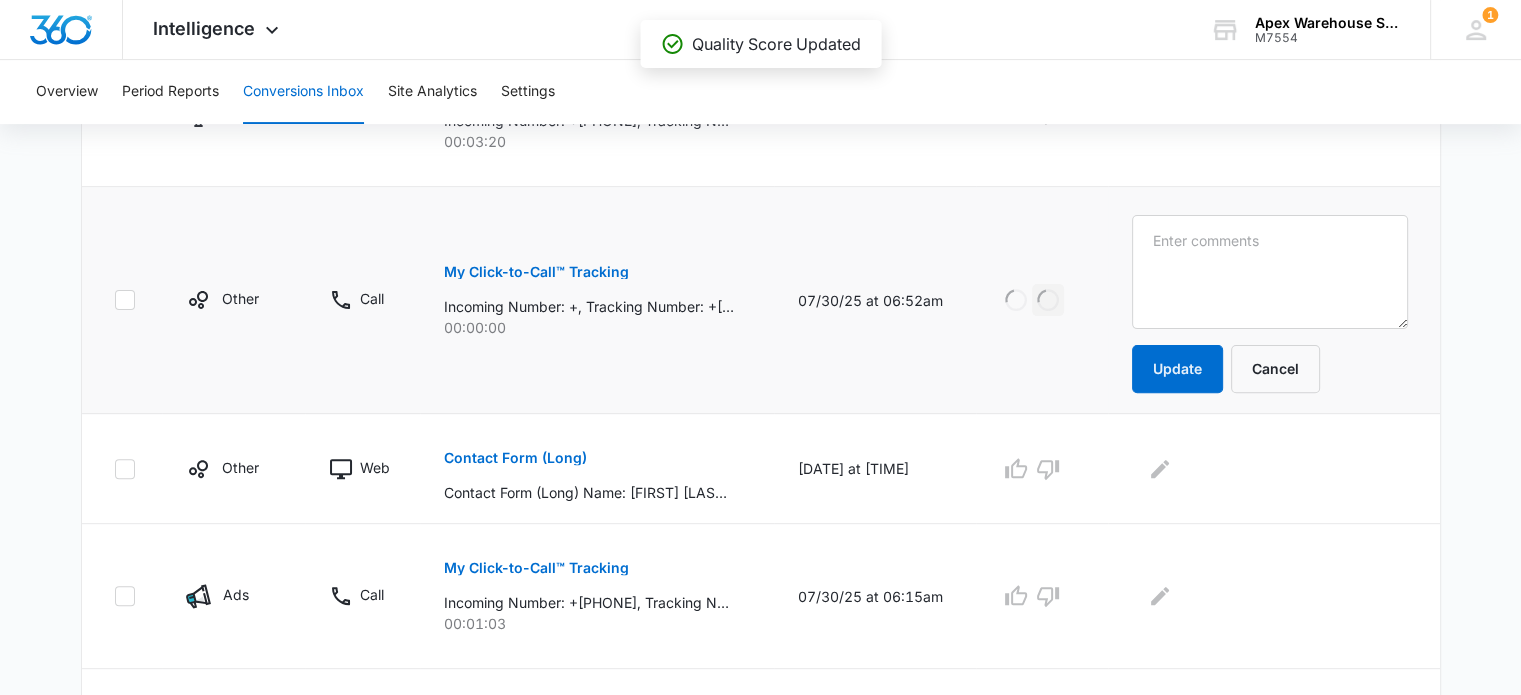 click at bounding box center [1270, 272] 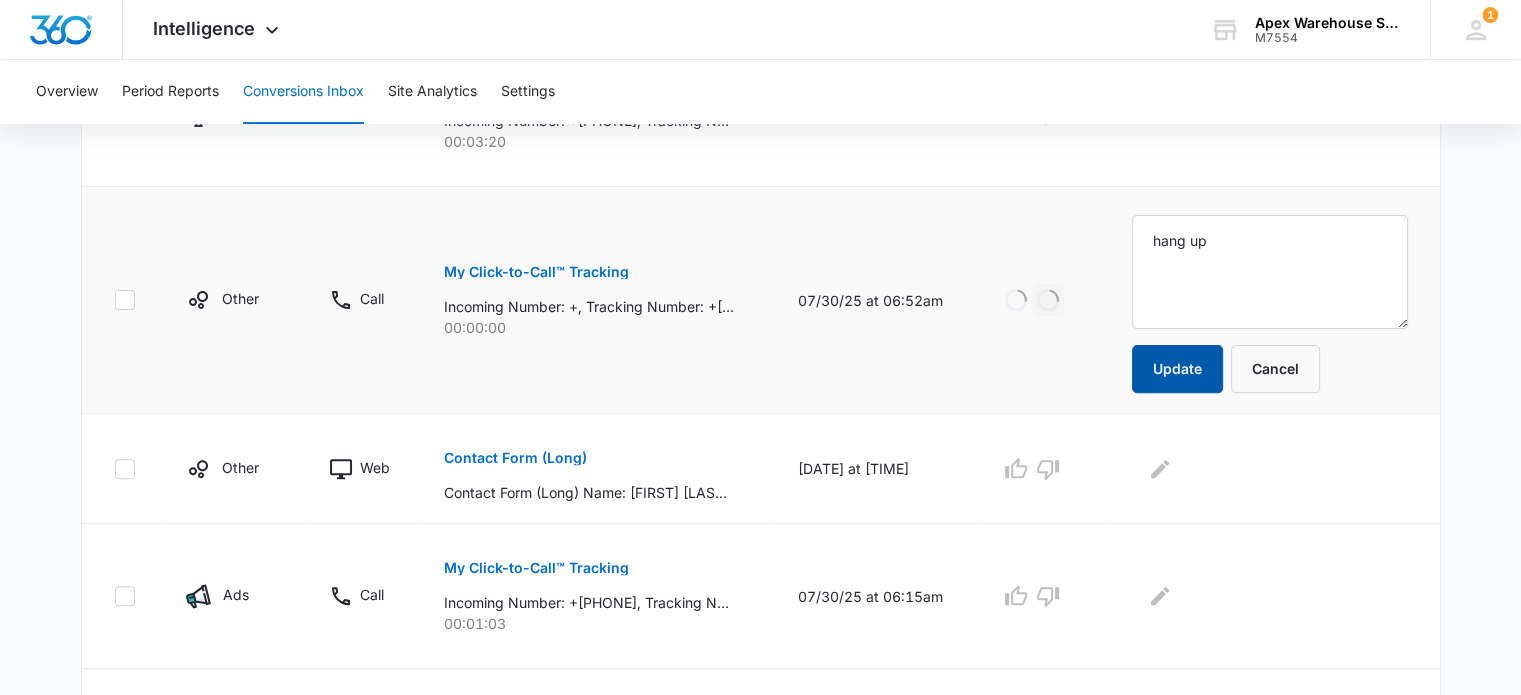 type on "hang up" 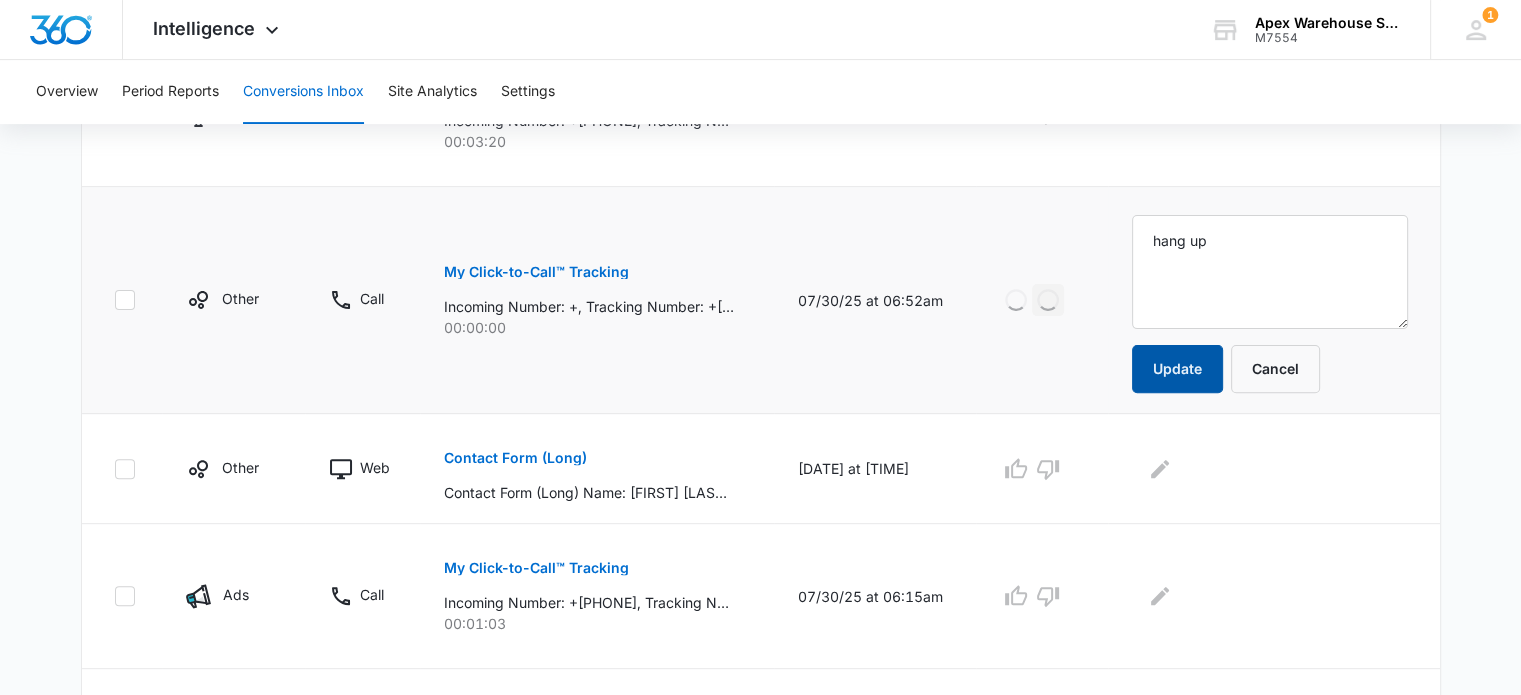 click on "Update" at bounding box center [1177, 369] 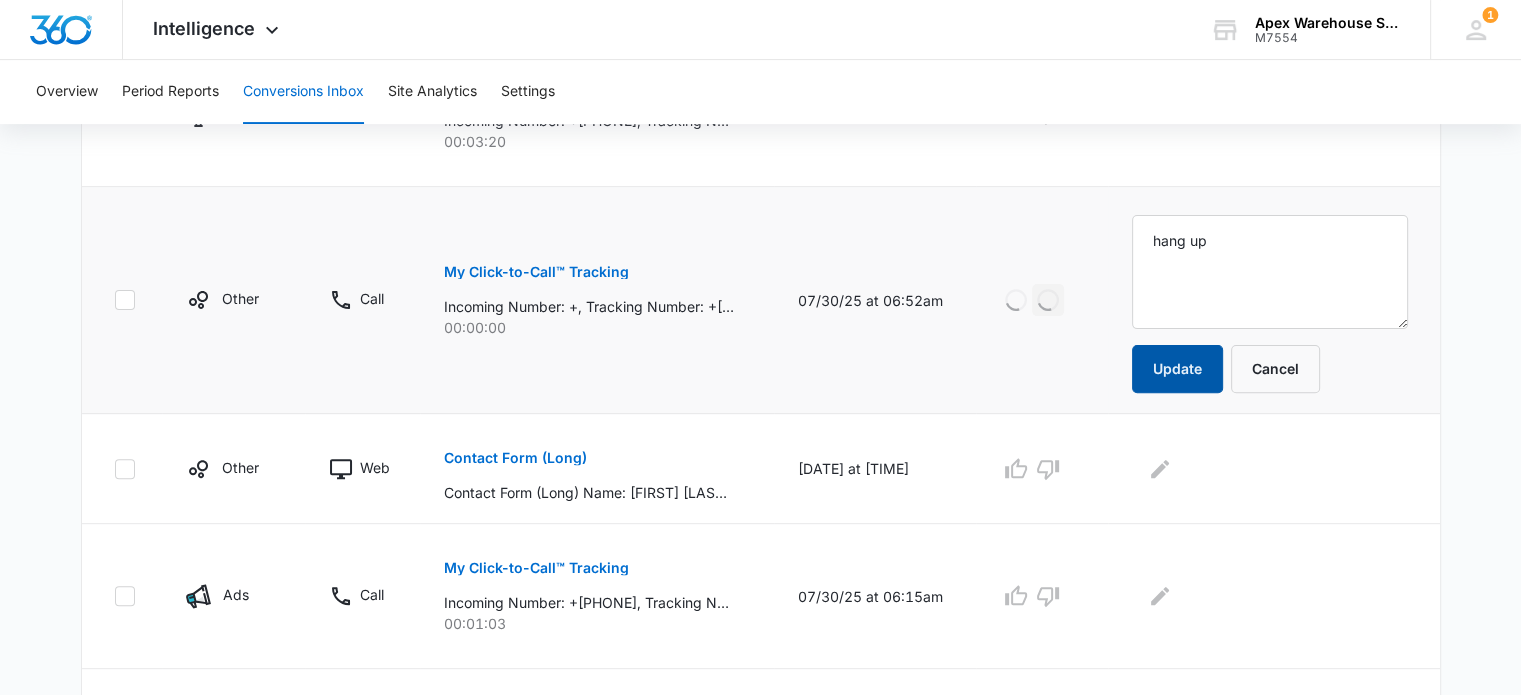 scroll, scrollTop: 681, scrollLeft: 0, axis: vertical 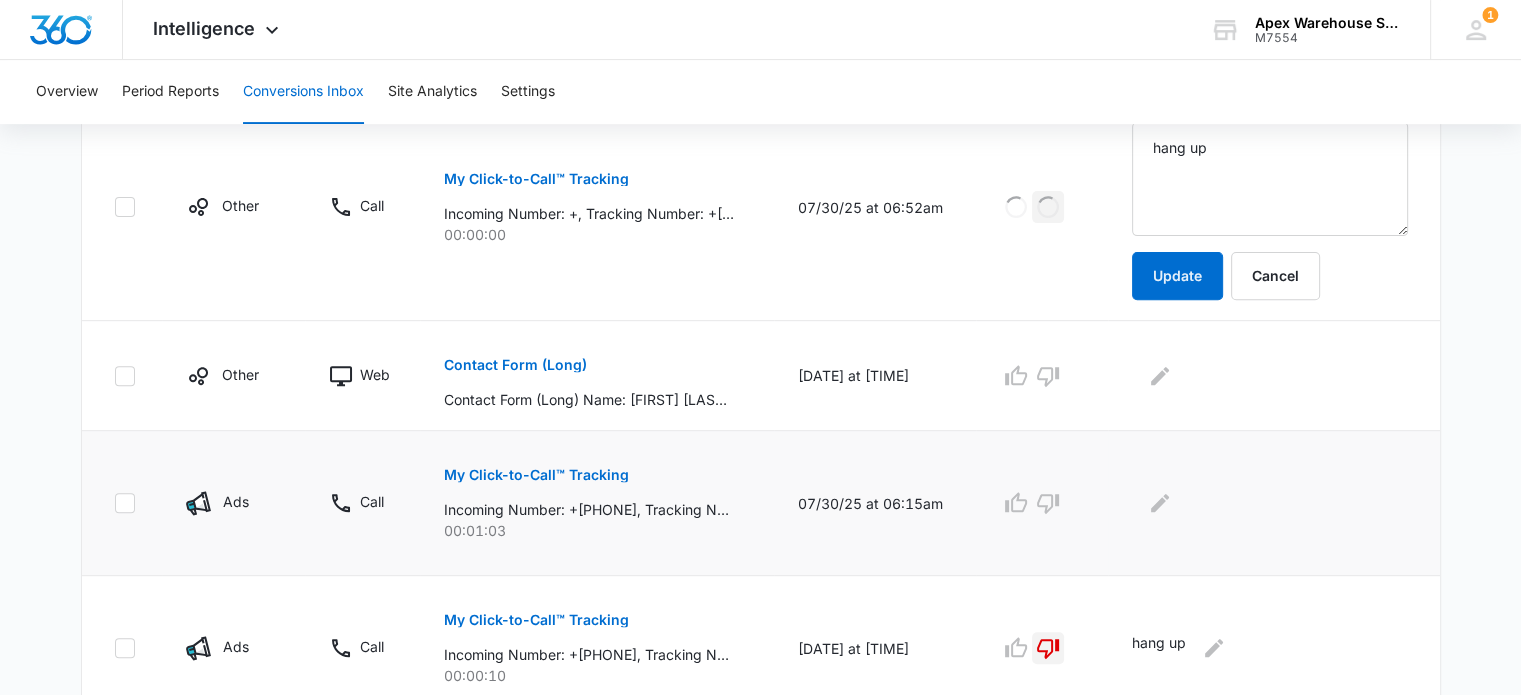 click on "My Click-to-Call™ Tracking" at bounding box center (536, 475) 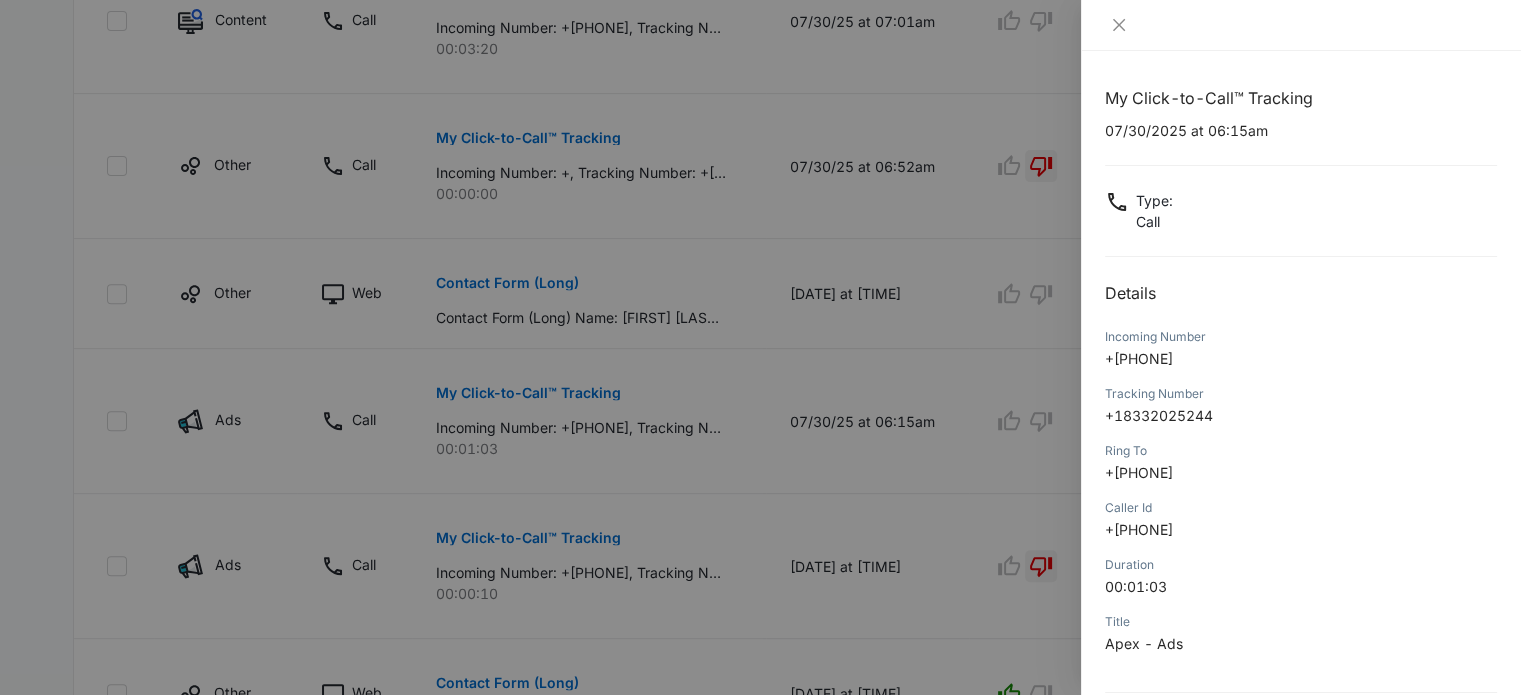 scroll, scrollTop: 192, scrollLeft: 0, axis: vertical 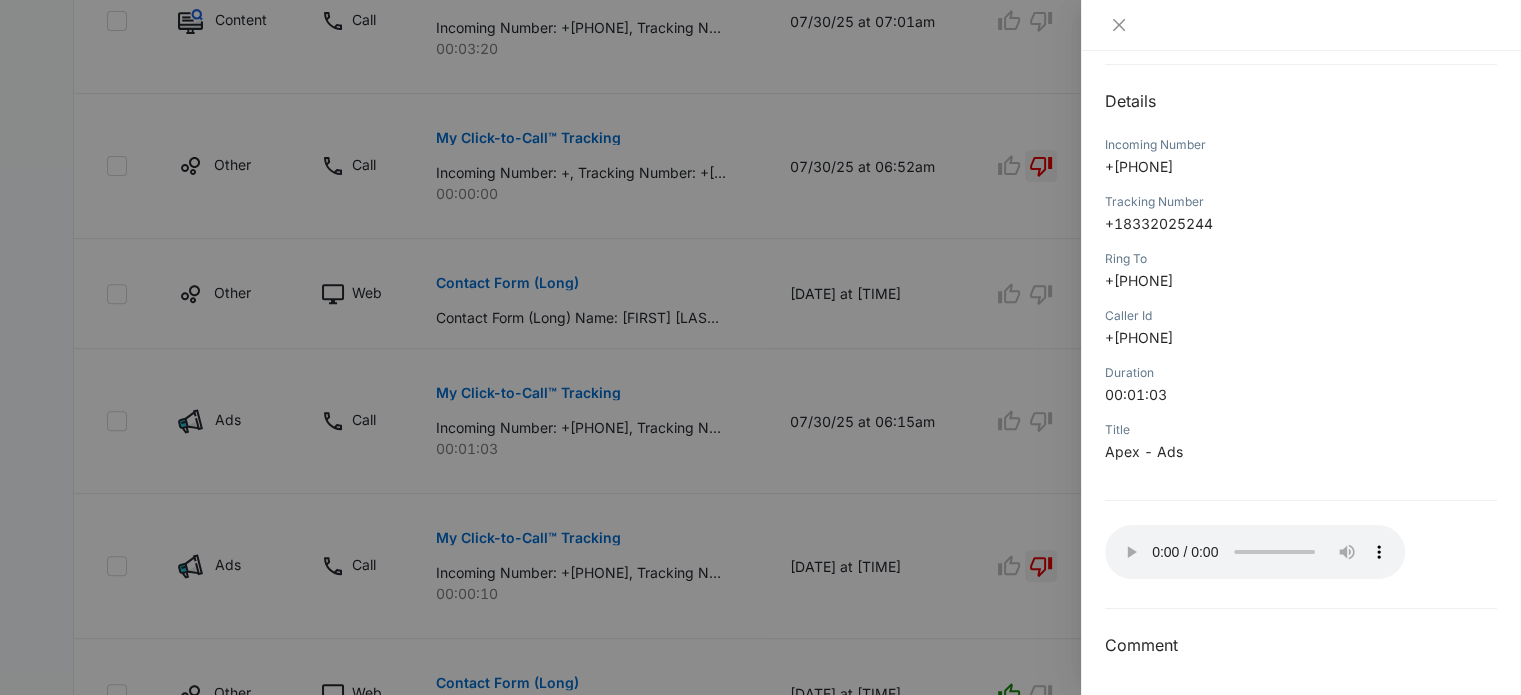 click at bounding box center (760, 347) 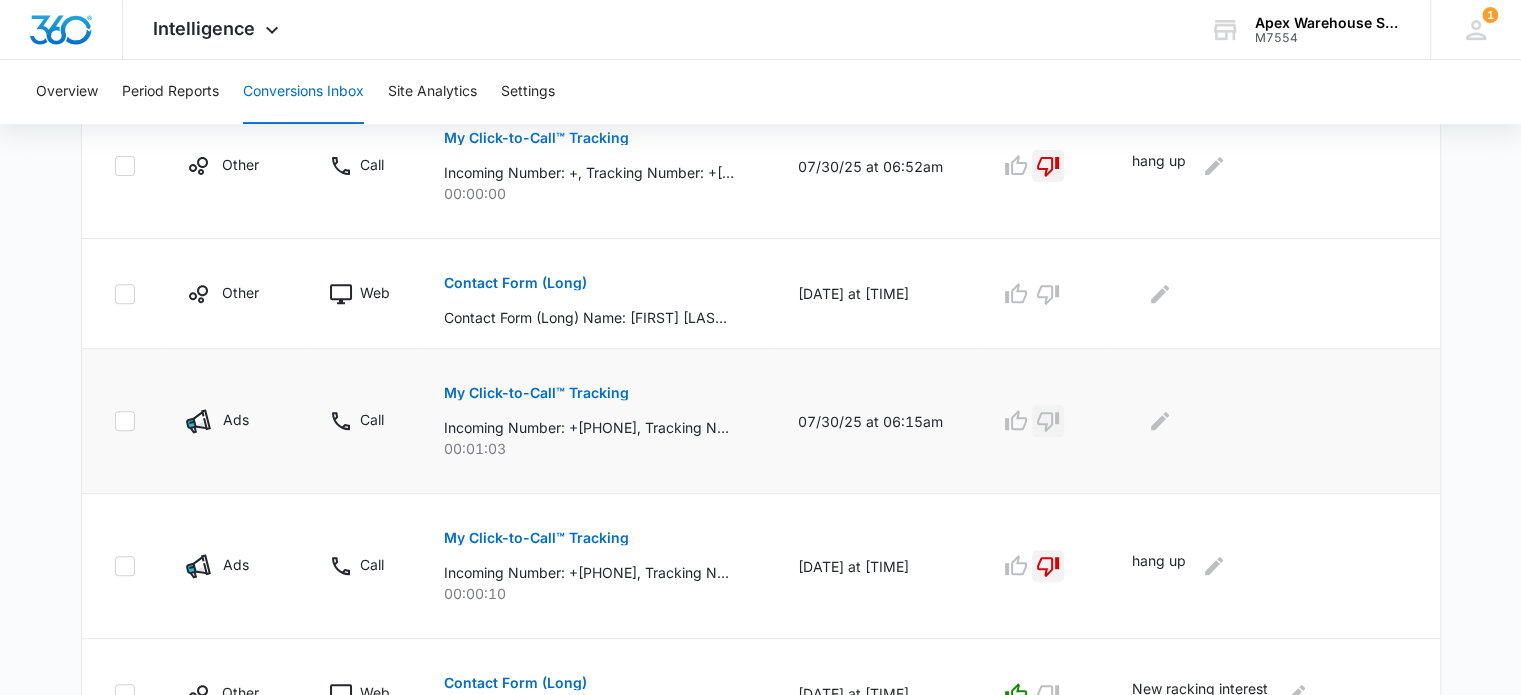click 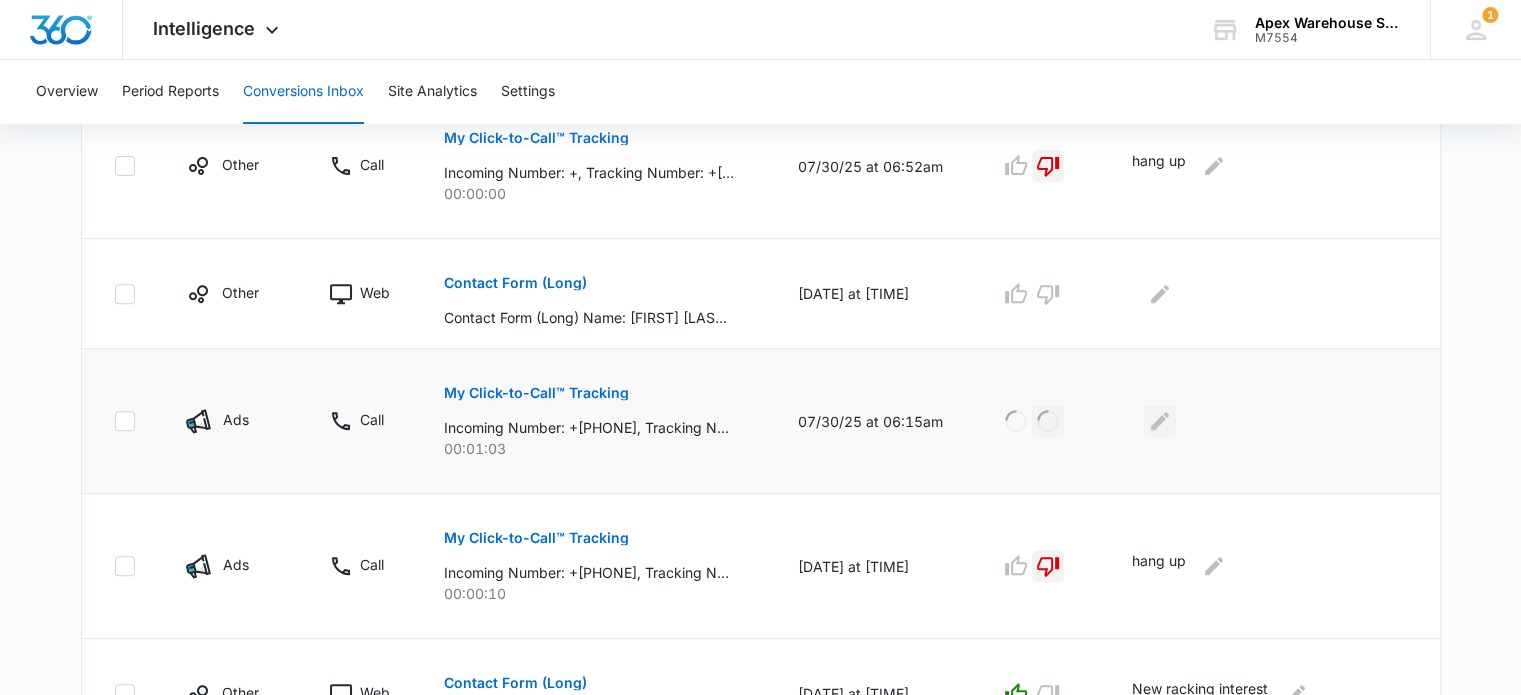 click 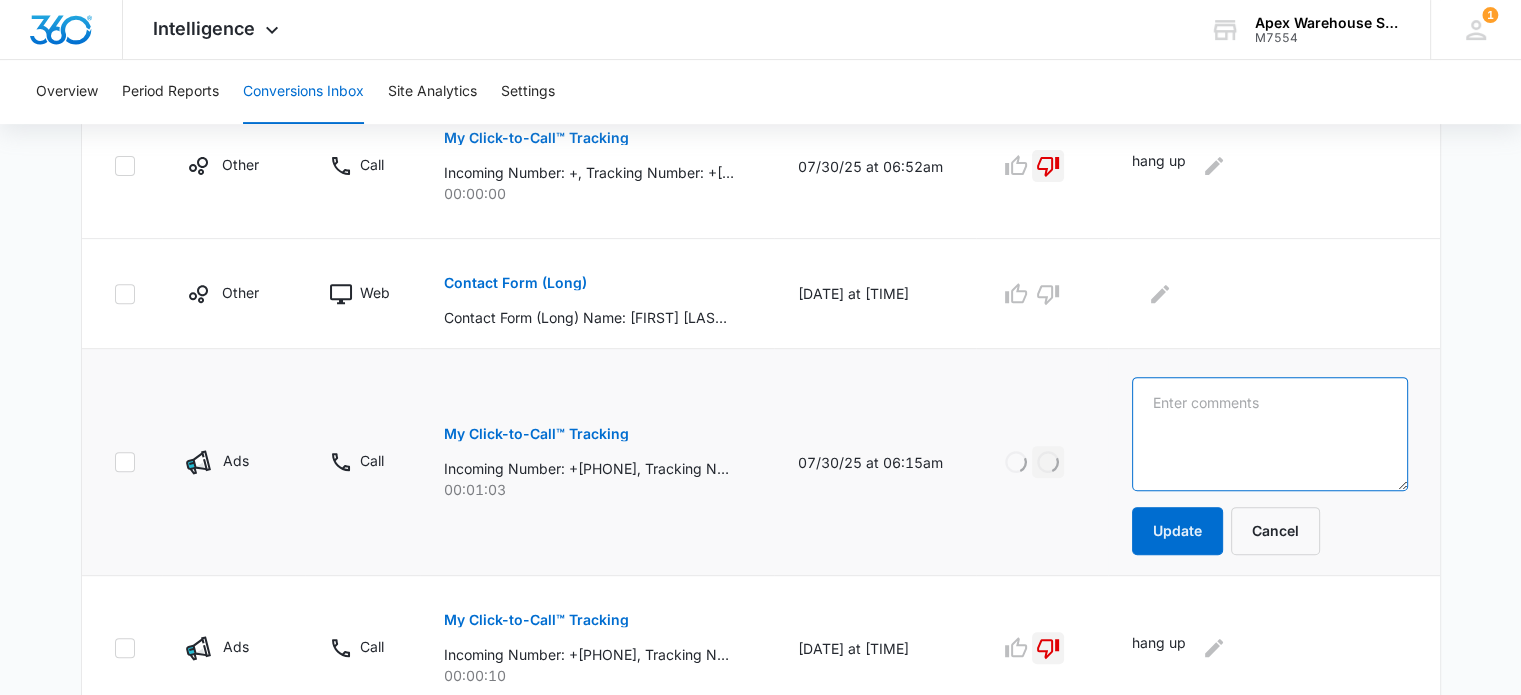 click at bounding box center [1270, 434] 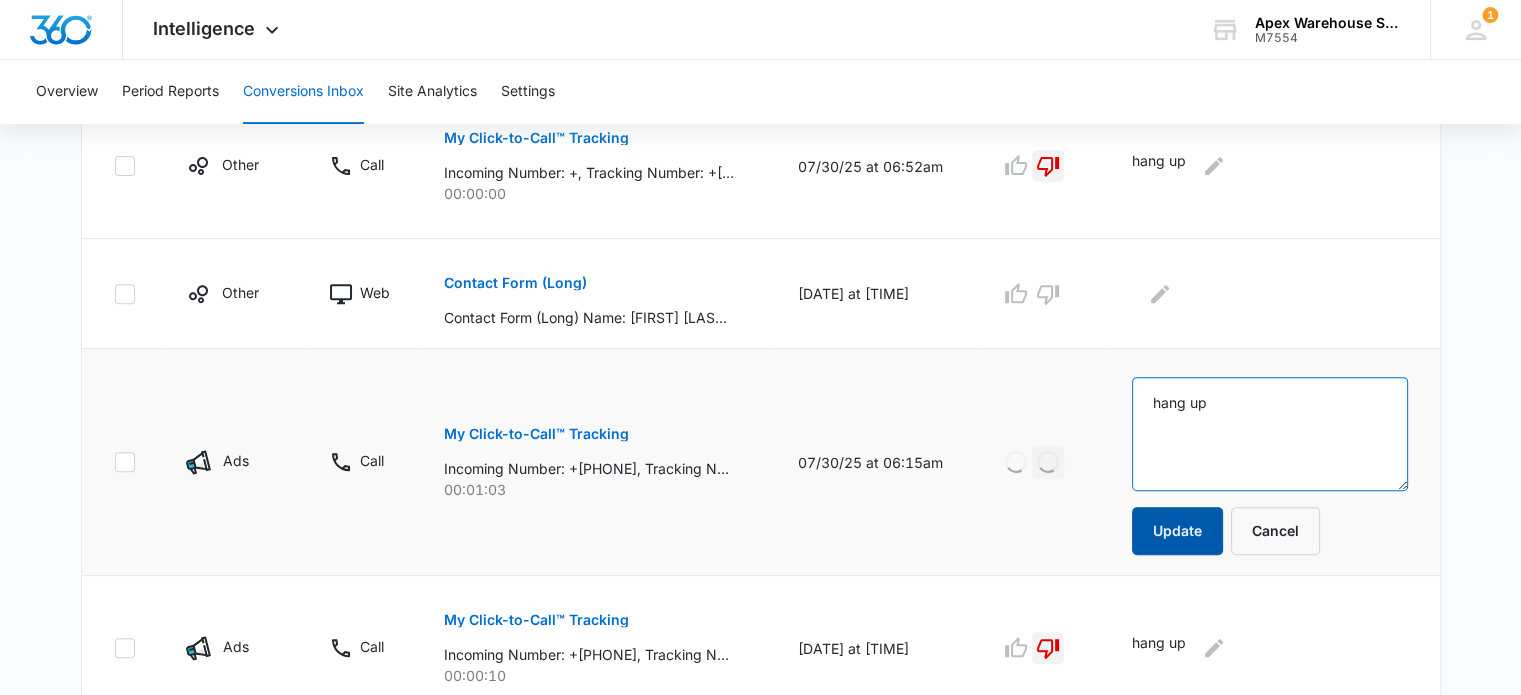 type on "hang up" 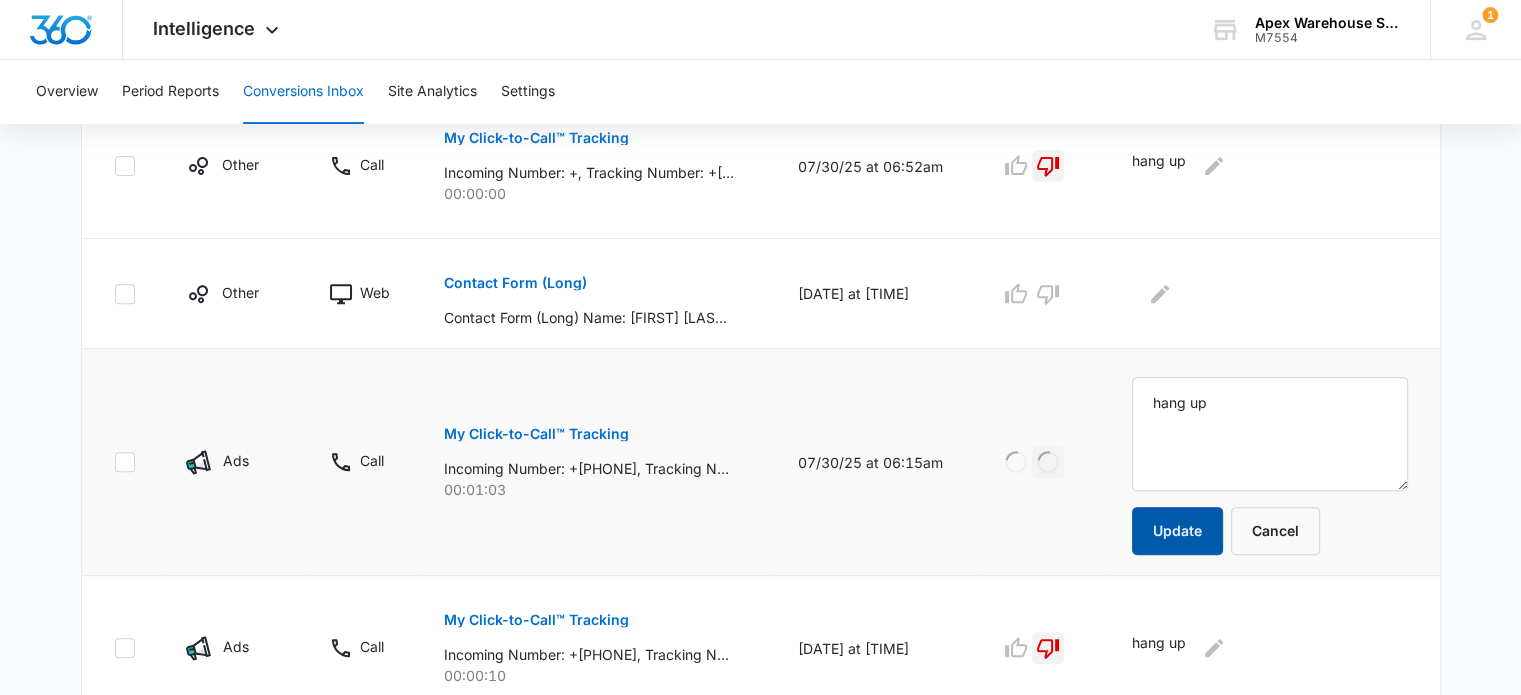 click on "Update" at bounding box center (1177, 531) 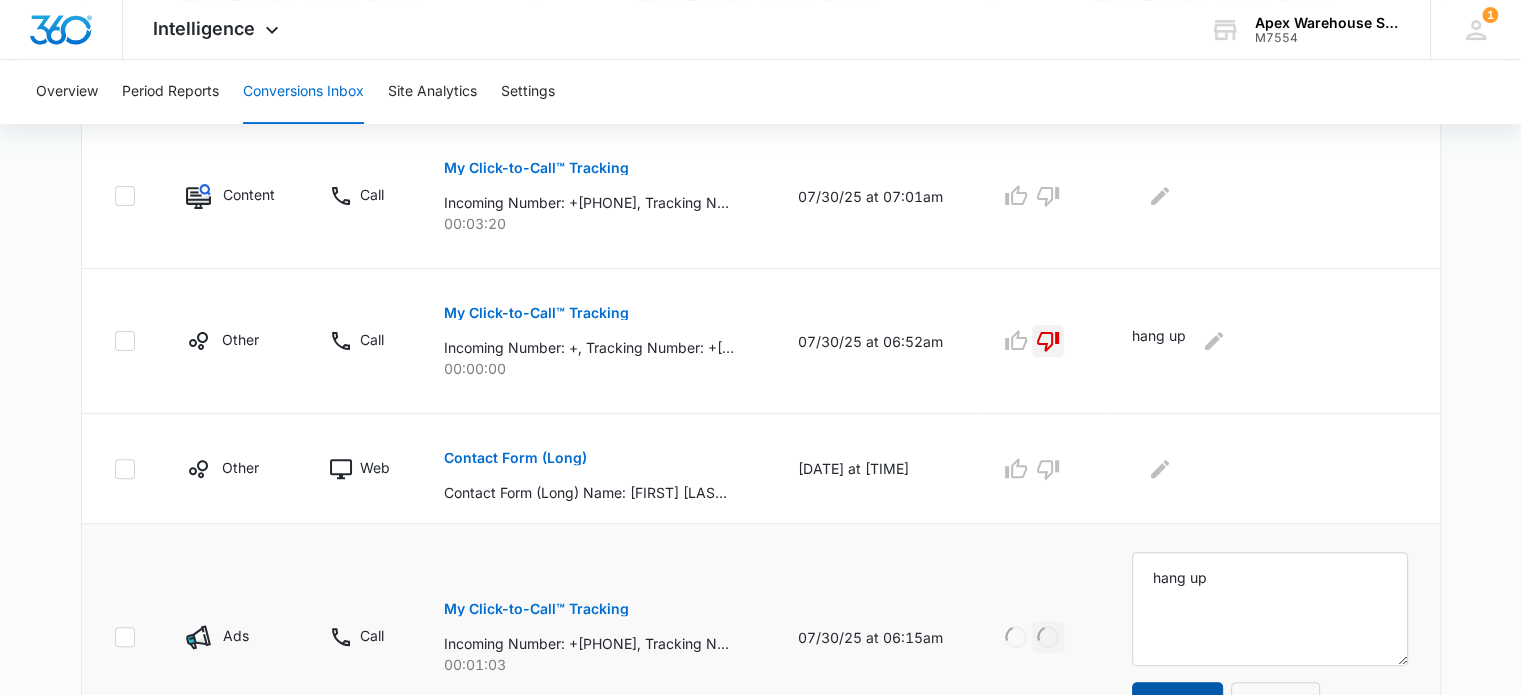 scroll, scrollTop: 487, scrollLeft: 0, axis: vertical 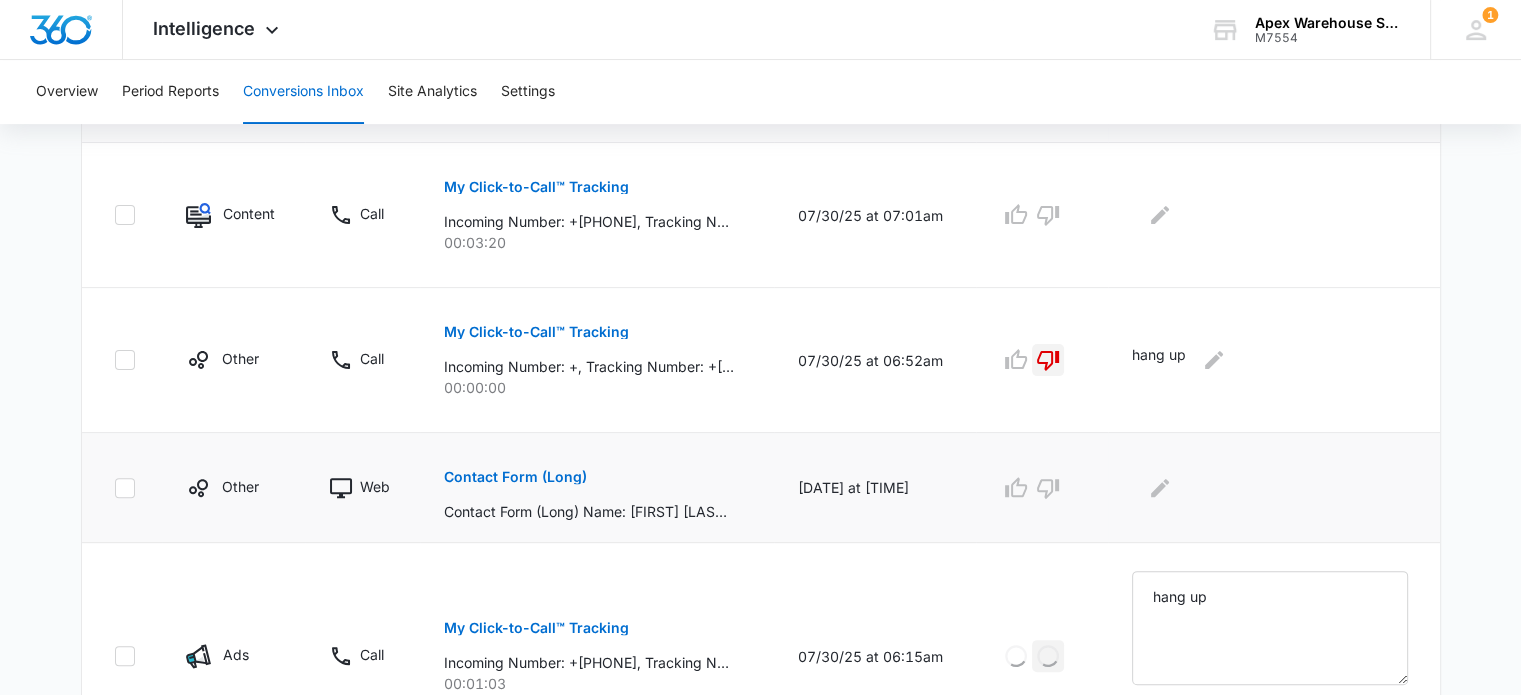 click on "Contact Form (Long)" at bounding box center (515, 477) 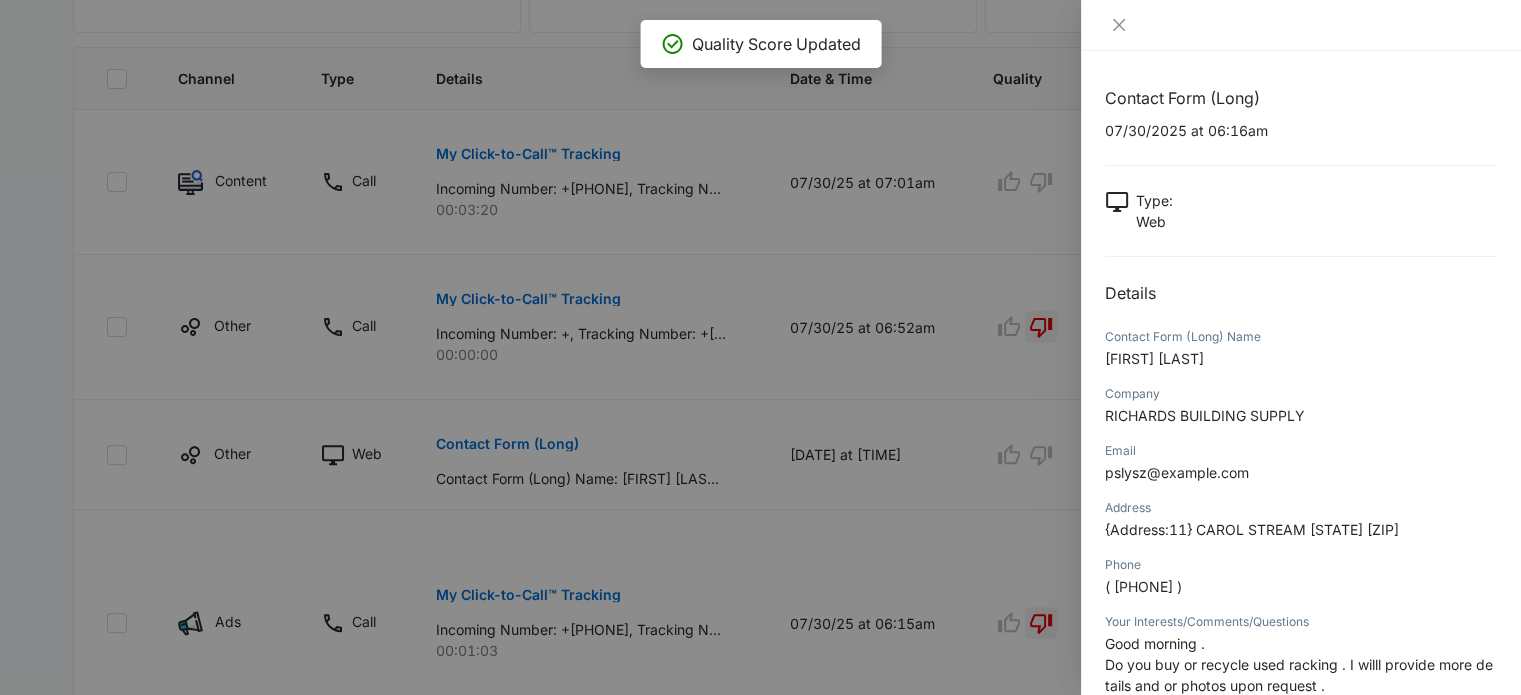 scroll, scrollTop: 520, scrollLeft: 0, axis: vertical 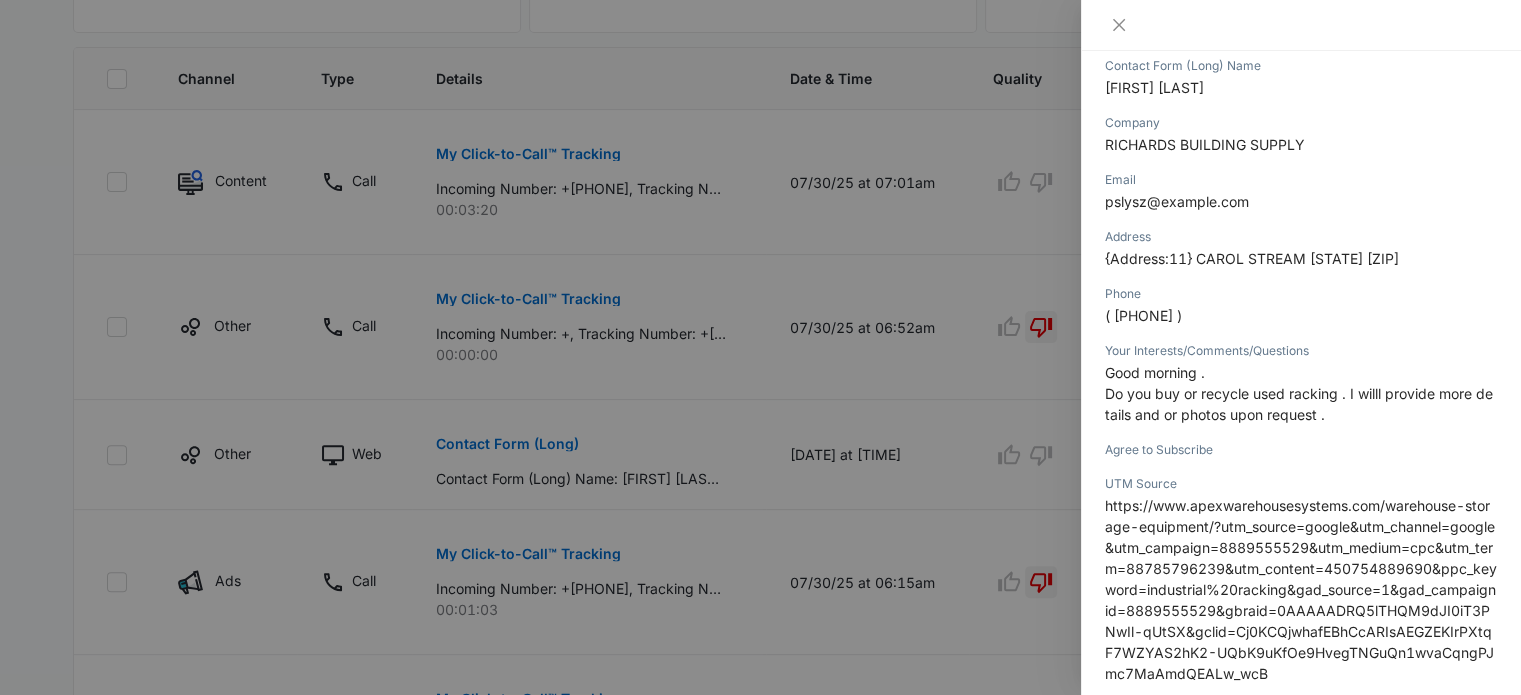 click at bounding box center (760, 347) 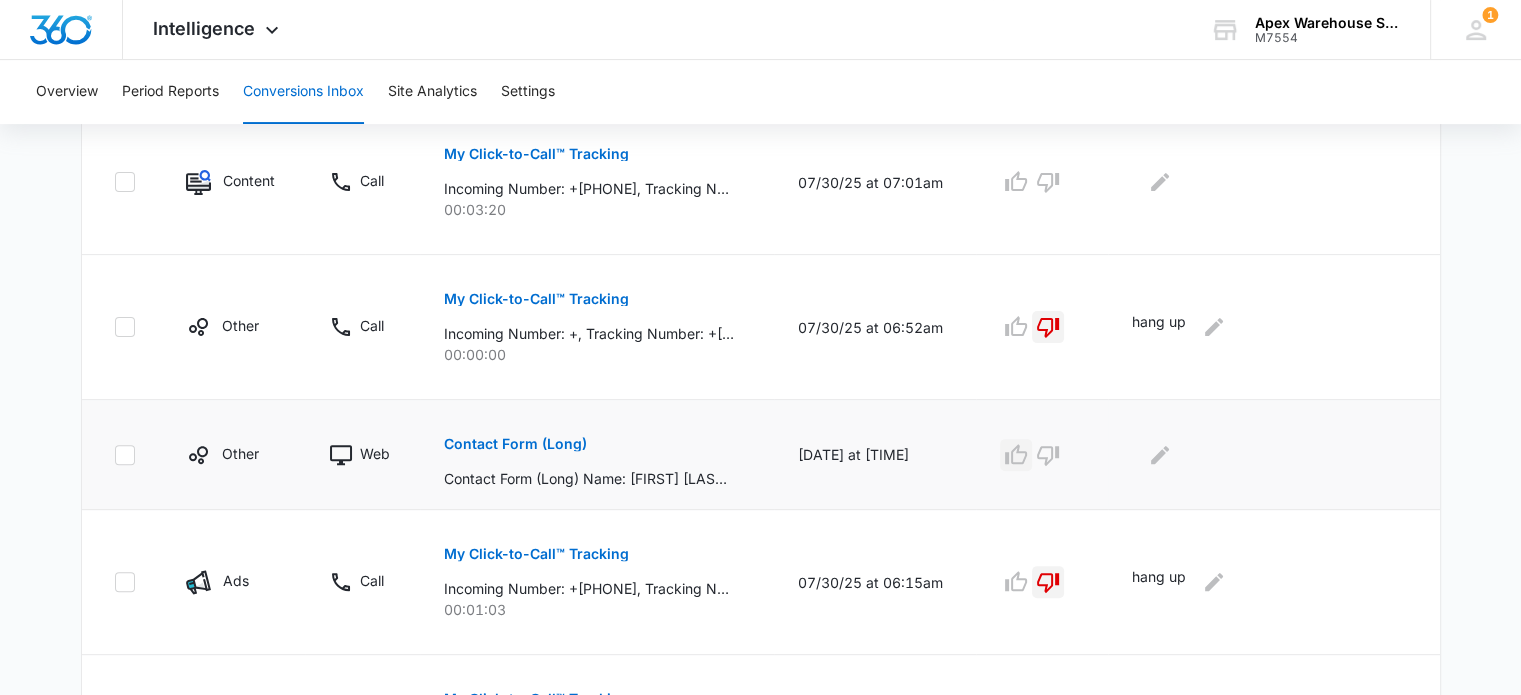 click 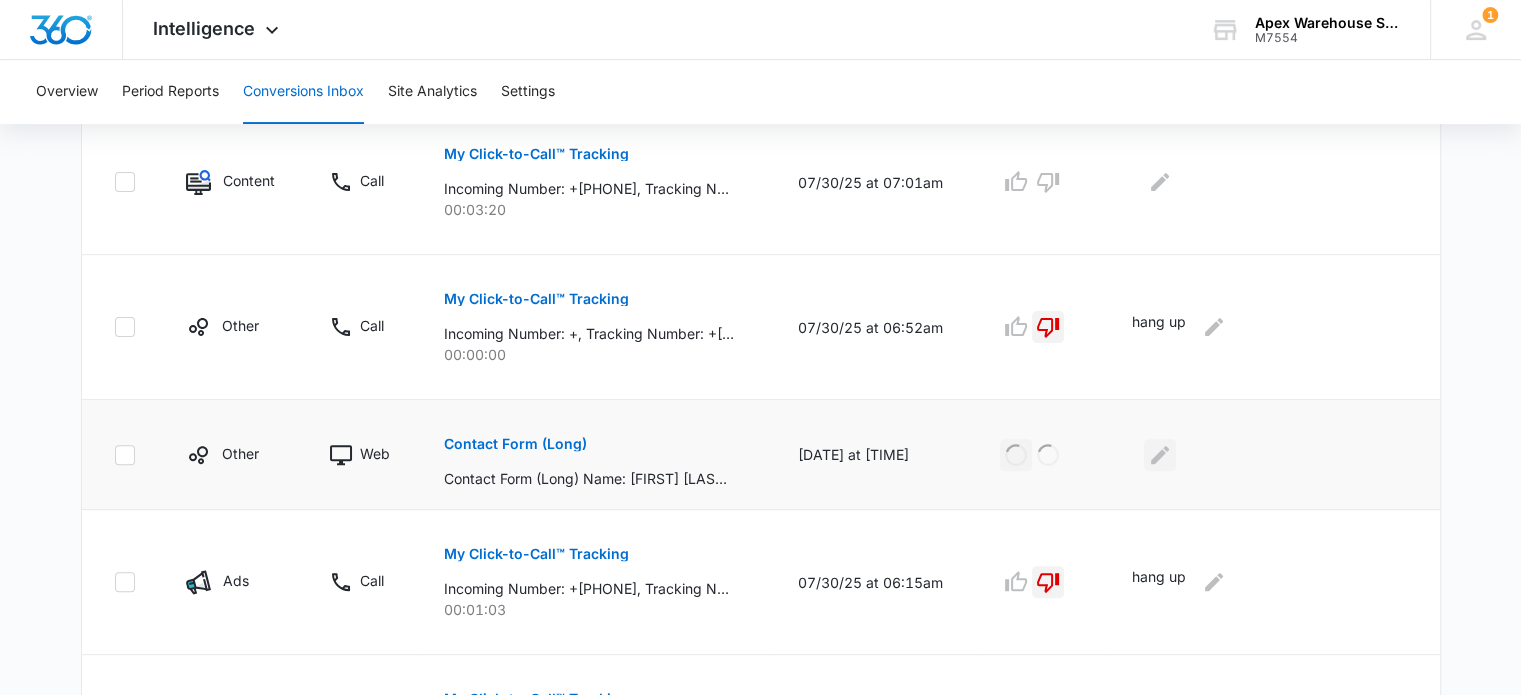 click at bounding box center [1160, 455] 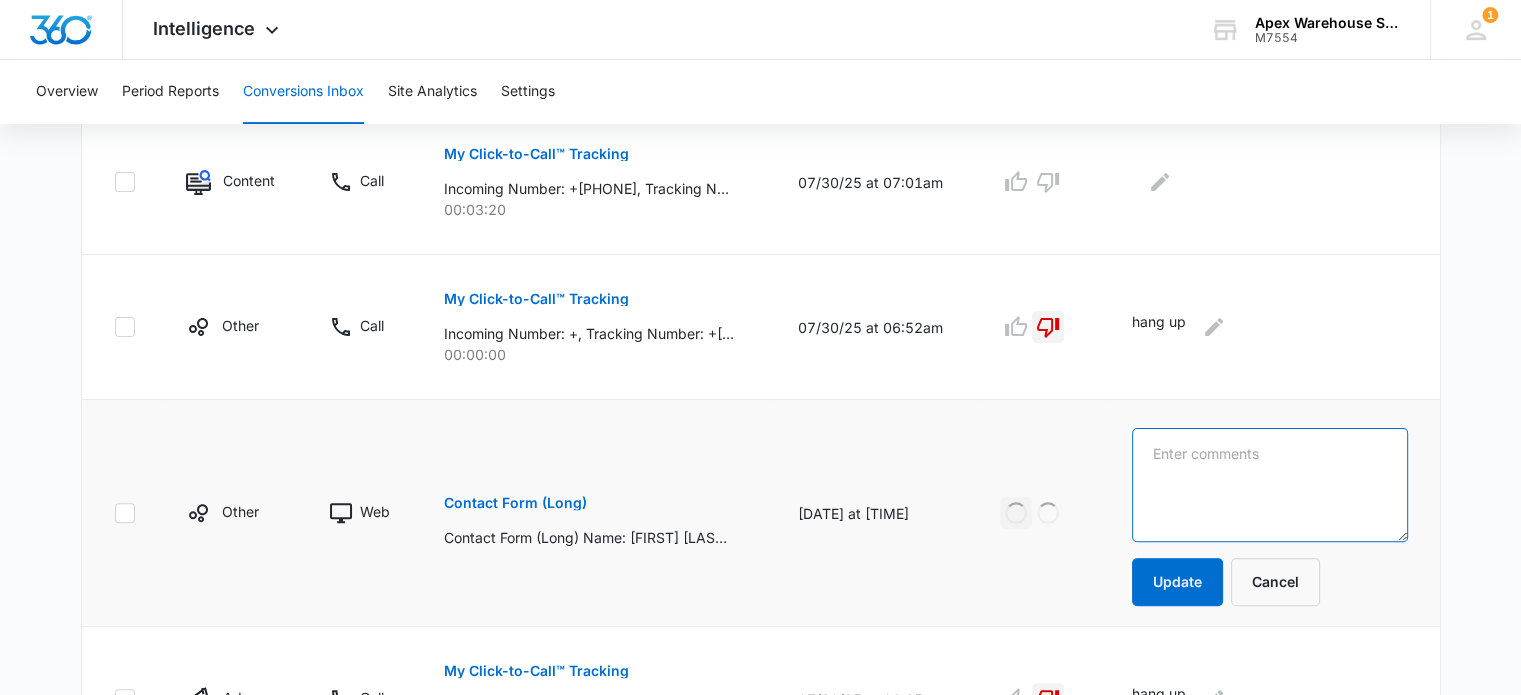 click at bounding box center [1270, 485] 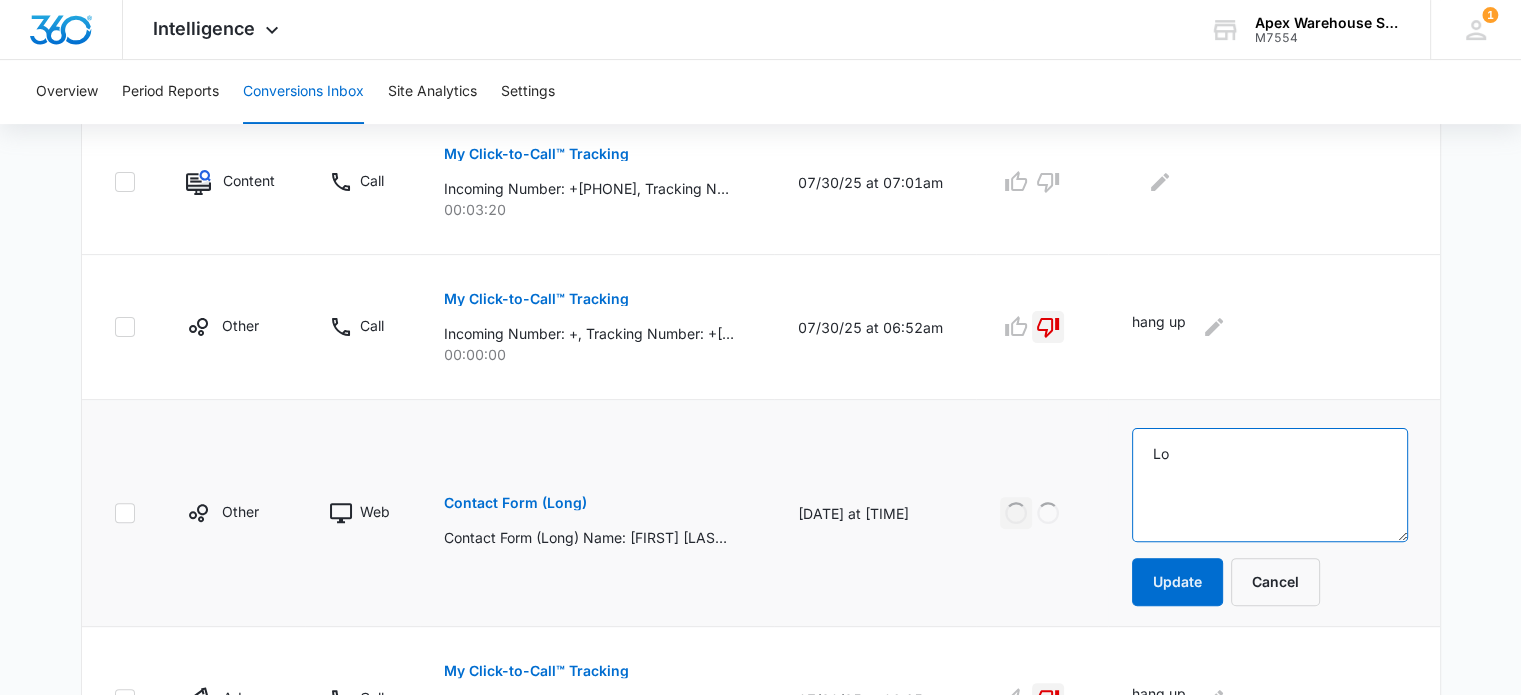 type on "L" 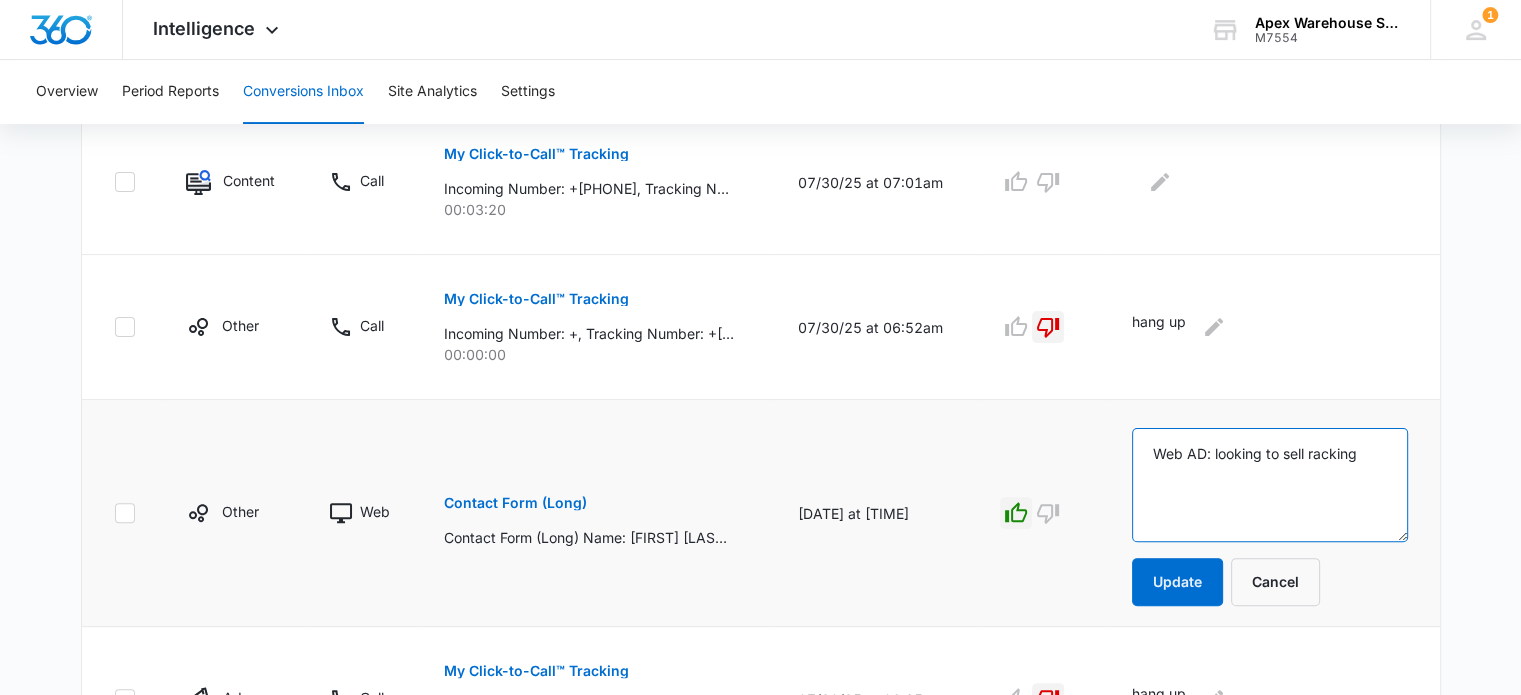 type on "Web AD: looking to sell racking" 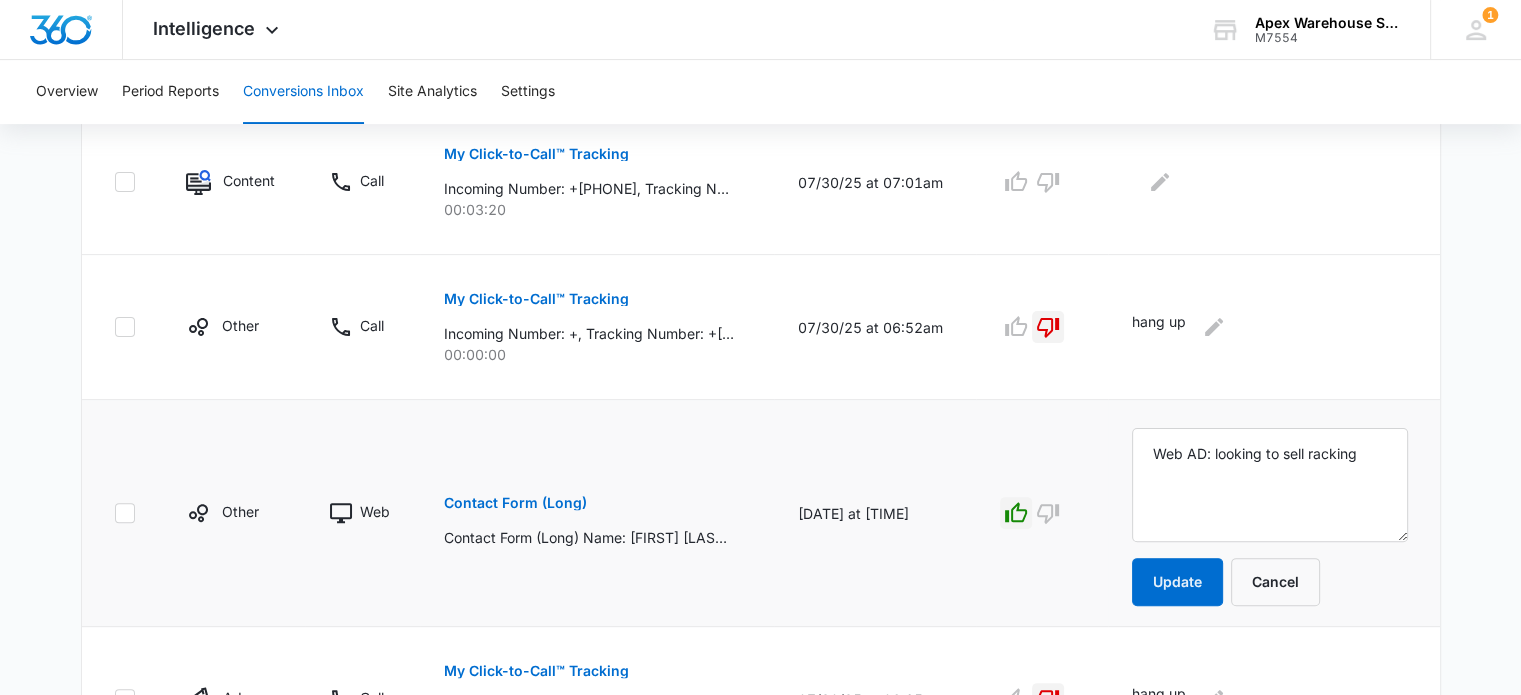 click on "Filters 07/27/2025 08/06/2025 New Conversion Jul 2025 Su Mo Tu We Th Fr Sa 29 30 1 2 3 4 5 6 7 8 9 10 11 12 13 14 15 16 17 18 19 20 21 22 23 24 25 26 27 28 29 30 31 1 2 3 4 5 6 7 8 9 Aug 2025 Su Mo Tu We Th Fr Sa 27 28 29 30 31 1 2 3 4 5 6 7 8 9 10 11 12 13 14 15 16 17 18 19 20 21 22 23 24 25 26 27 28 29 30 31 1 2 3 4 5 6 Last  Week Last 2 Weeks Last 30 Days Last 60 Days Last 90 Days Last 180 Days Month to Date Year to Date Total Conversions: 161 Ads Content Social Other From Calls: 114 Ads Content Social Other From the Web: 47 Ads Content Social Other Channel Type Details Date & Time Quality Comments Content Call My Click-to-Call™ Tracking Incoming Number: +18012591742, Tracking Number: +18332024492, Ring To: +16309574020, Caller Id: +18012591742, Duration: 00:03:20, Title: Apex - Content 00:03:20 07/30/25 at 07:01am Other Call My Click-to-Call™ Tracking Incoming Number: +, Tracking Number: +18332025581, Ring To: +16309574020, Caller Id: +, Duration: 00:00:00, Title: Apex - Other 00:00:00 hang up Other 1" at bounding box center (760, 670) 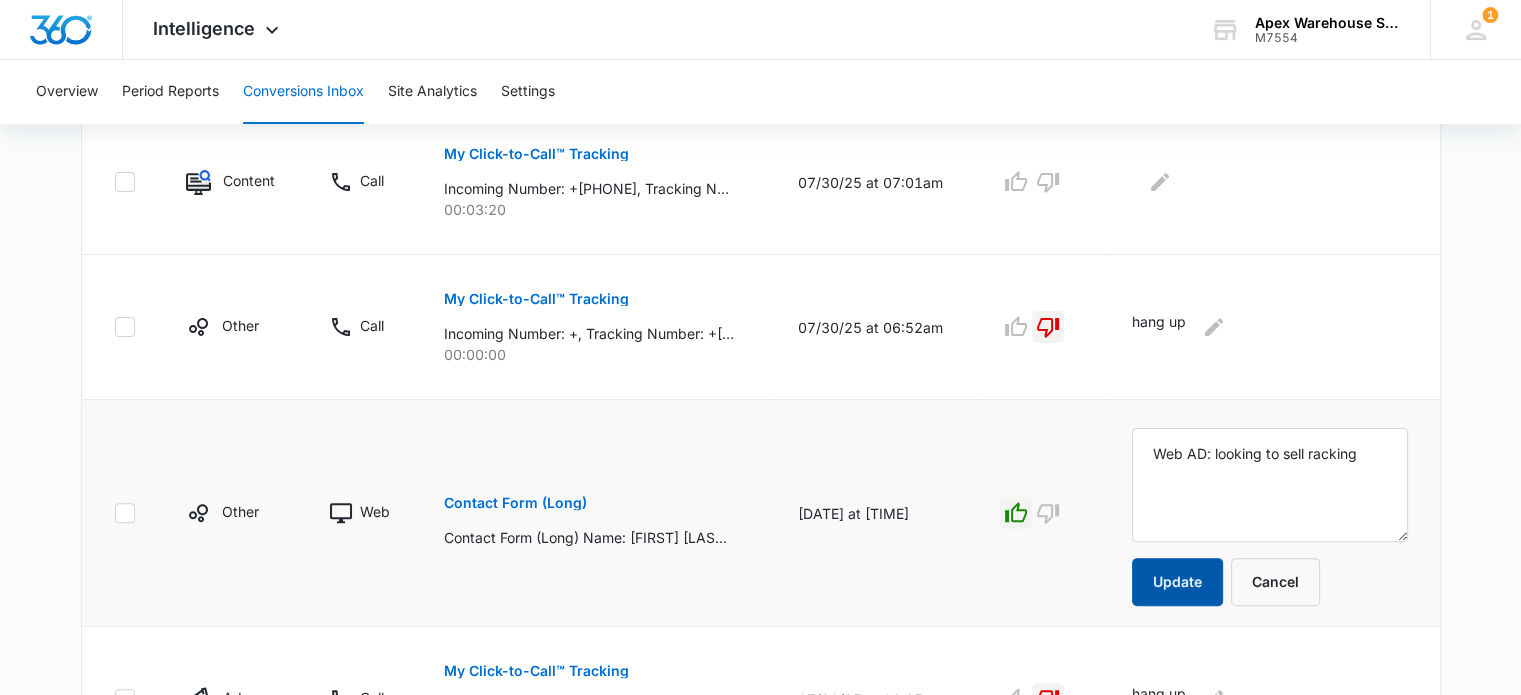 click on "Update" at bounding box center (1177, 582) 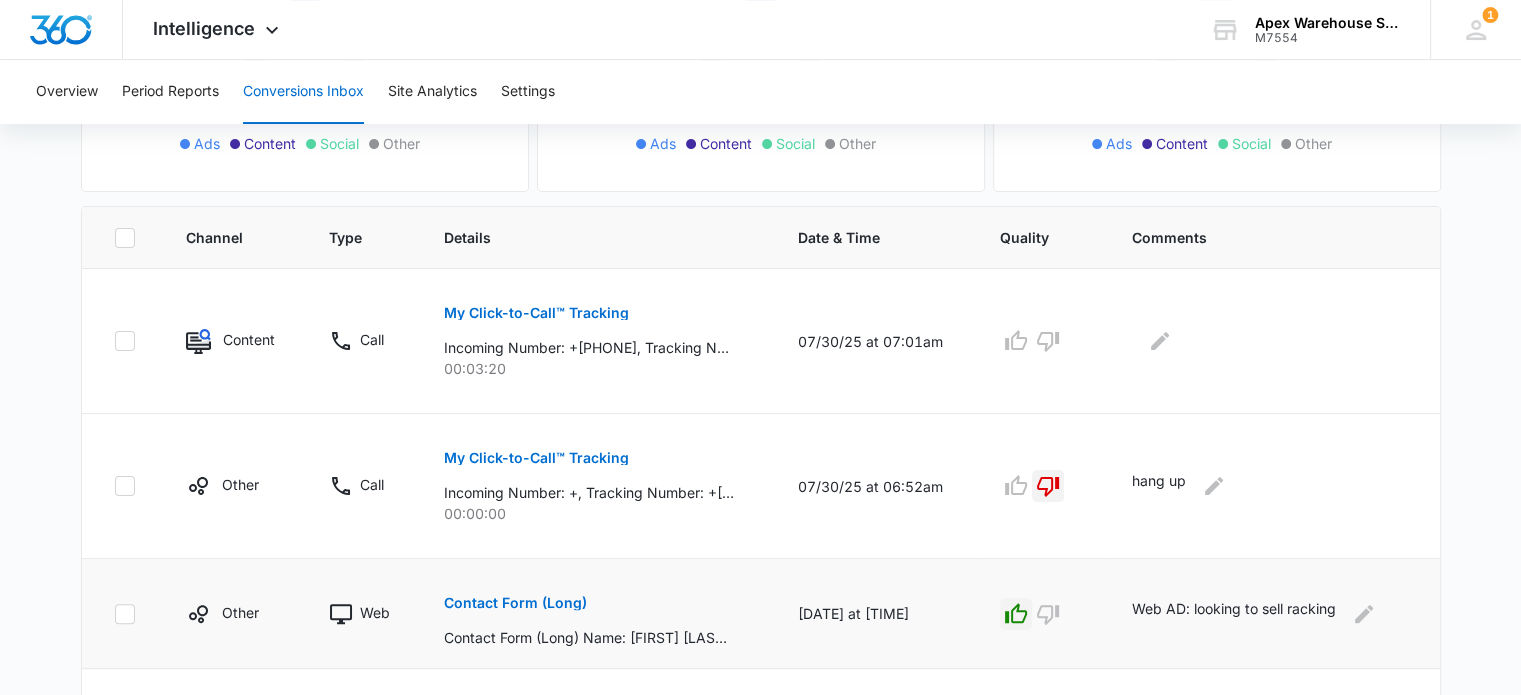 scroll, scrollTop: 360, scrollLeft: 0, axis: vertical 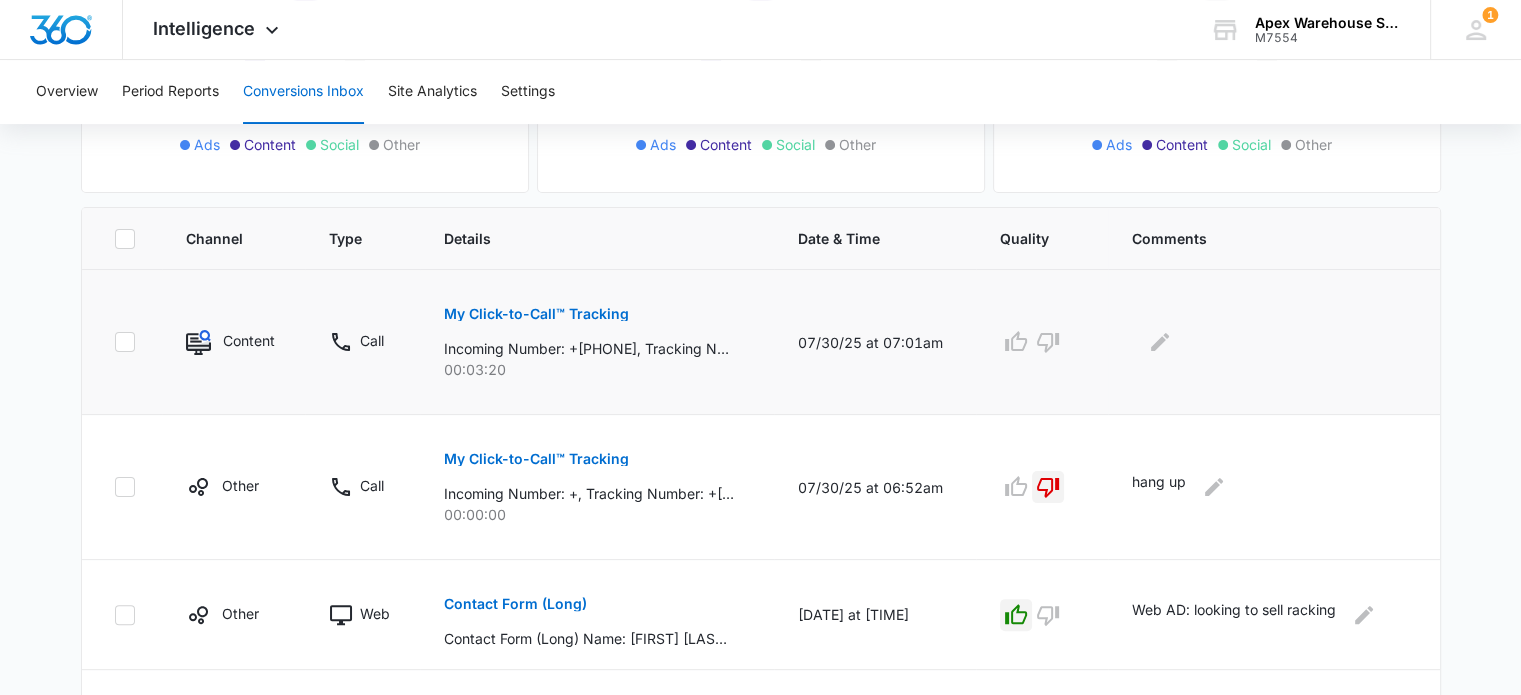 click on "My Click-to-Call™ Tracking" at bounding box center [536, 314] 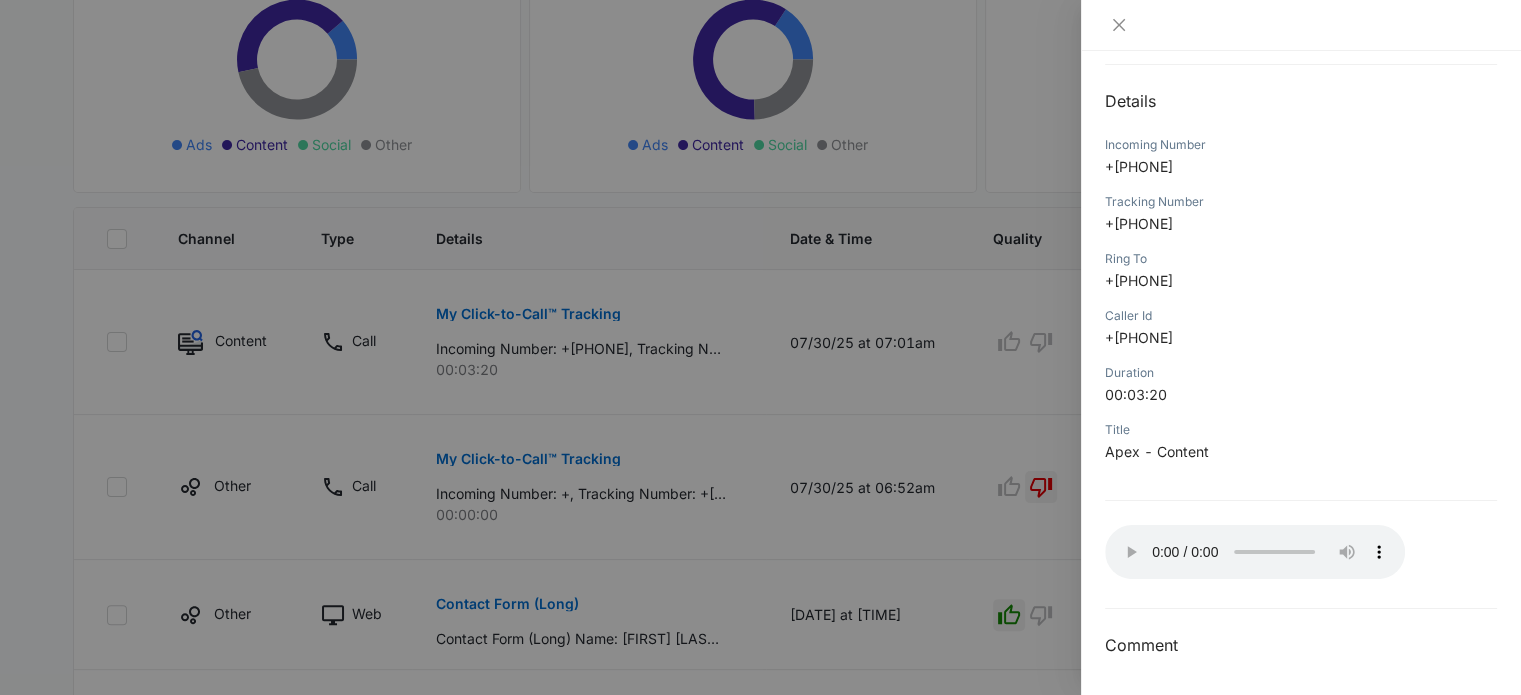scroll, scrollTop: 176, scrollLeft: 0, axis: vertical 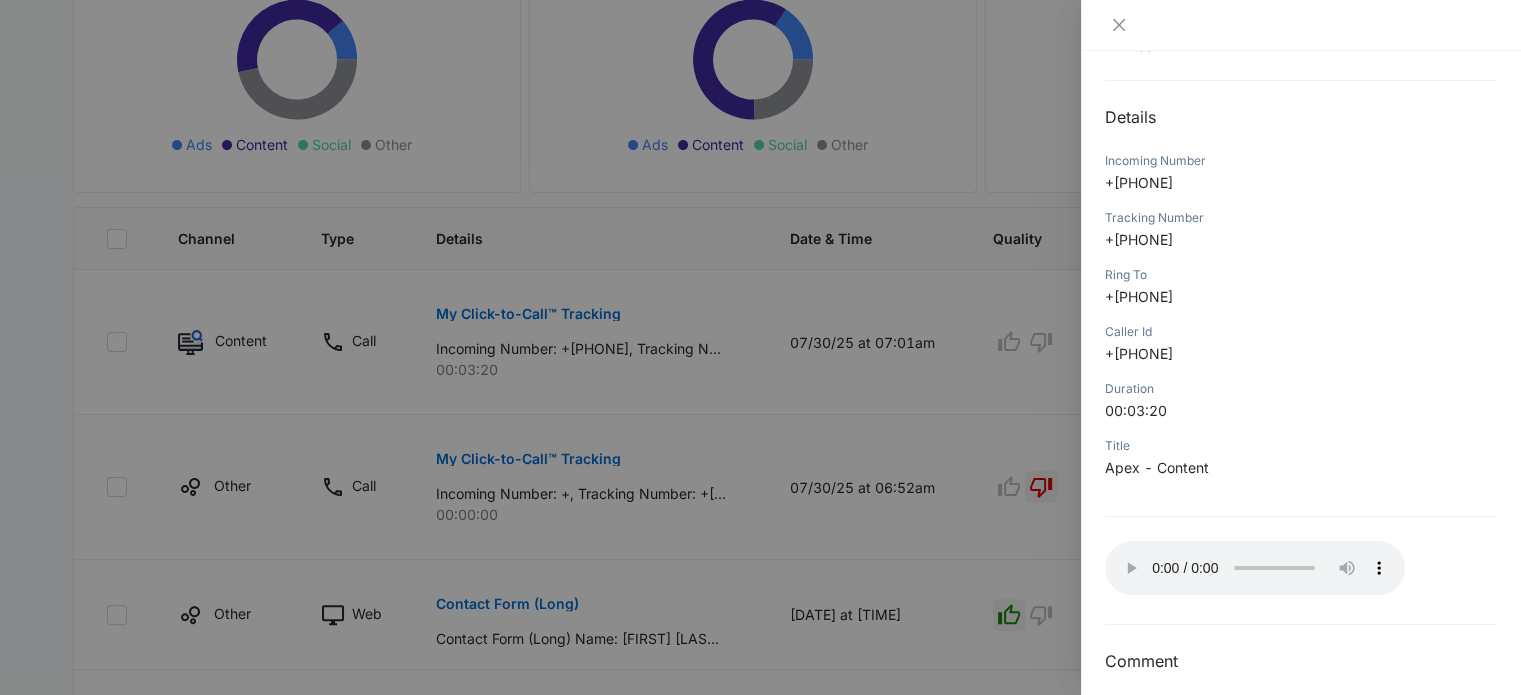 click at bounding box center (760, 347) 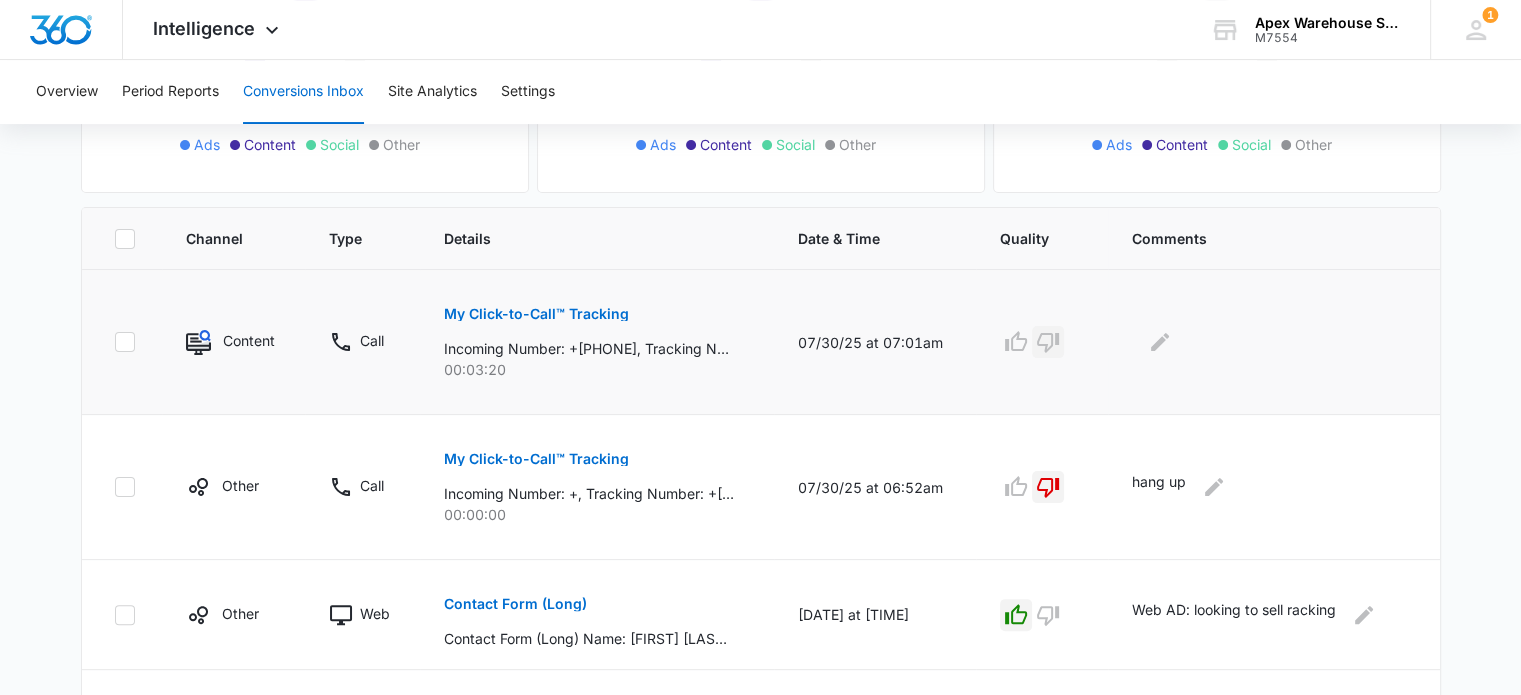 click 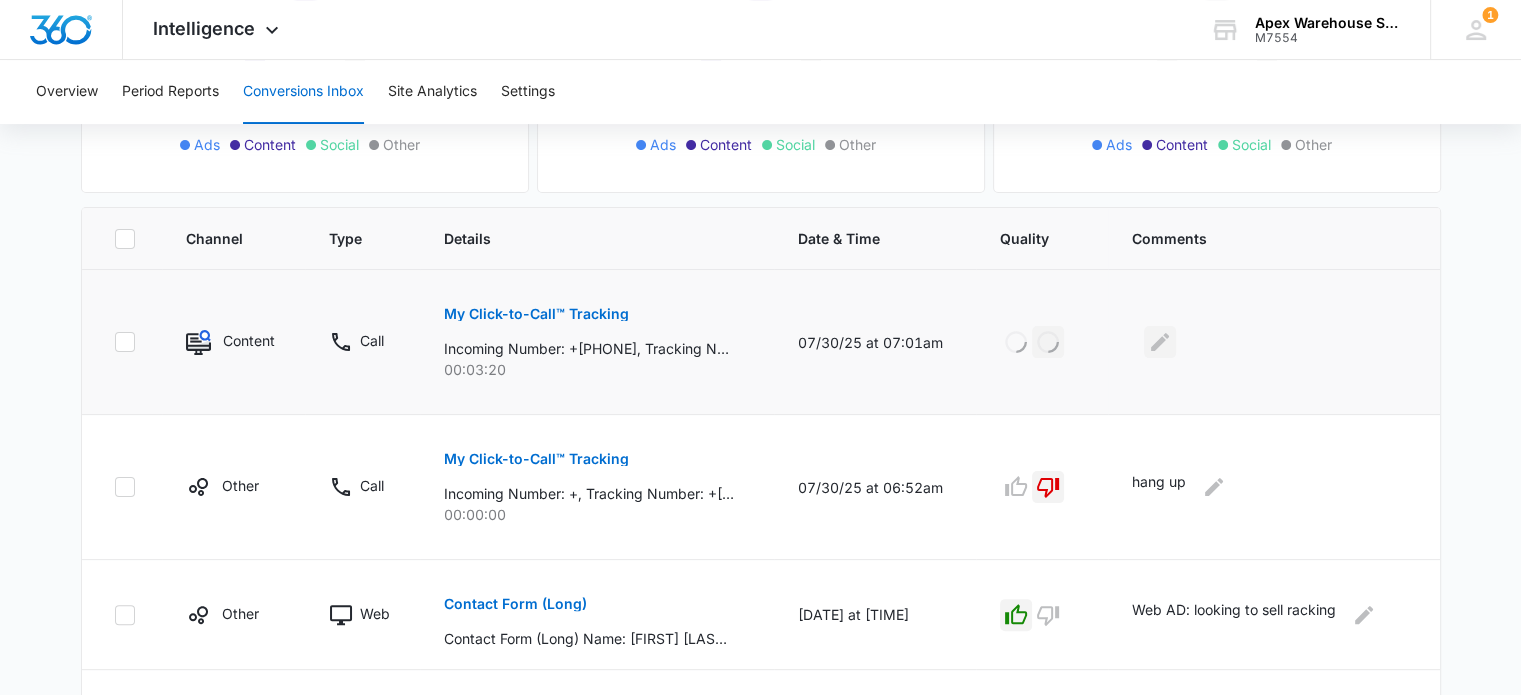 click 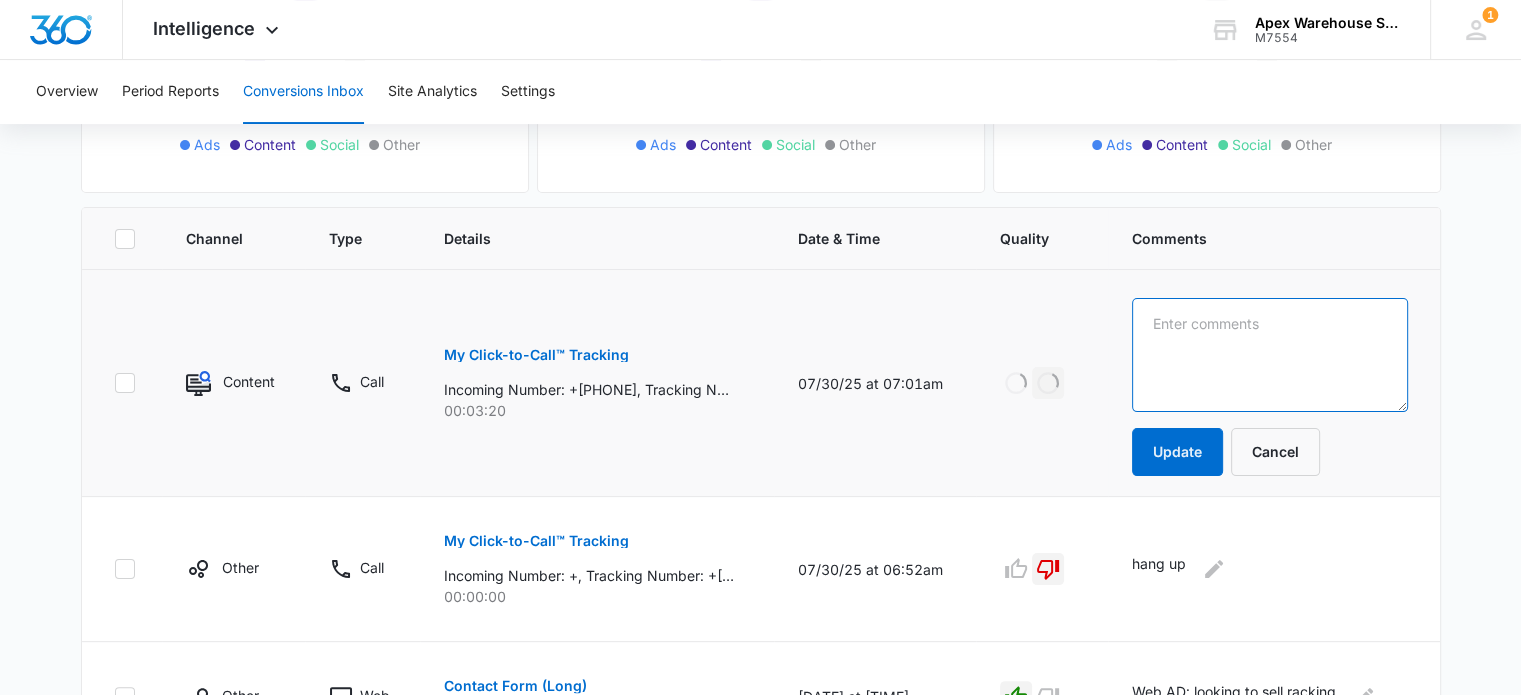 click at bounding box center (1270, 355) 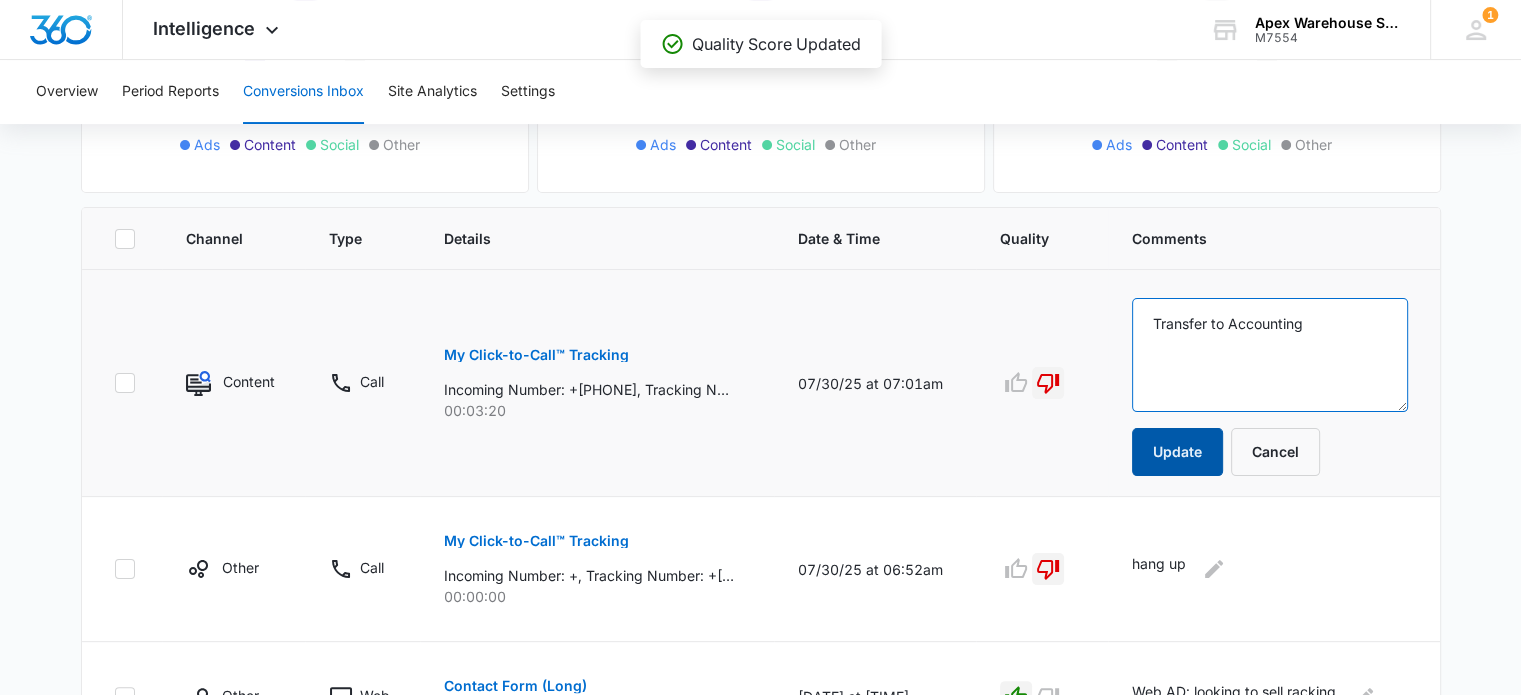type on "Transfer to Accounting" 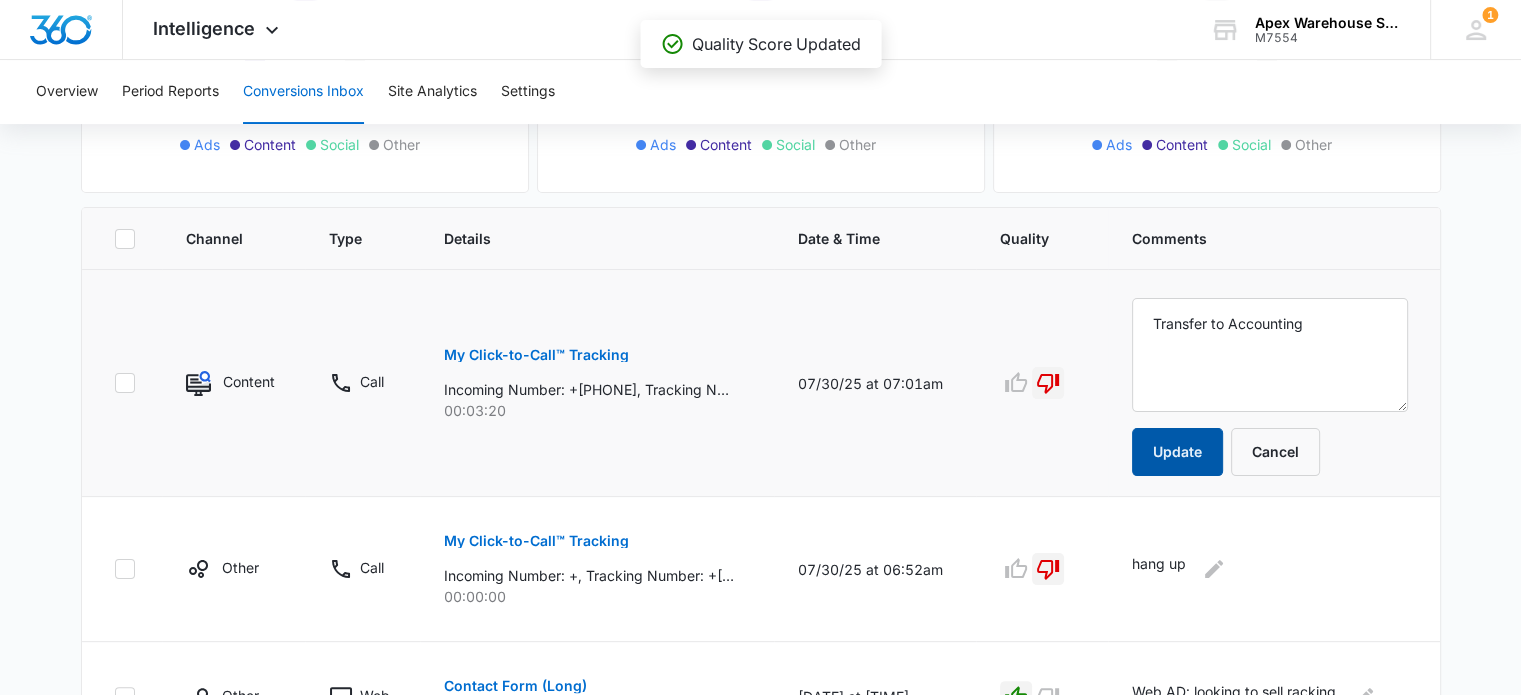 click on "Update" at bounding box center [1177, 452] 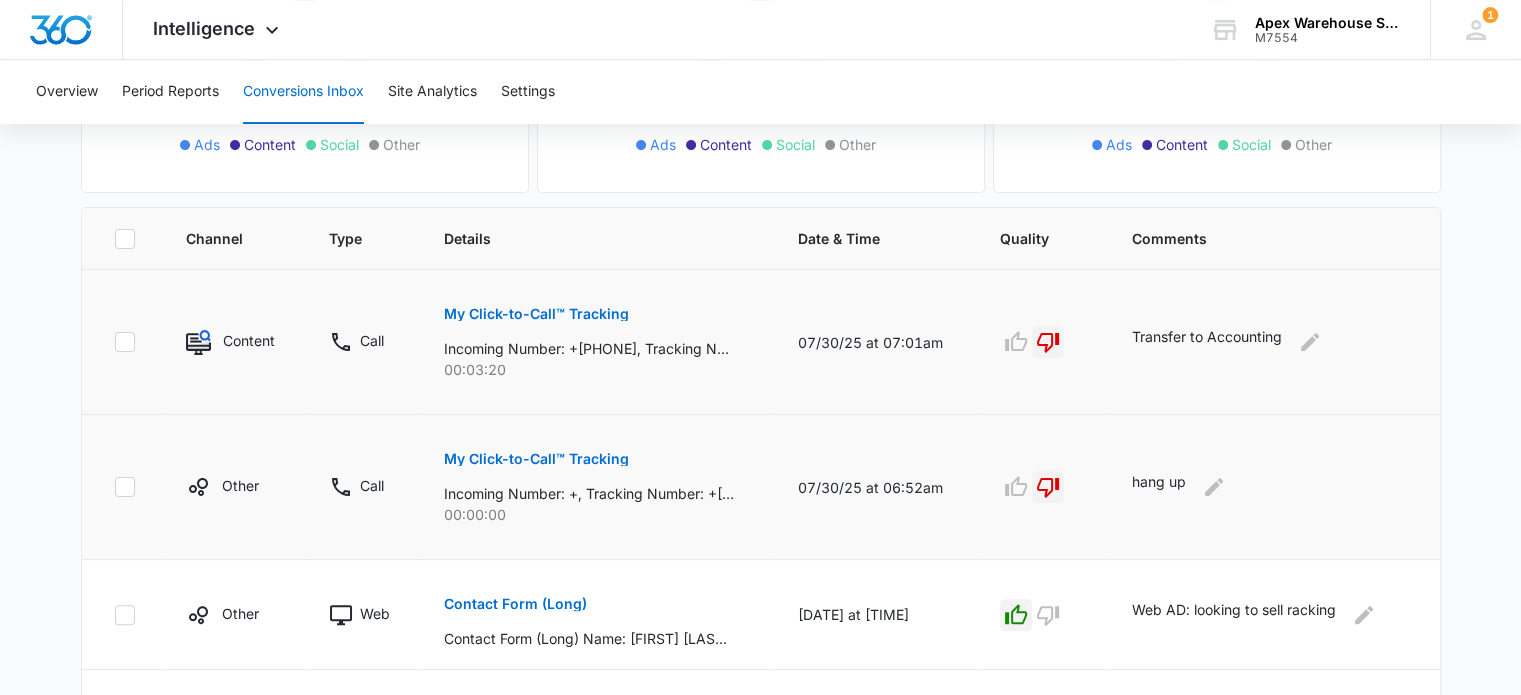 scroll, scrollTop: 1420, scrollLeft: 0, axis: vertical 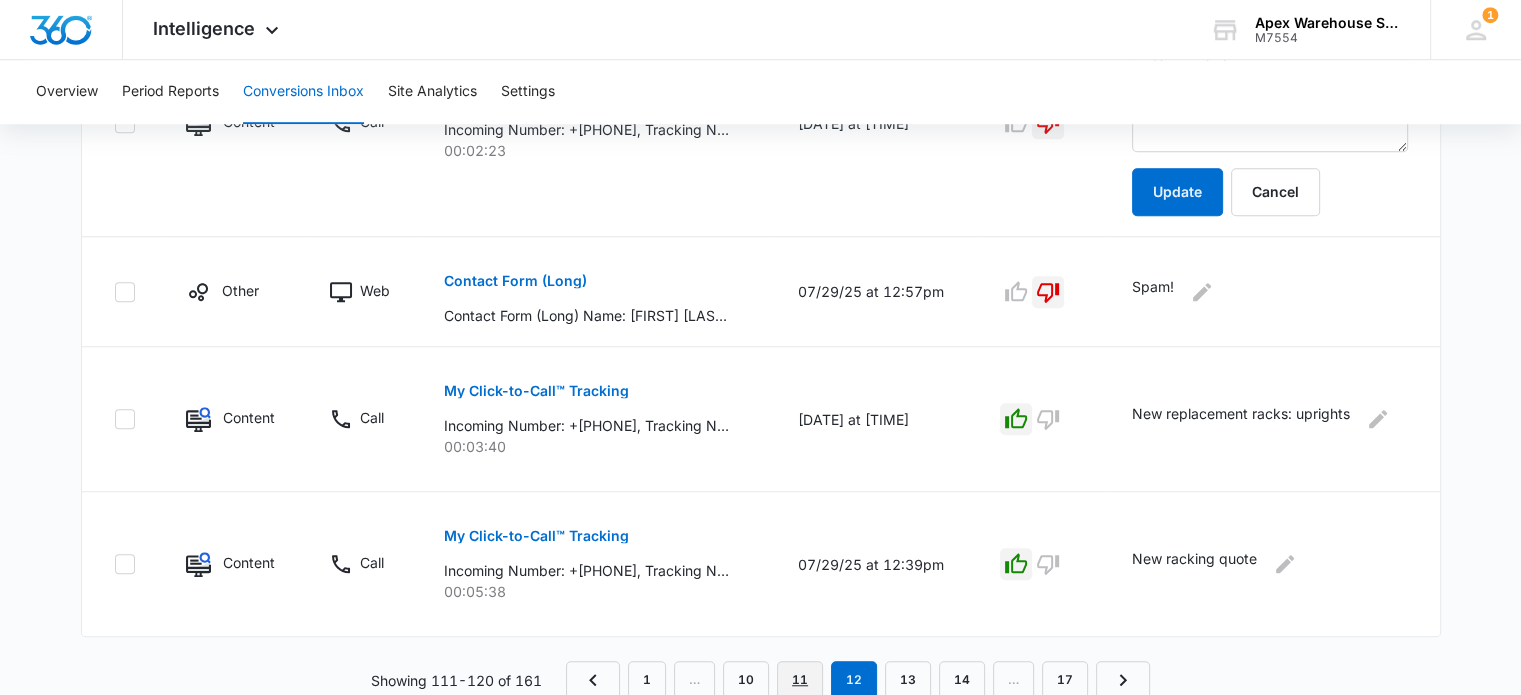 click on "11" at bounding box center [800, 680] 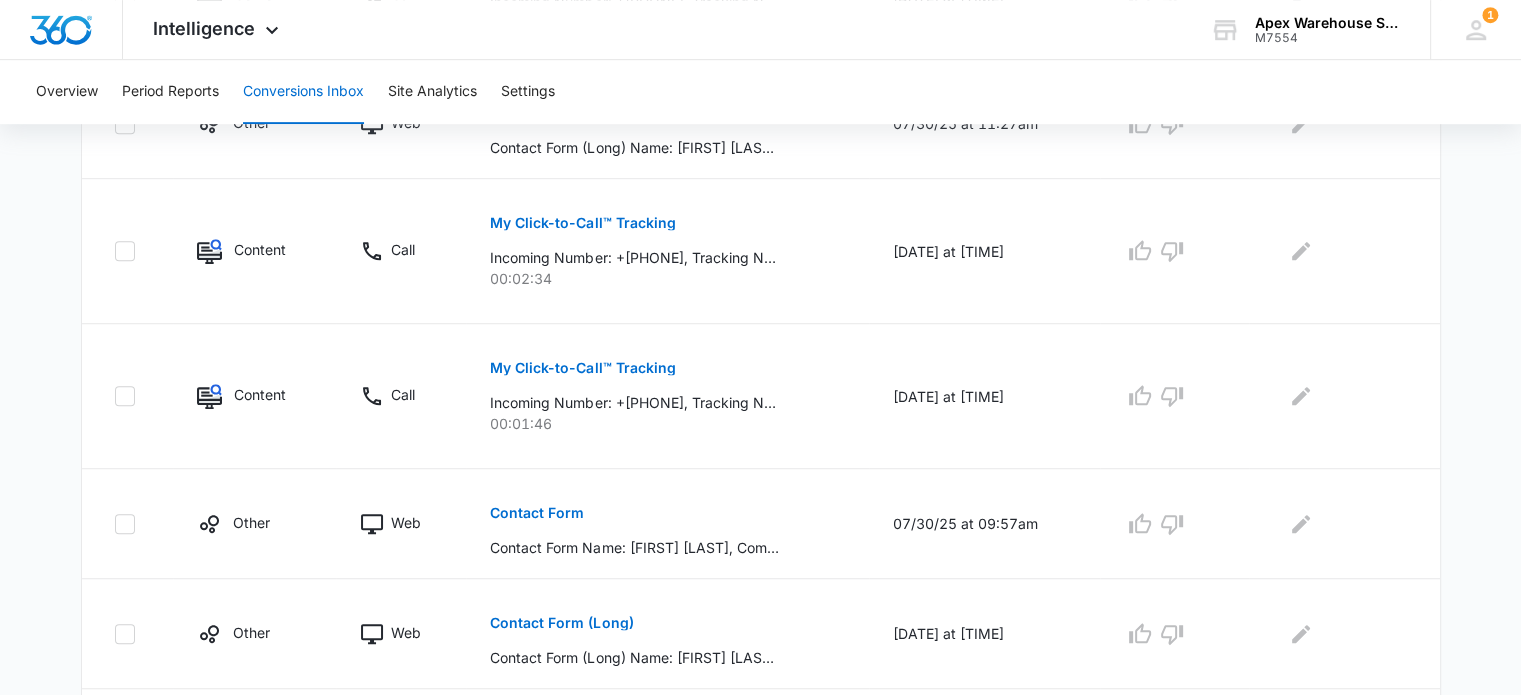 scroll, scrollTop: 1268, scrollLeft: 0, axis: vertical 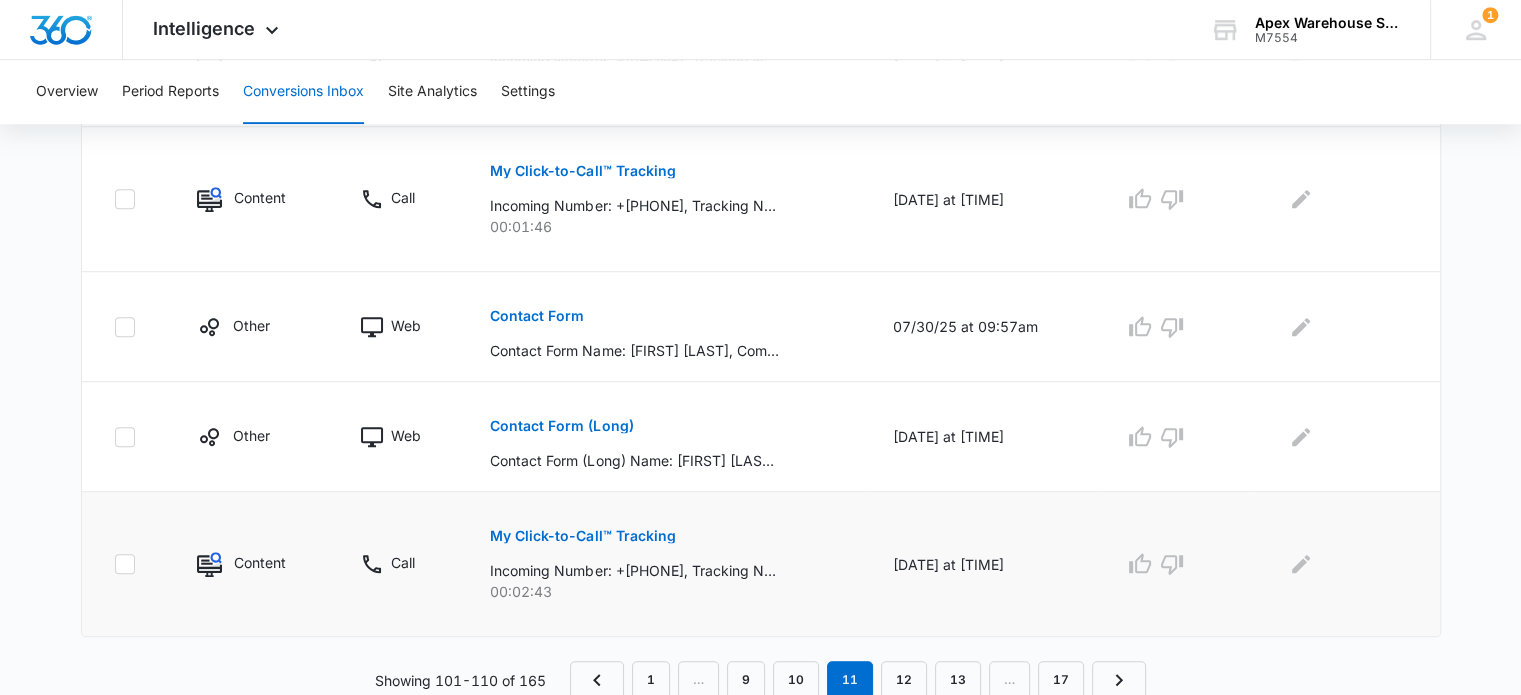 click on "My Click-to-Call™ Tracking" at bounding box center [582, 536] 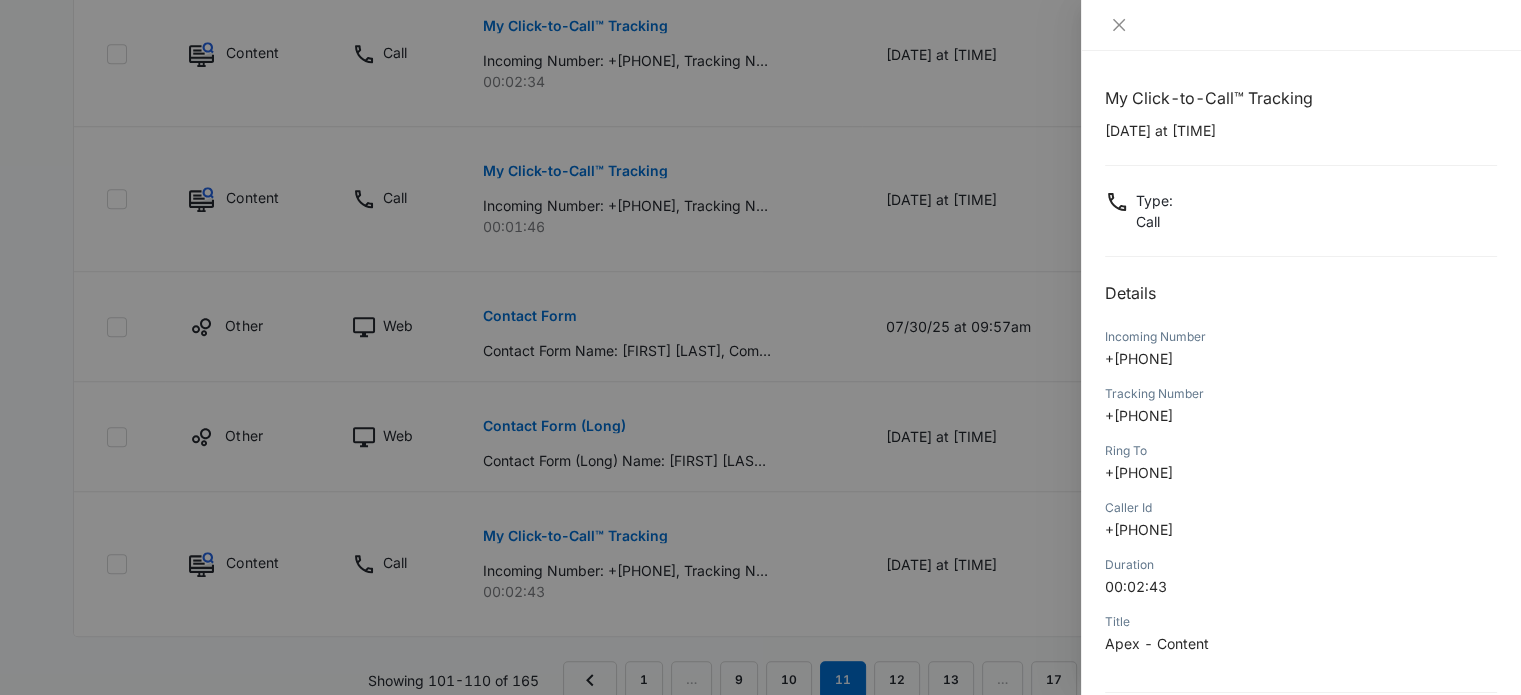 scroll, scrollTop: 192, scrollLeft: 0, axis: vertical 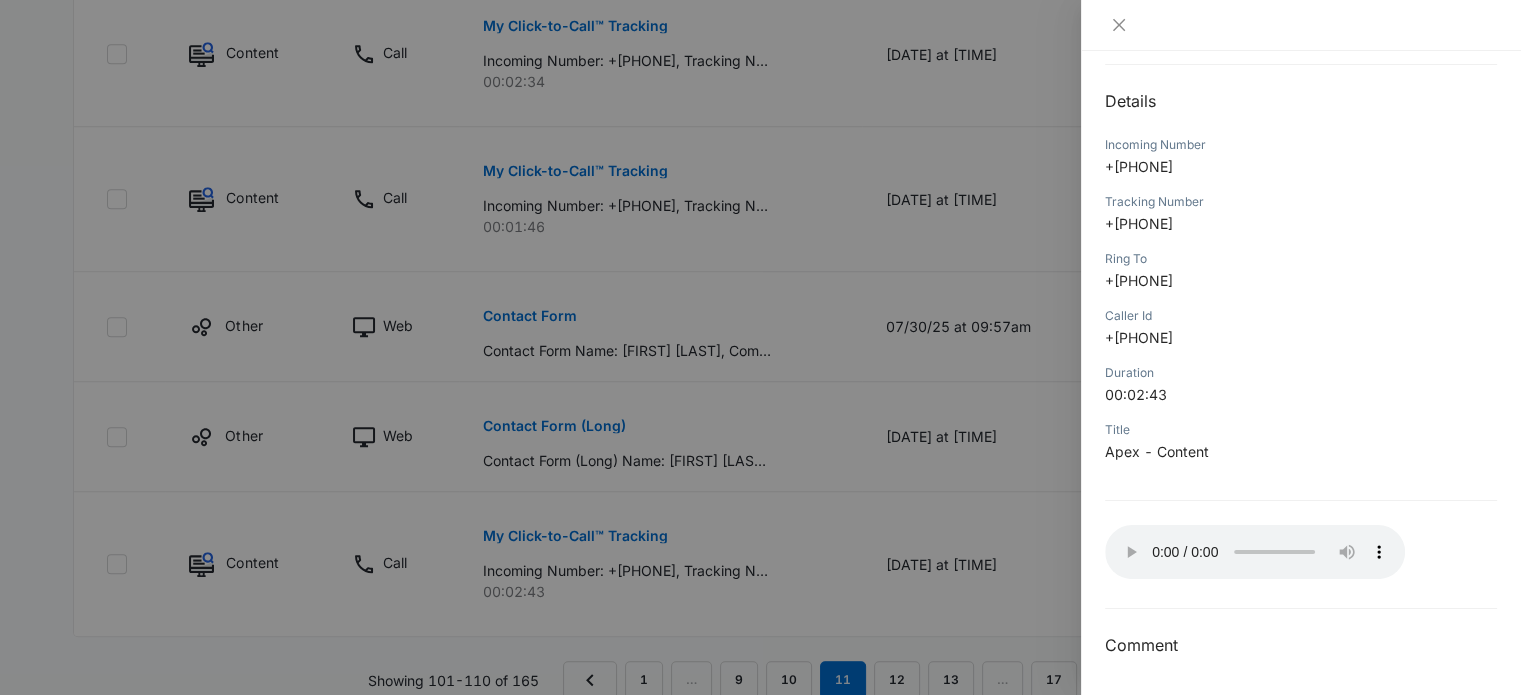 type 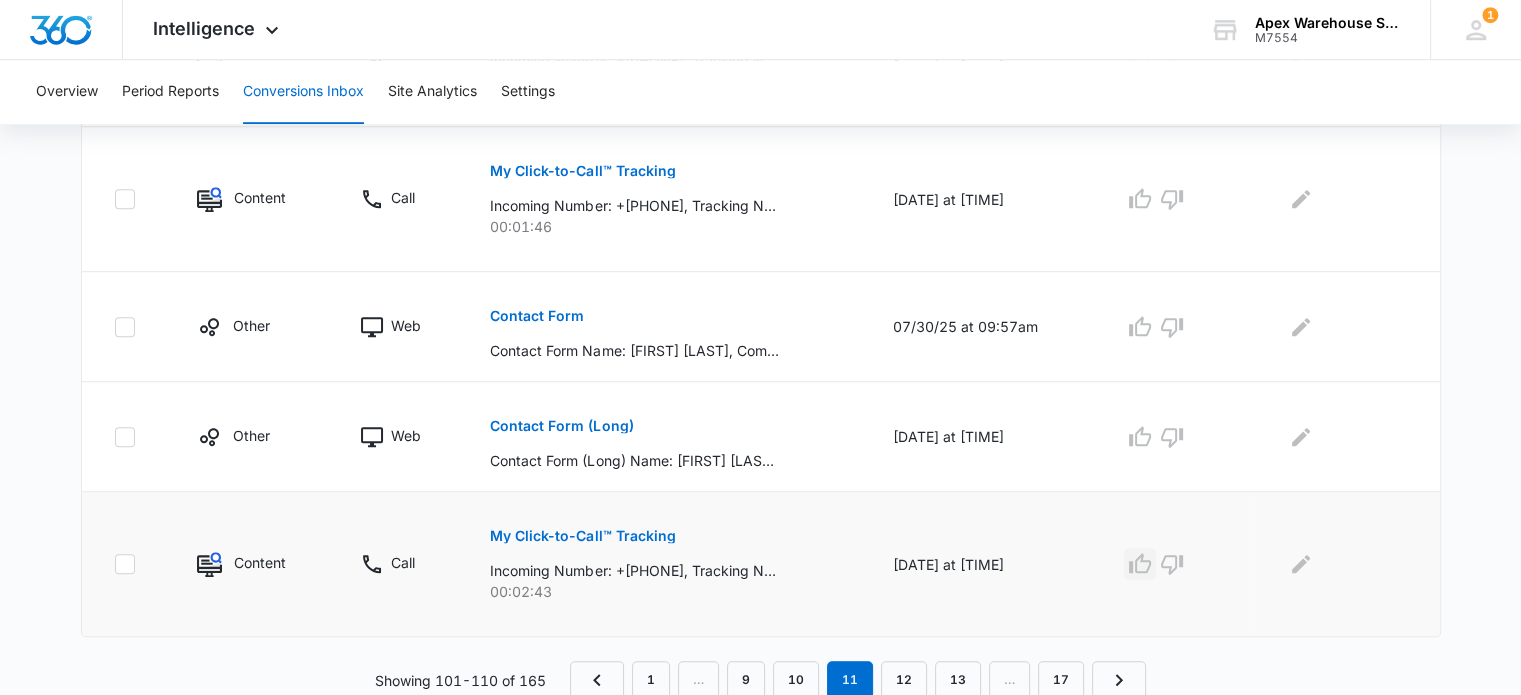 click 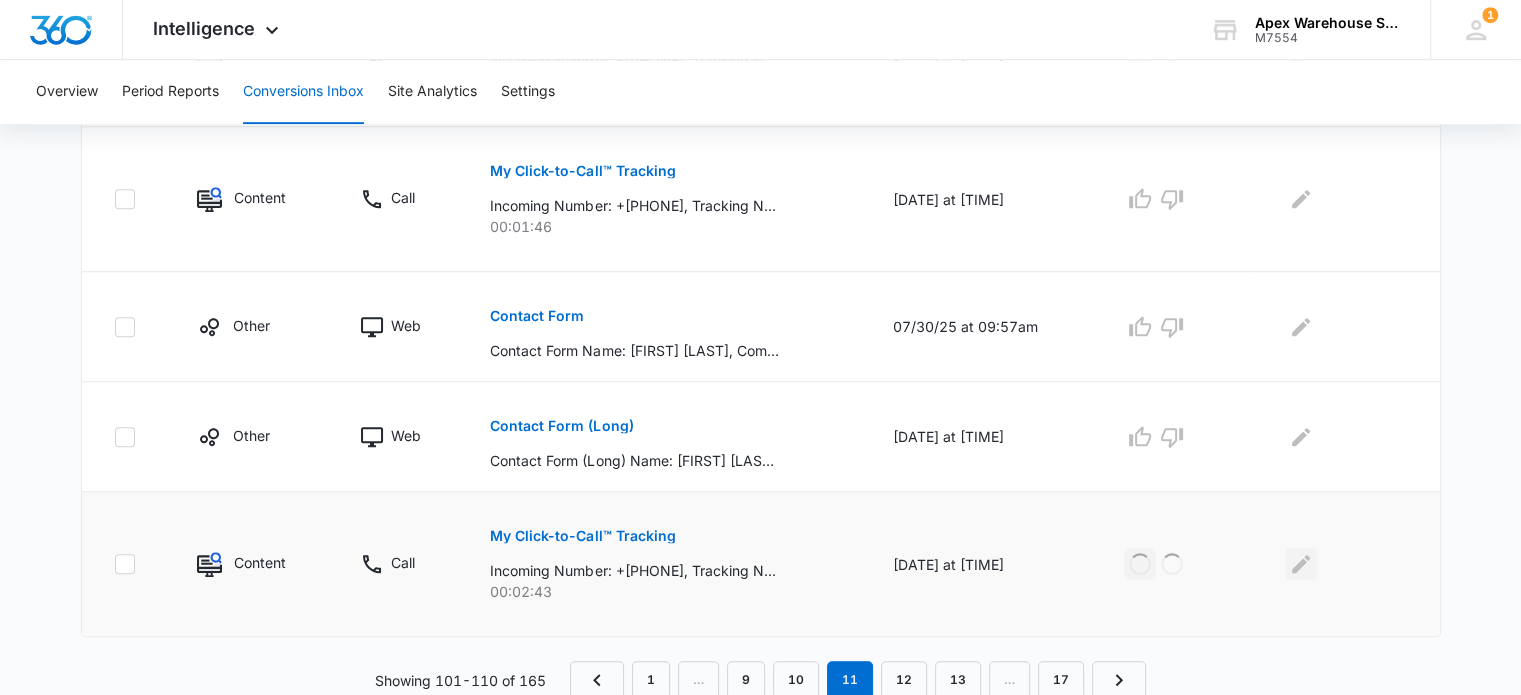 click 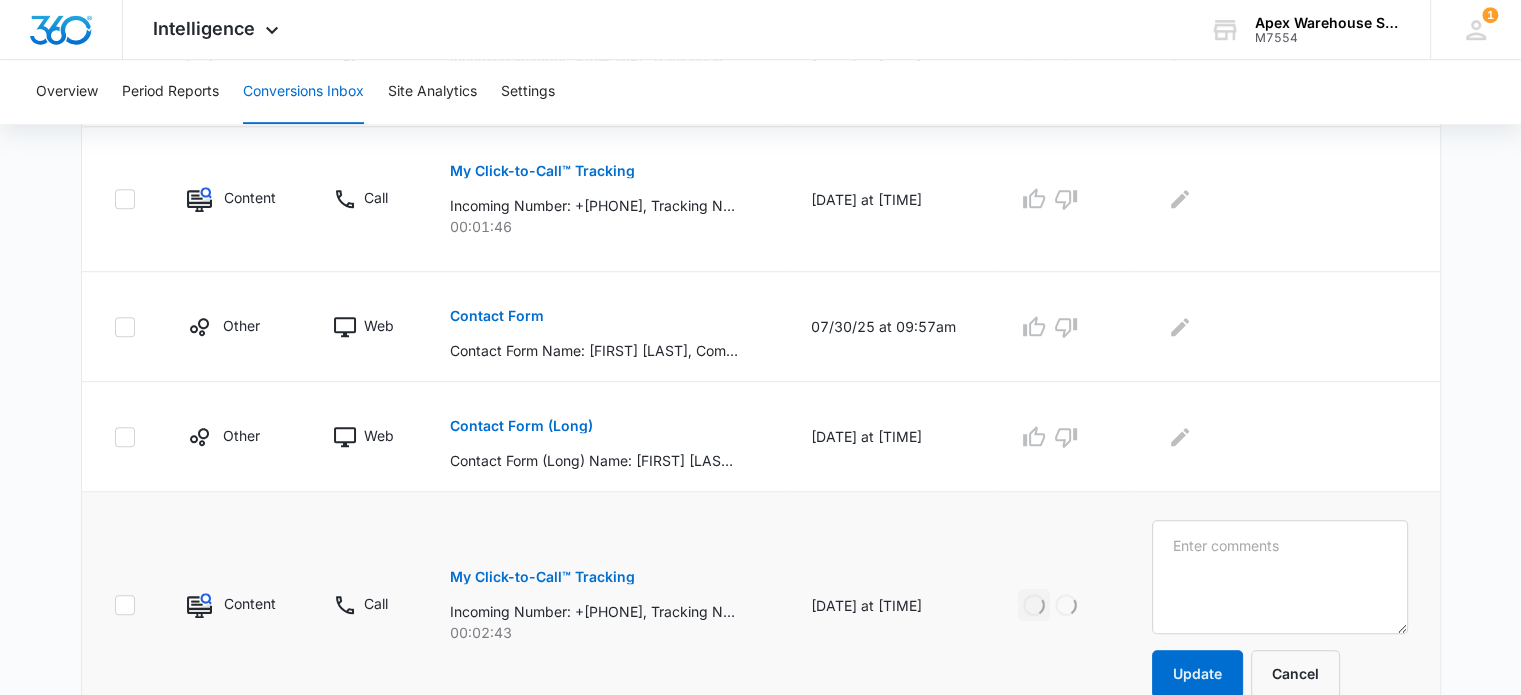 click at bounding box center [1280, 577] 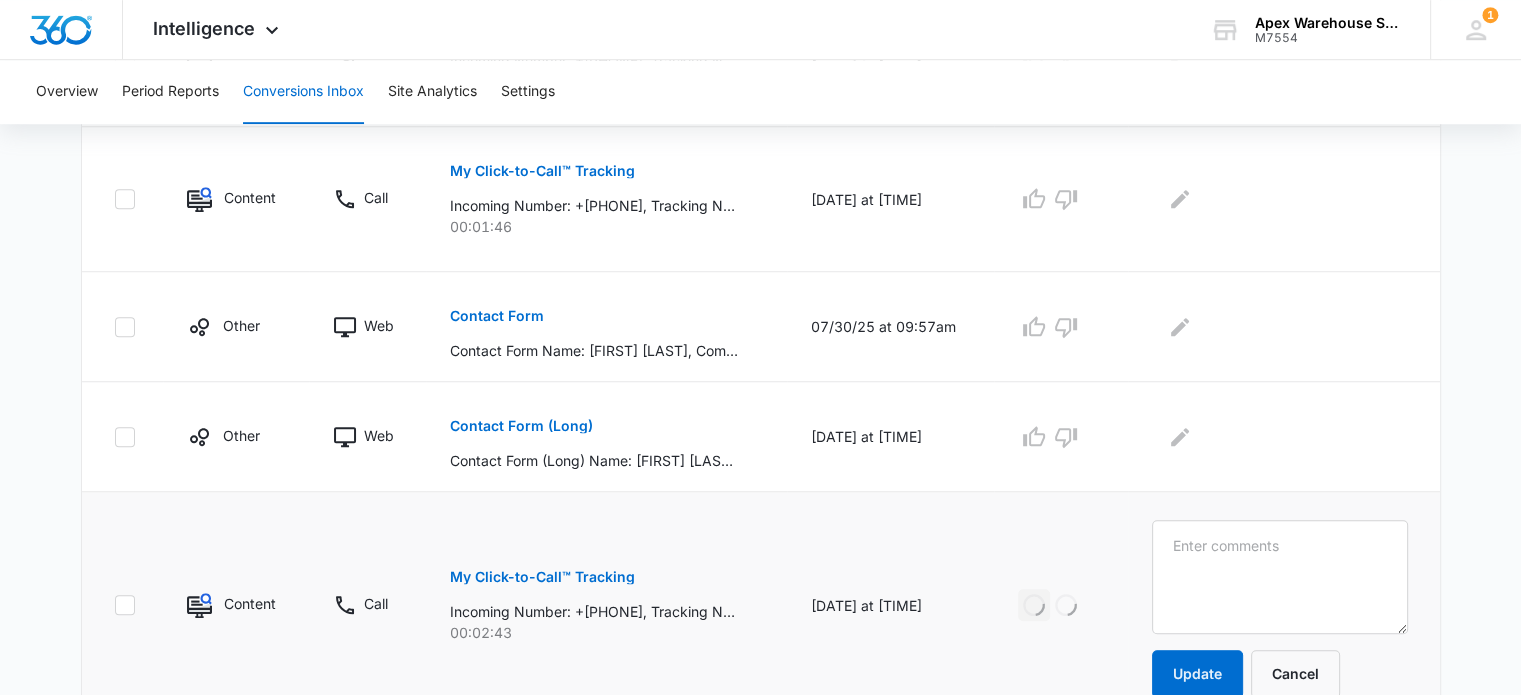 type on "Looking to sell used racking" 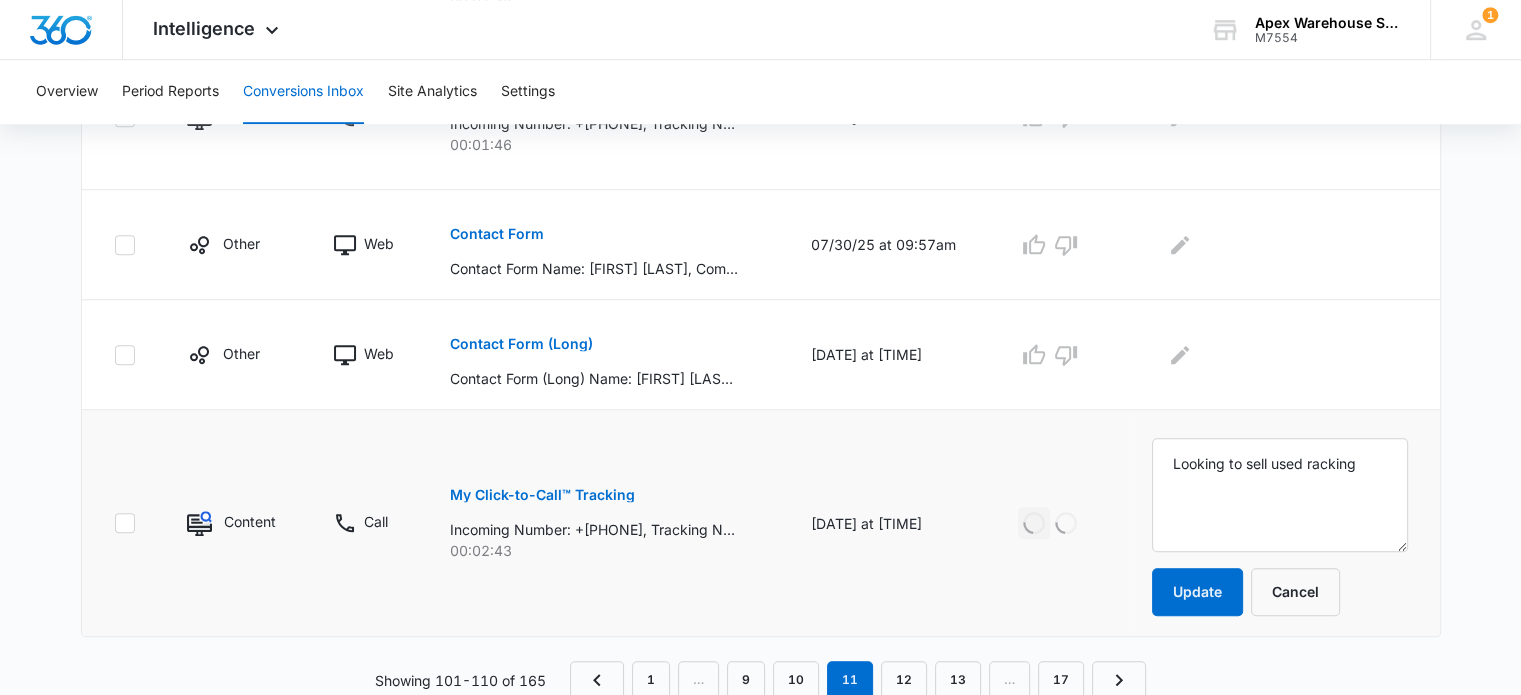 scroll, scrollTop: 1349, scrollLeft: 0, axis: vertical 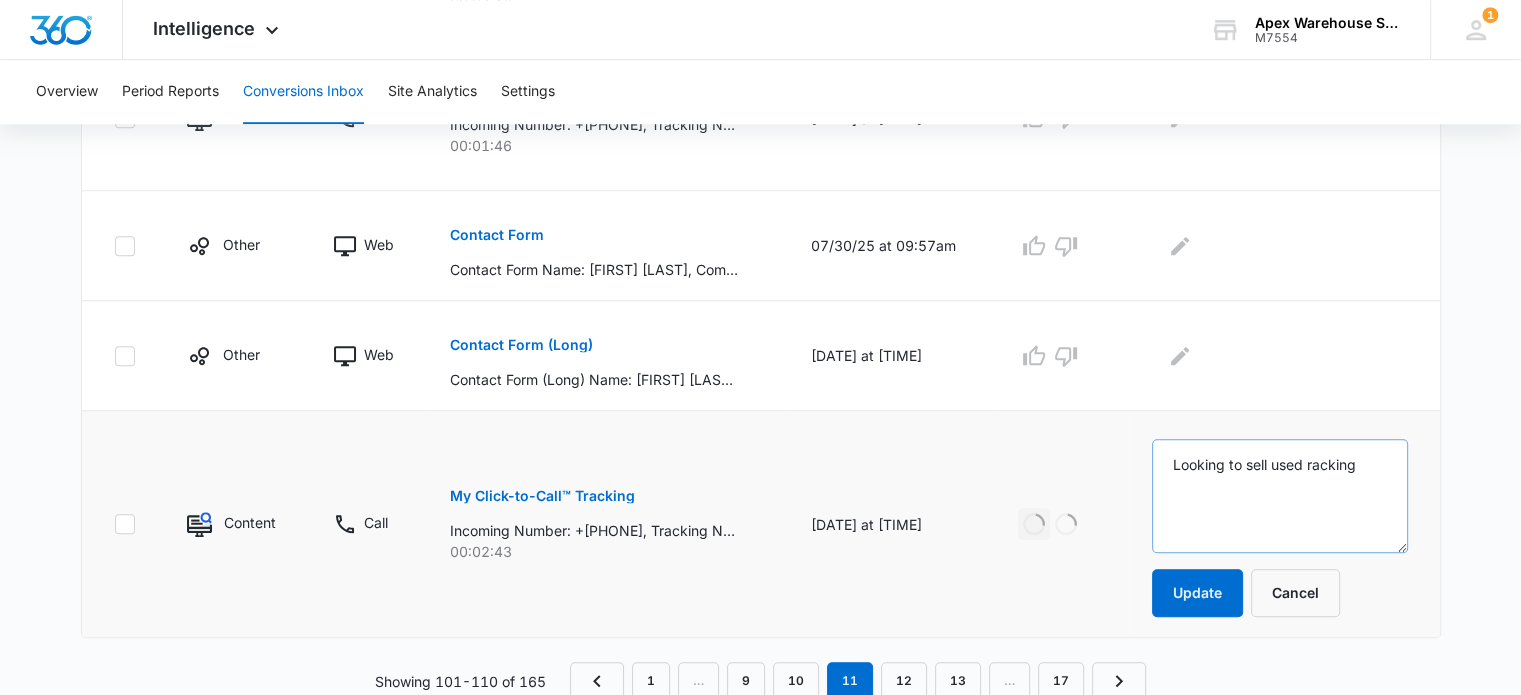 click on "Looking to sell used racking" at bounding box center [1280, 496] 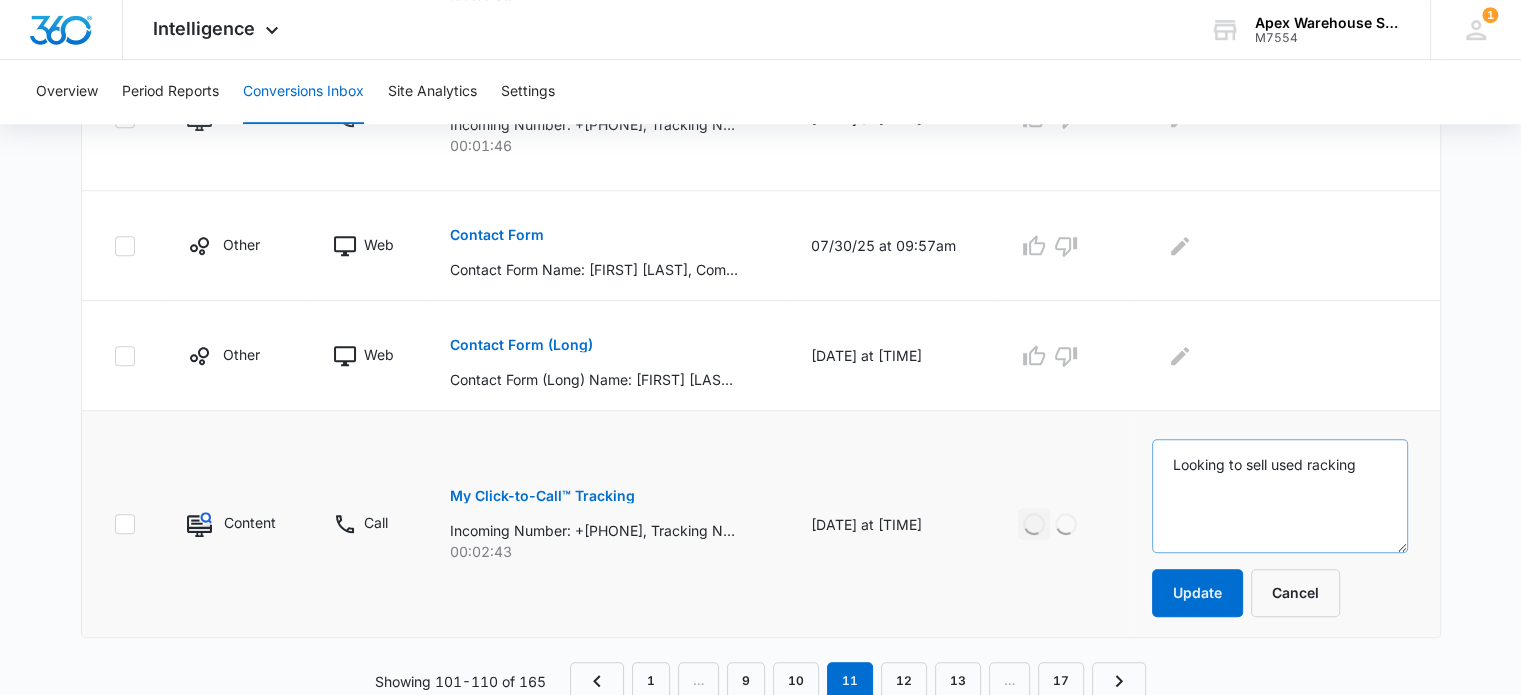 click on "Looking to sell used racking" at bounding box center [1280, 496] 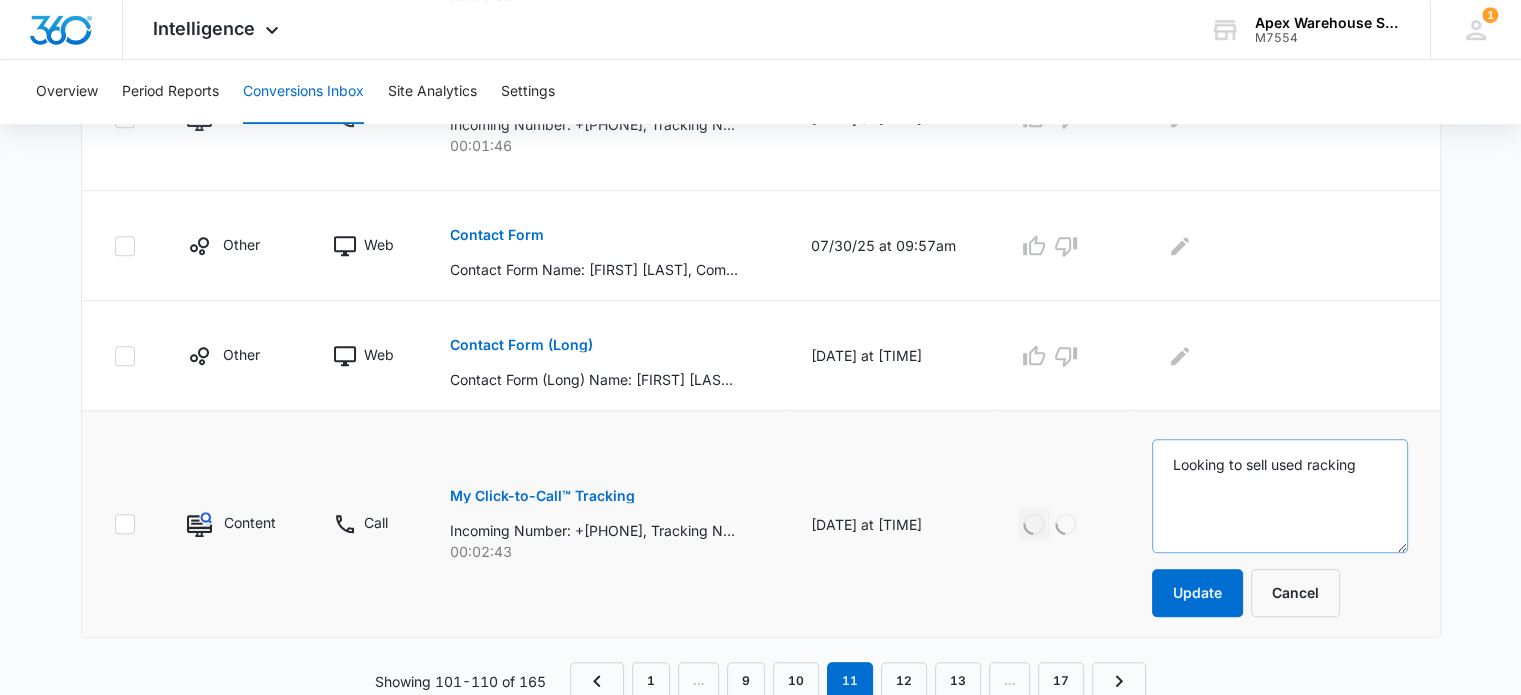 click on "Looking to sell used racking" at bounding box center [1280, 496] 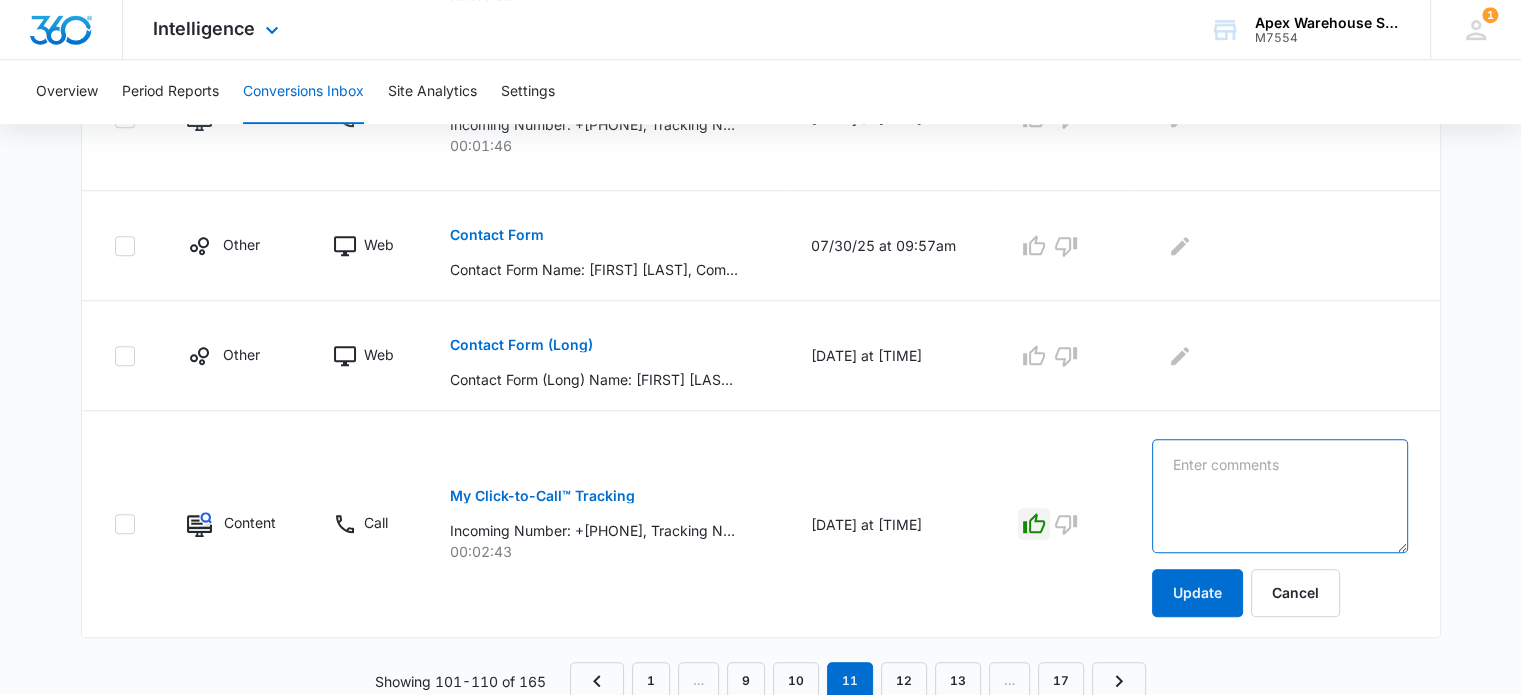 paste on "New pallet racking : 24 x 48" 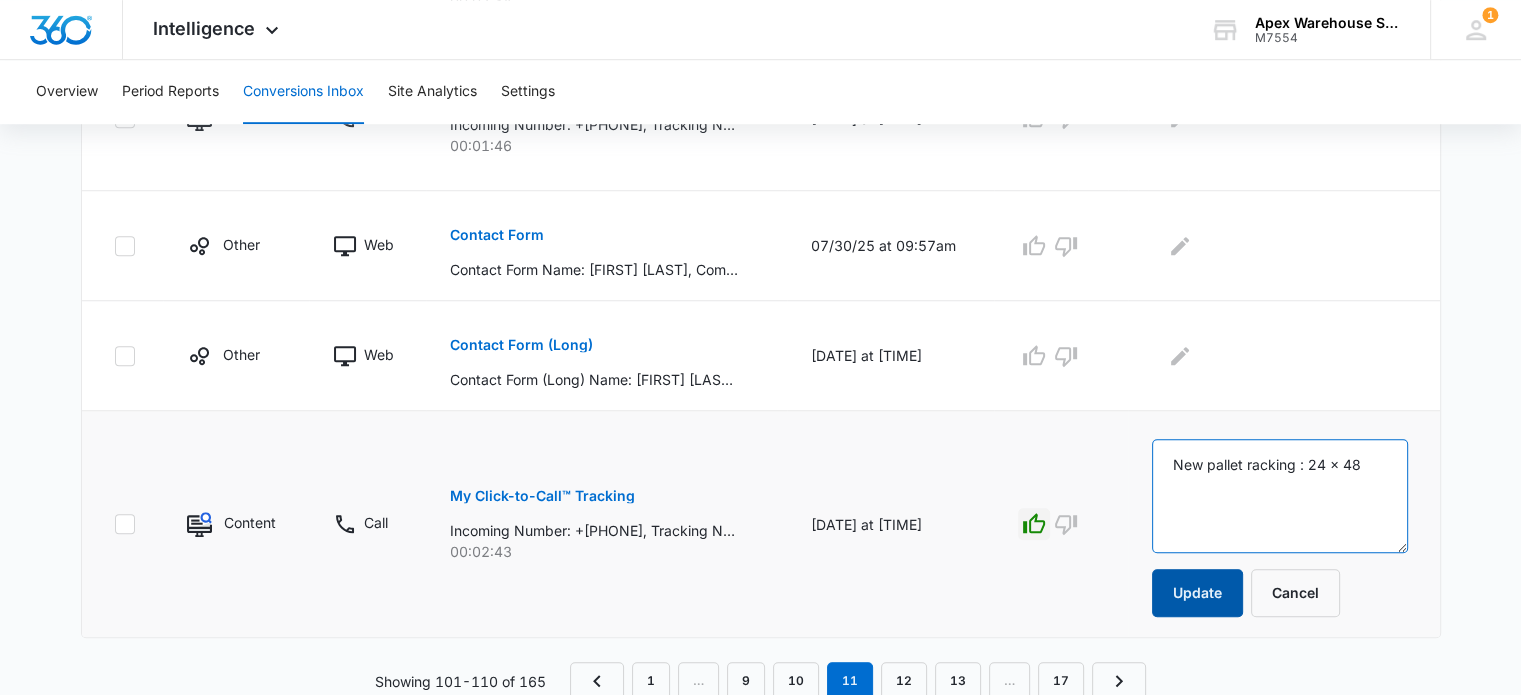 type on "New pallet racking : 24 x 48" 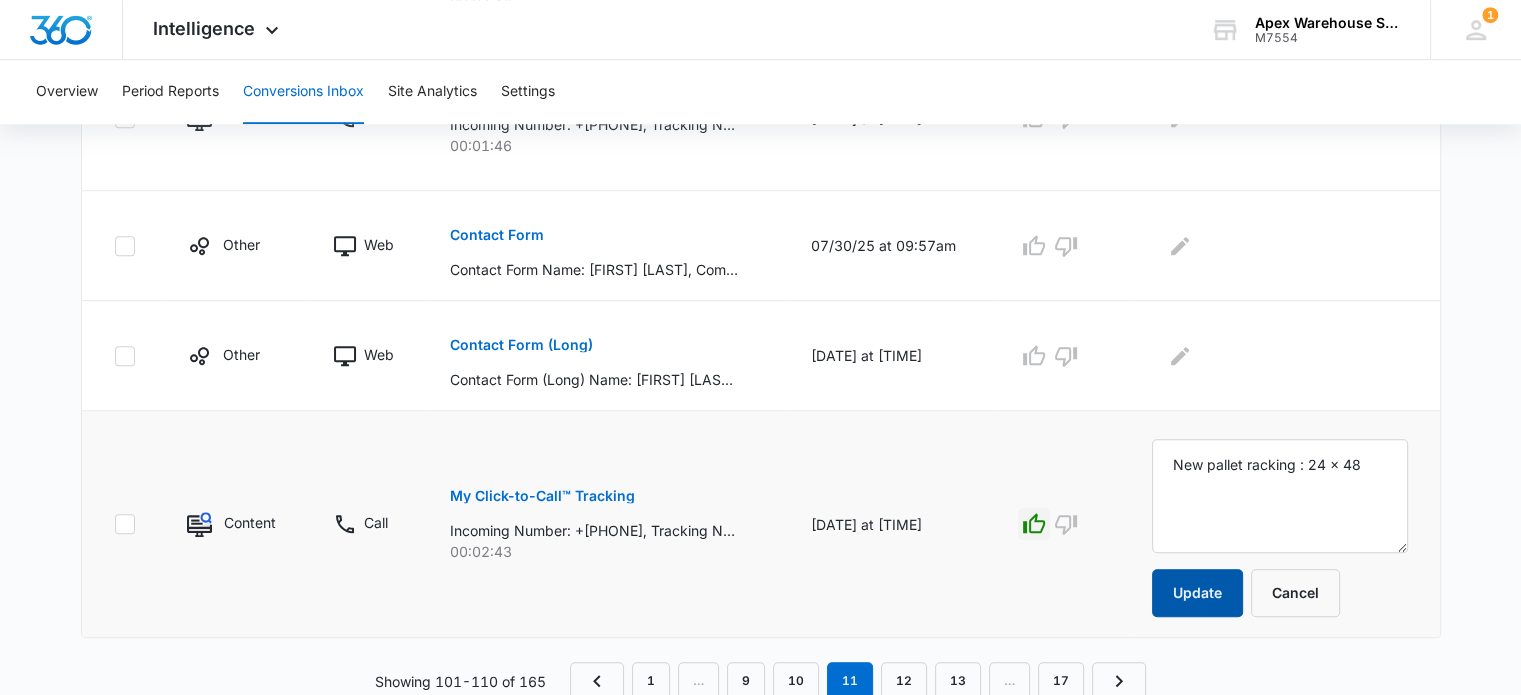click on "Update" at bounding box center [1197, 593] 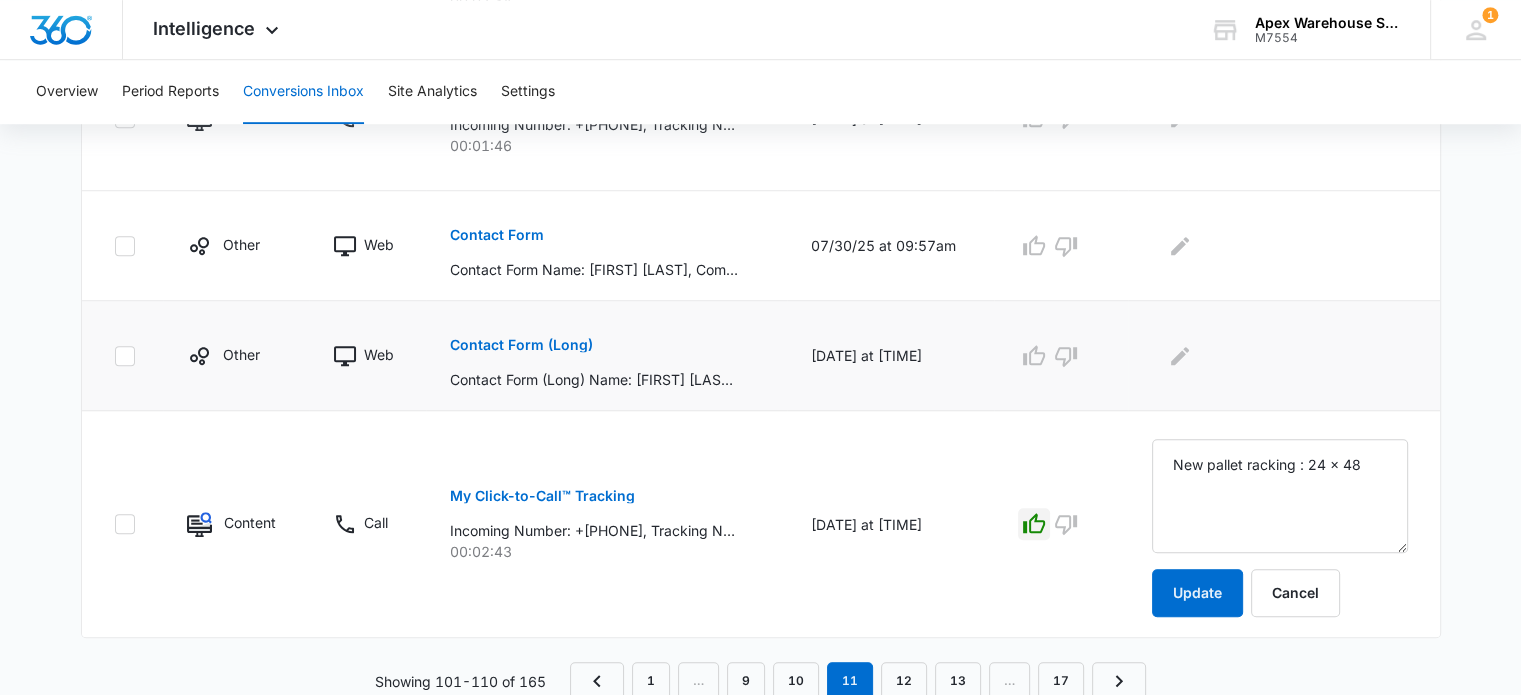 click on "Contact Form (Long)" at bounding box center (521, 345) 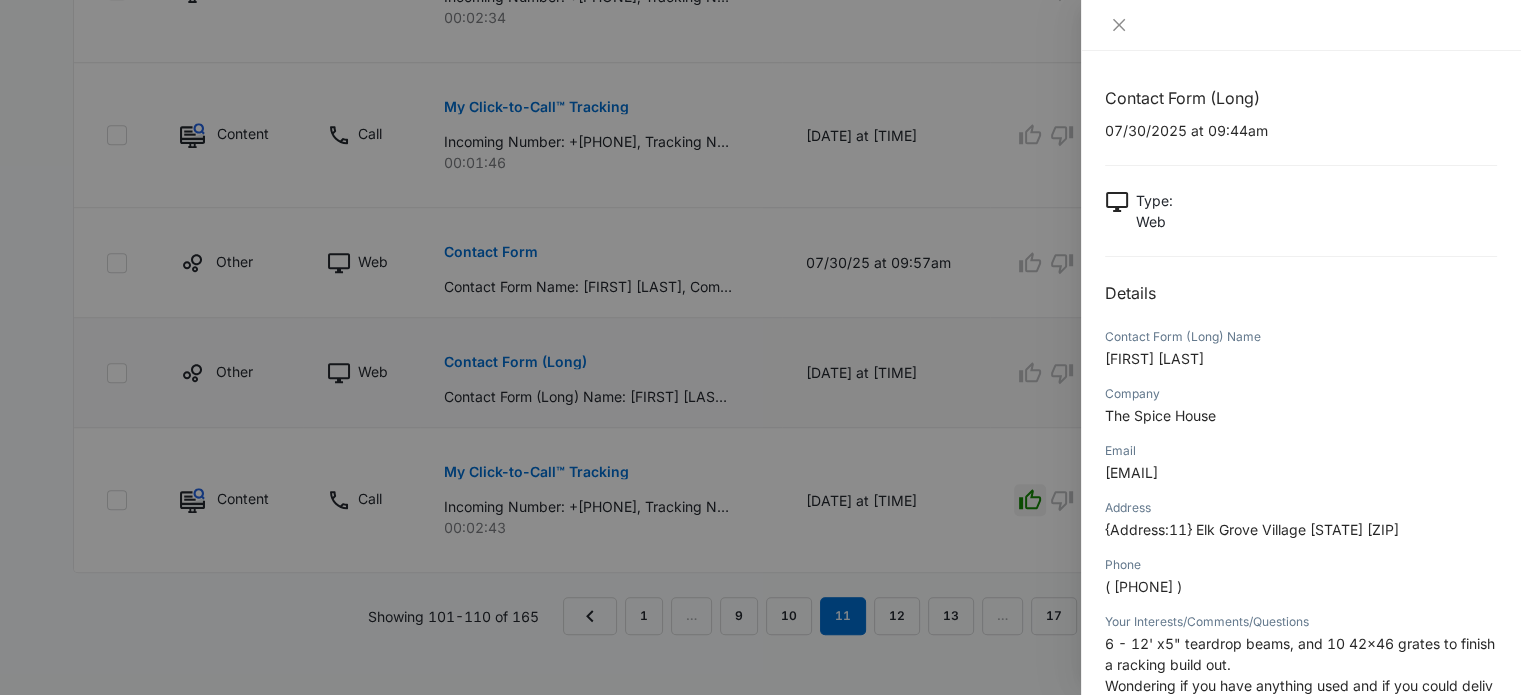 scroll, scrollTop: 1344, scrollLeft: 0, axis: vertical 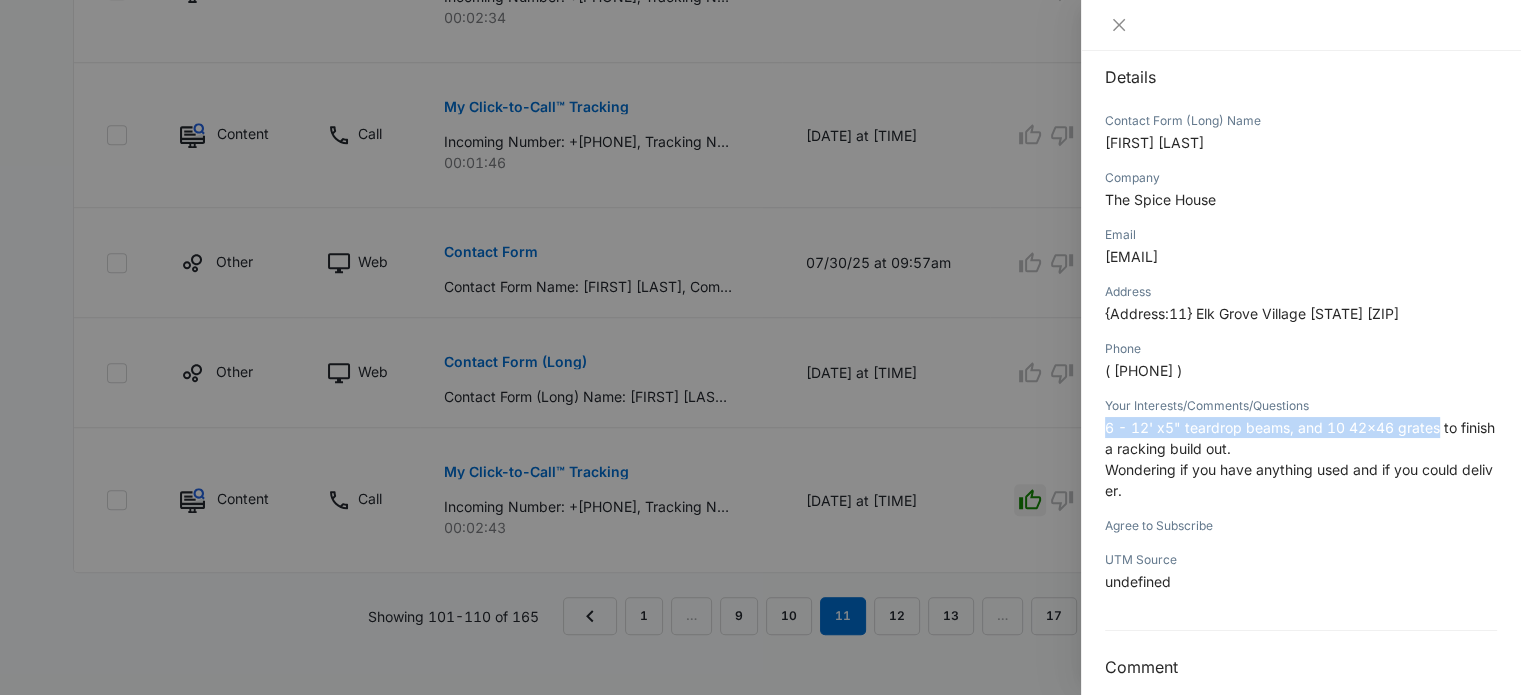 drag, startPoint x: 1103, startPoint y: 427, endPoint x: 1436, endPoint y: 416, distance: 333.18164 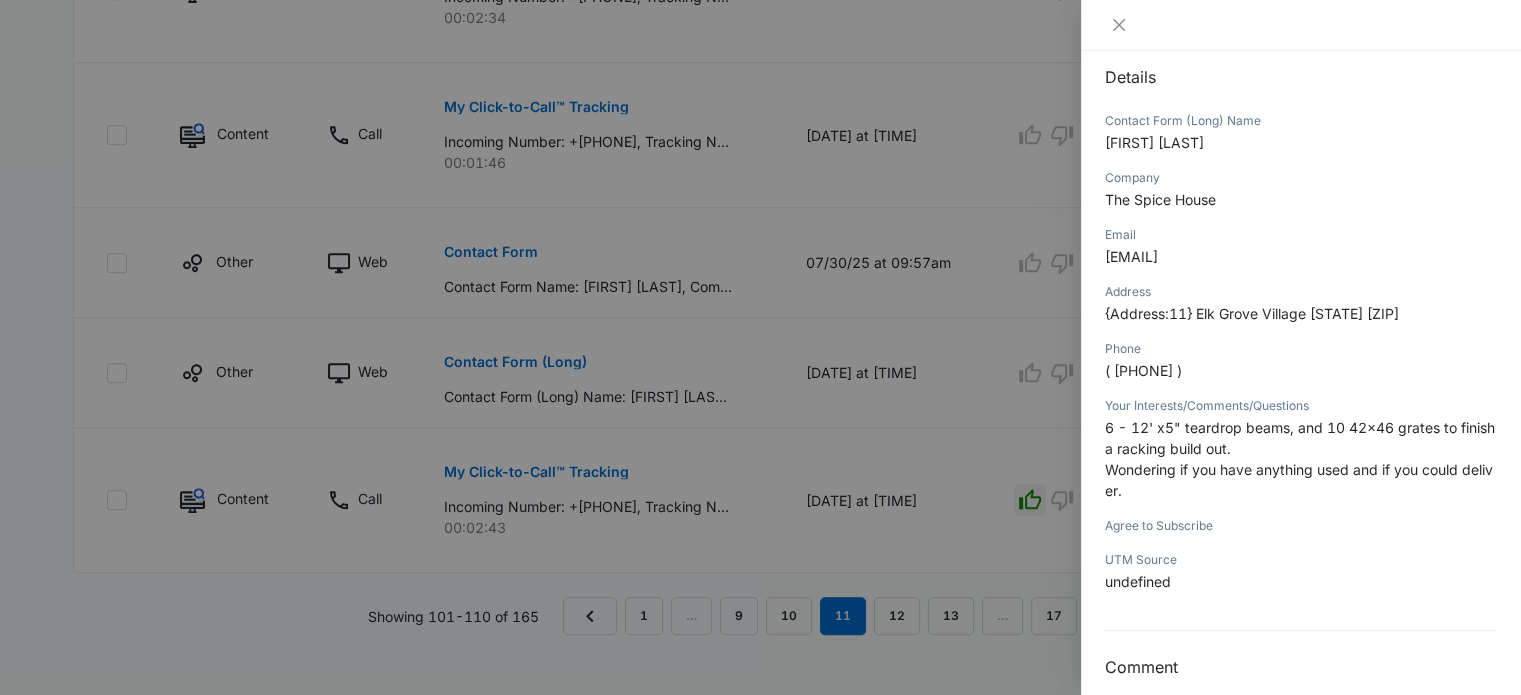 click at bounding box center (760, 347) 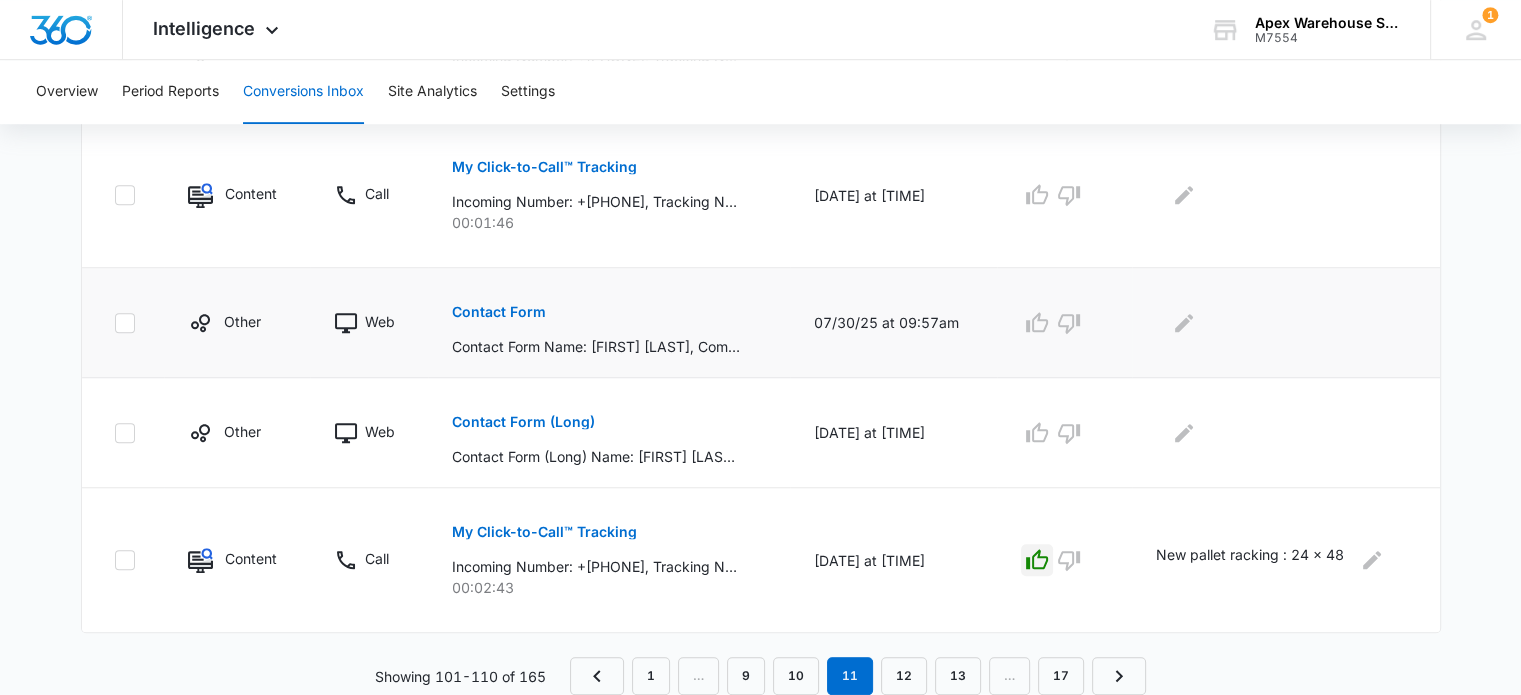 scroll, scrollTop: 1268, scrollLeft: 0, axis: vertical 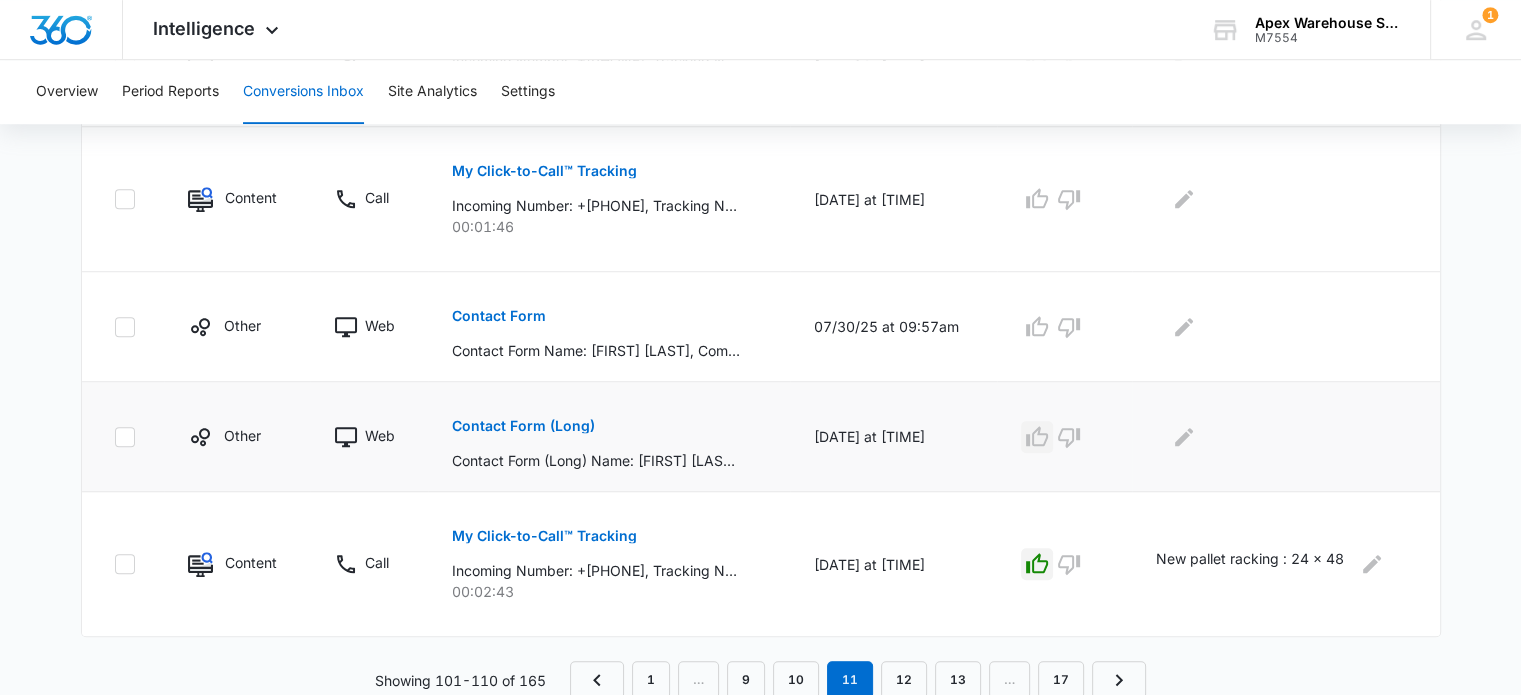 click 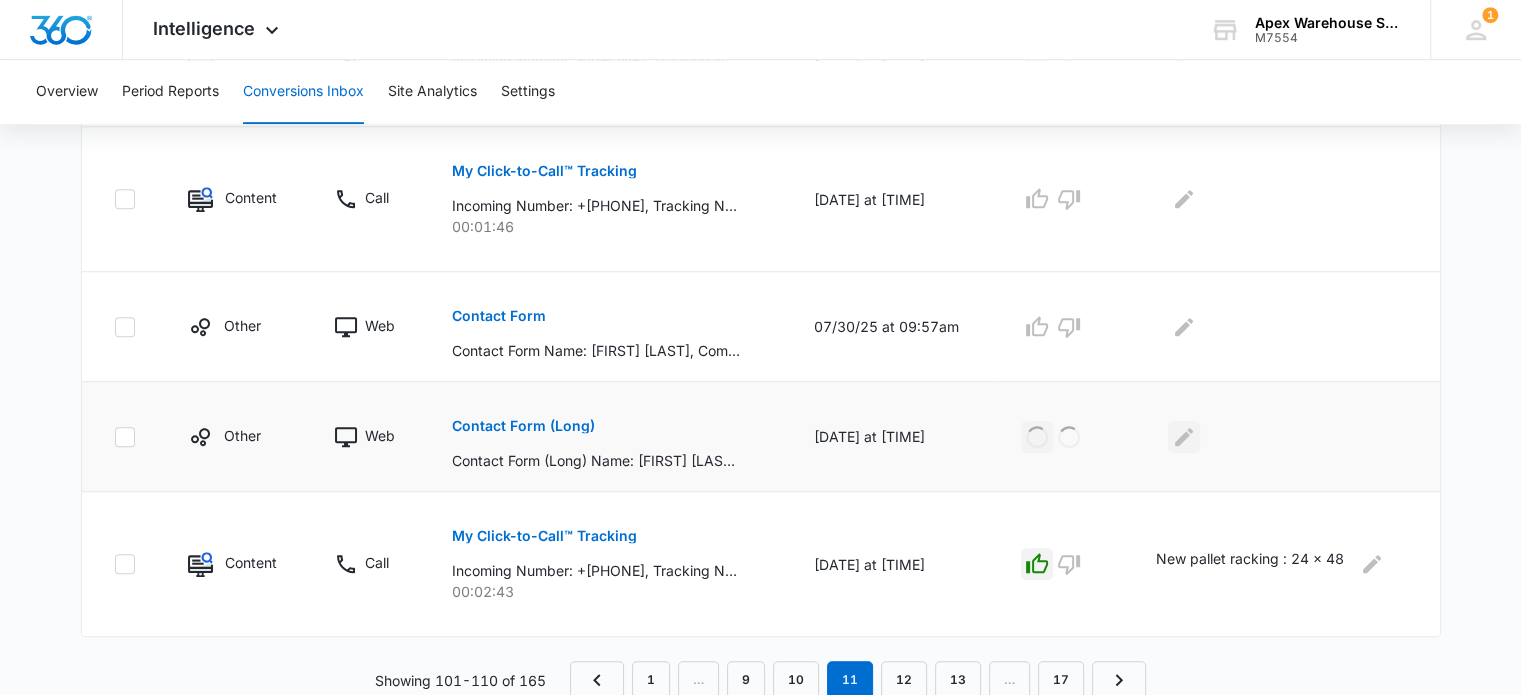 click 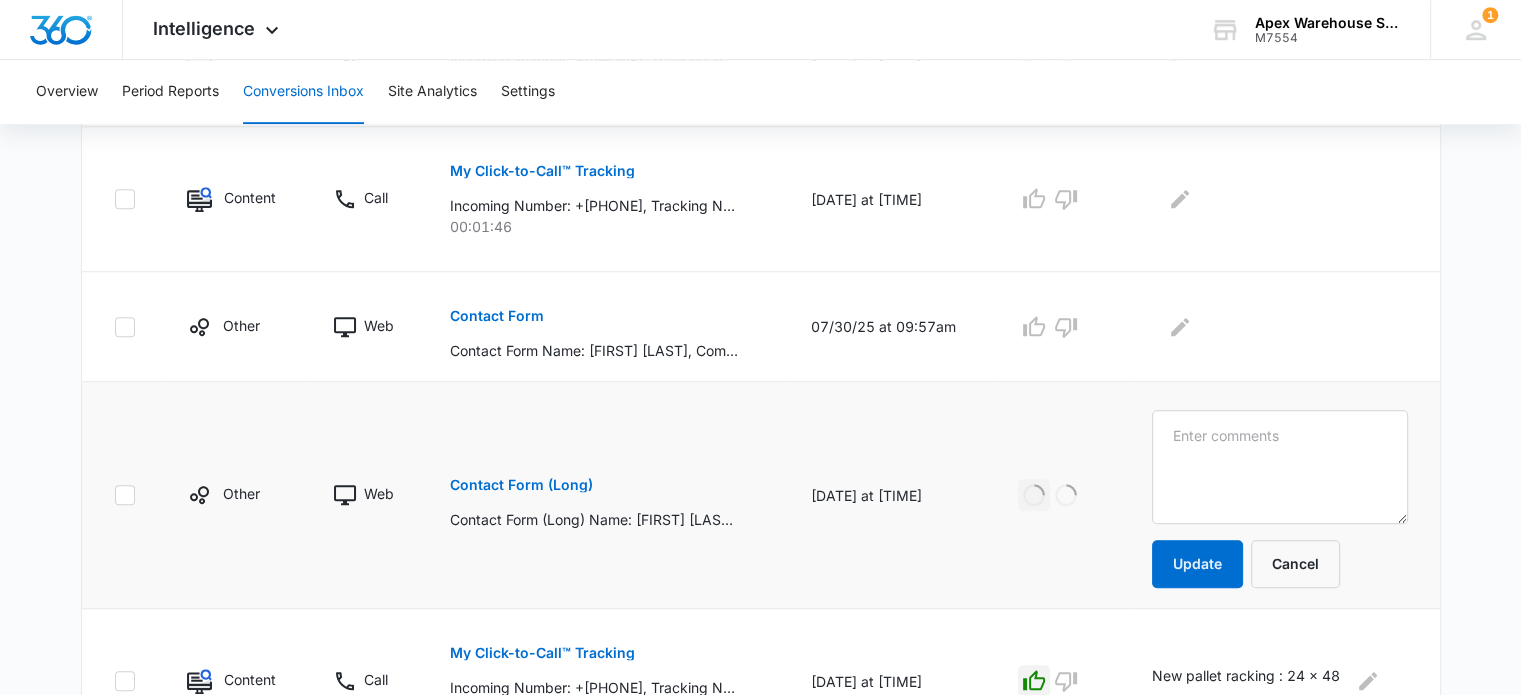 click at bounding box center (1280, 467) 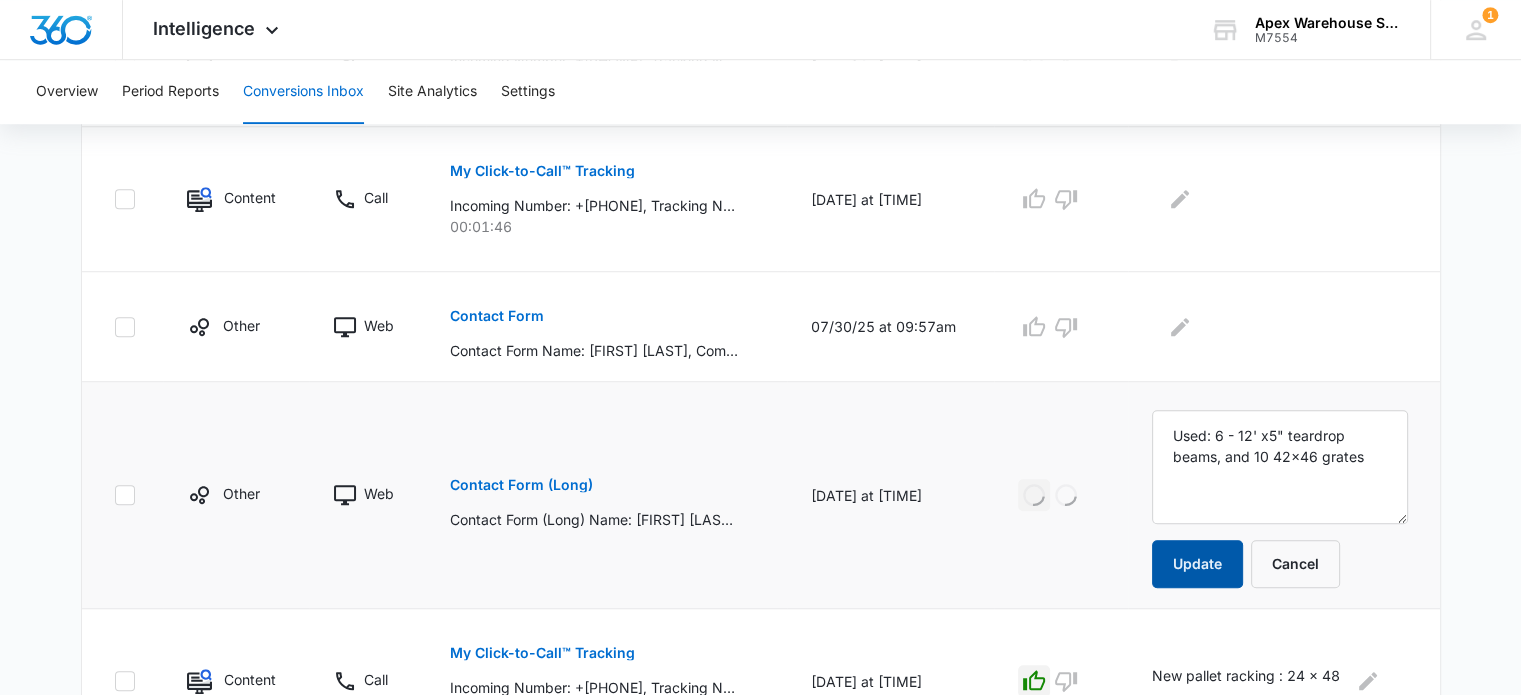 type on "Used: 6 - 12' x5" teardrop beams, and 10 42x46 grates" 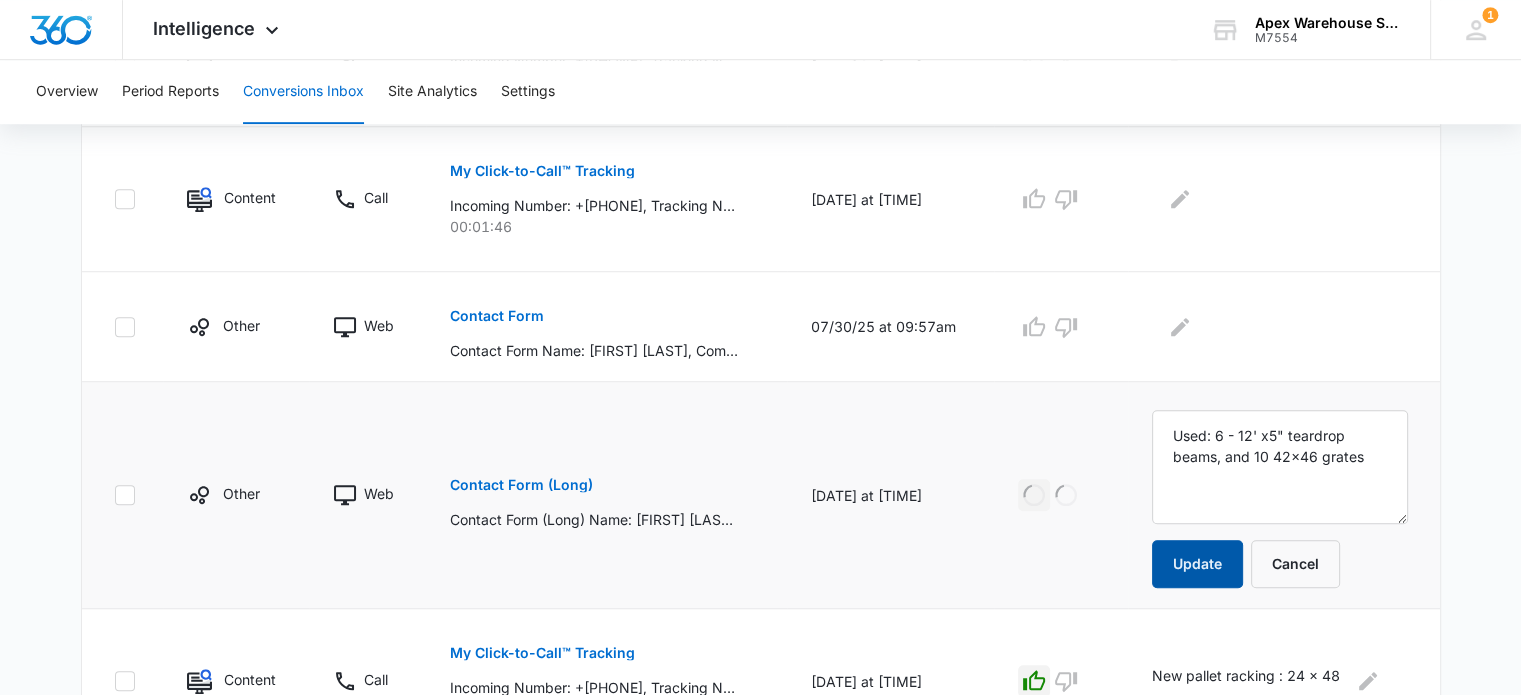 click on "Update" at bounding box center (1197, 564) 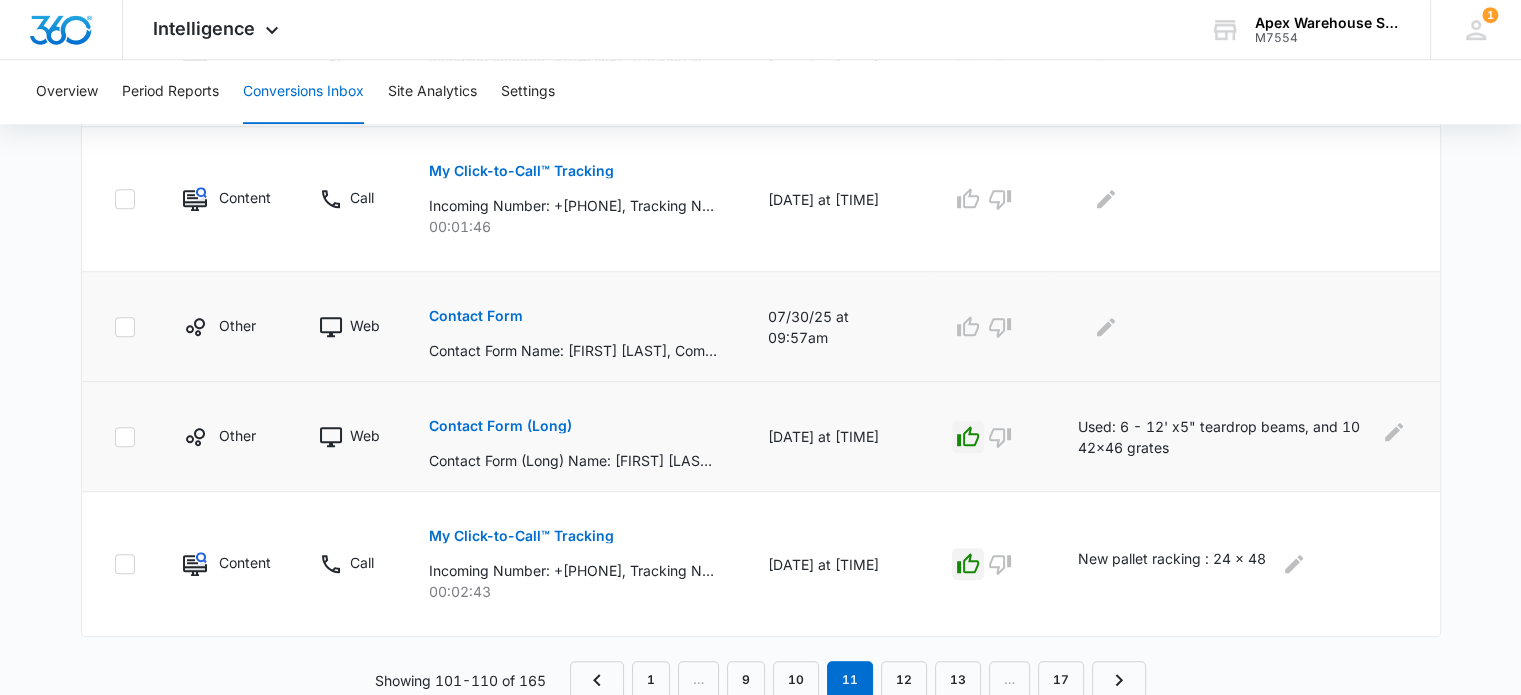 click on "Contact Form" at bounding box center (476, 316) 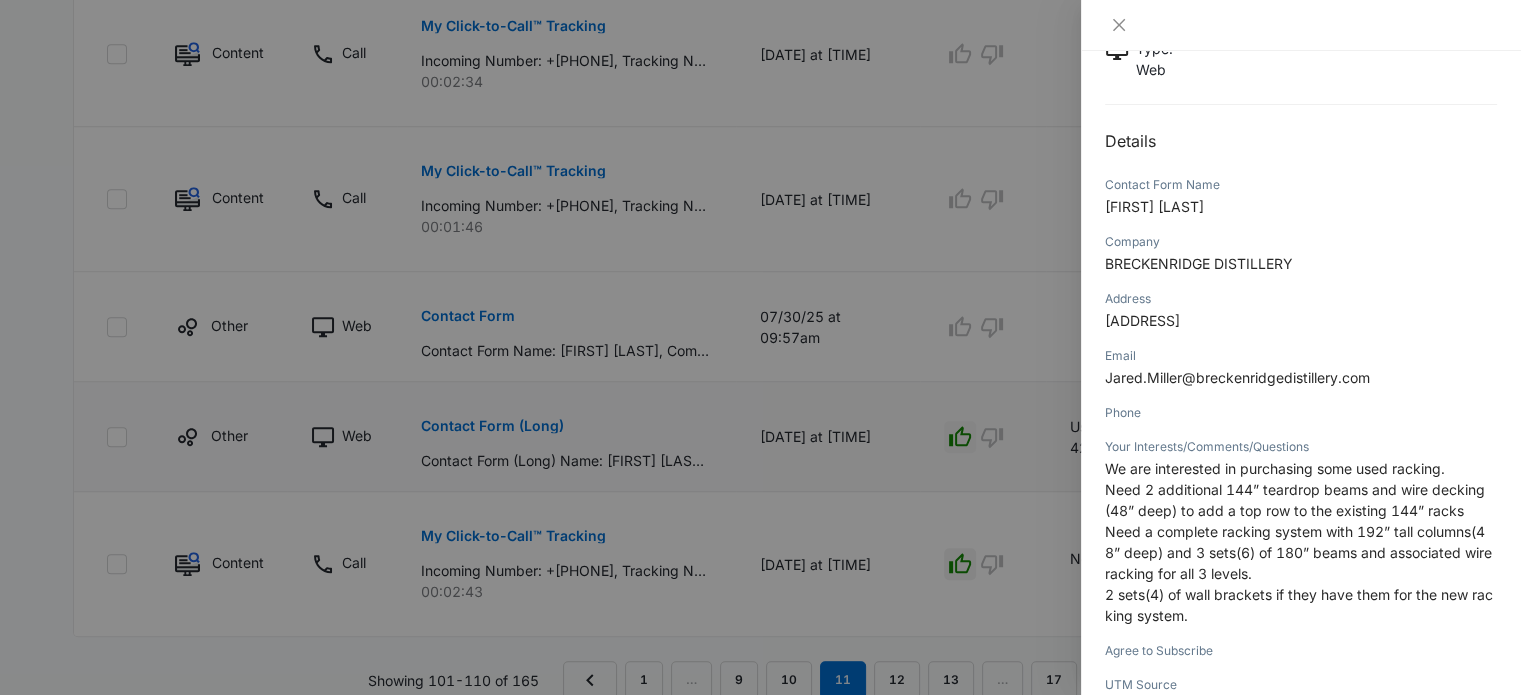 scroll, scrollTop: 212, scrollLeft: 0, axis: vertical 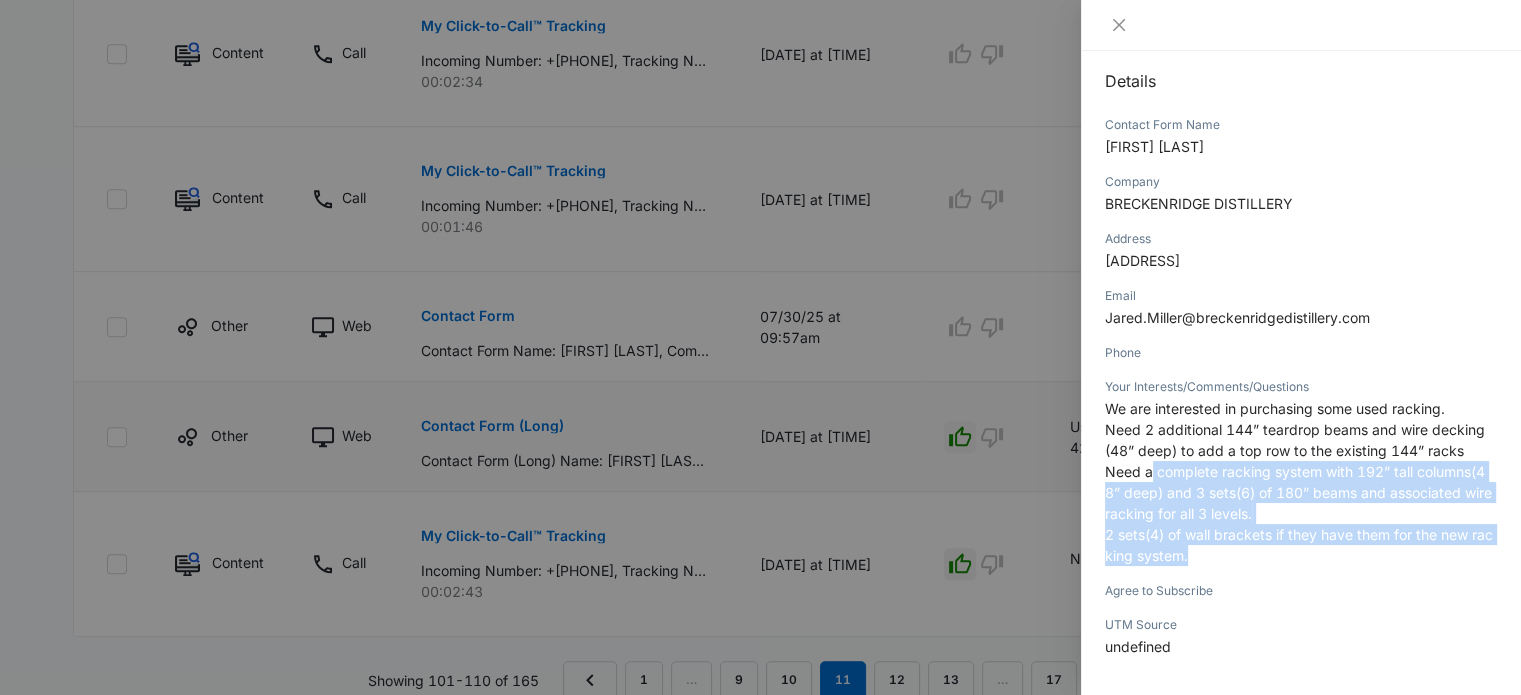 drag, startPoint x: 1149, startPoint y: 471, endPoint x: 1296, endPoint y: 567, distance: 175.5705 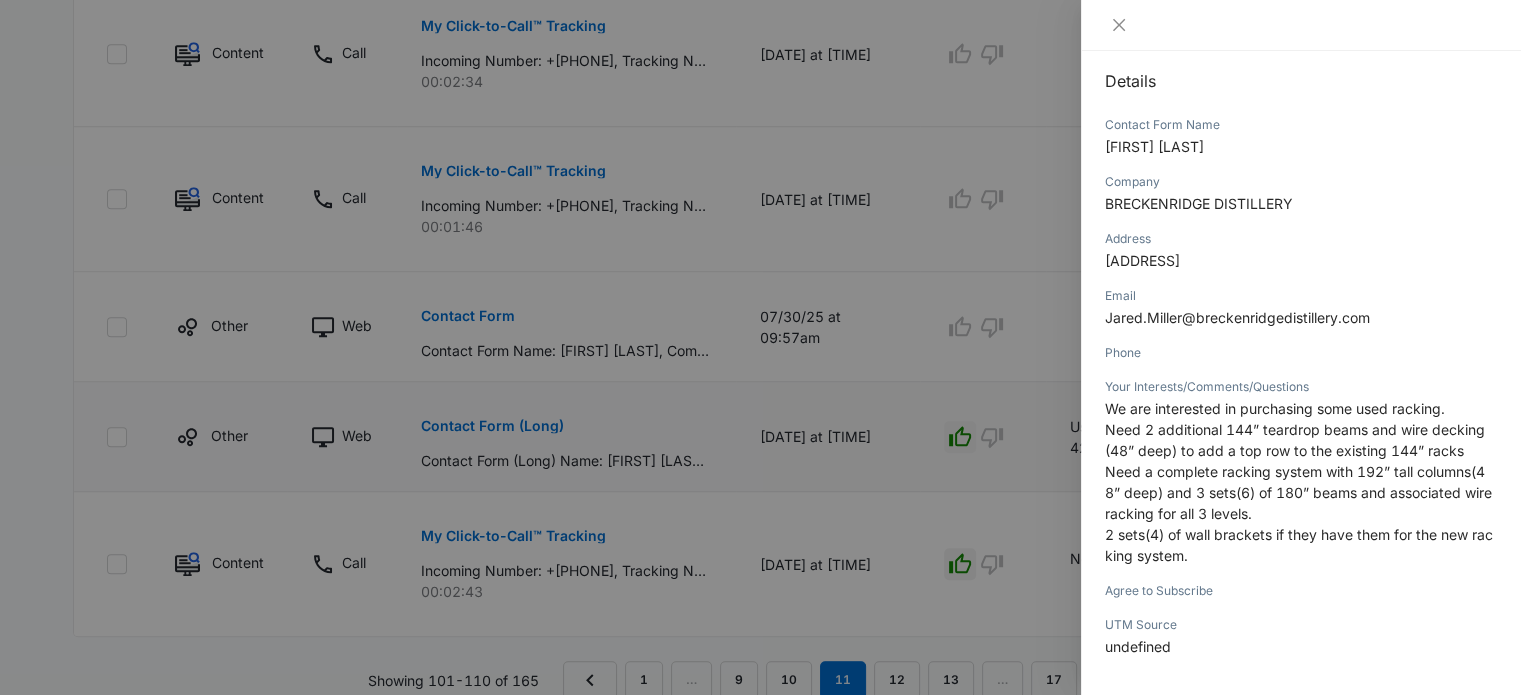 click at bounding box center [760, 347] 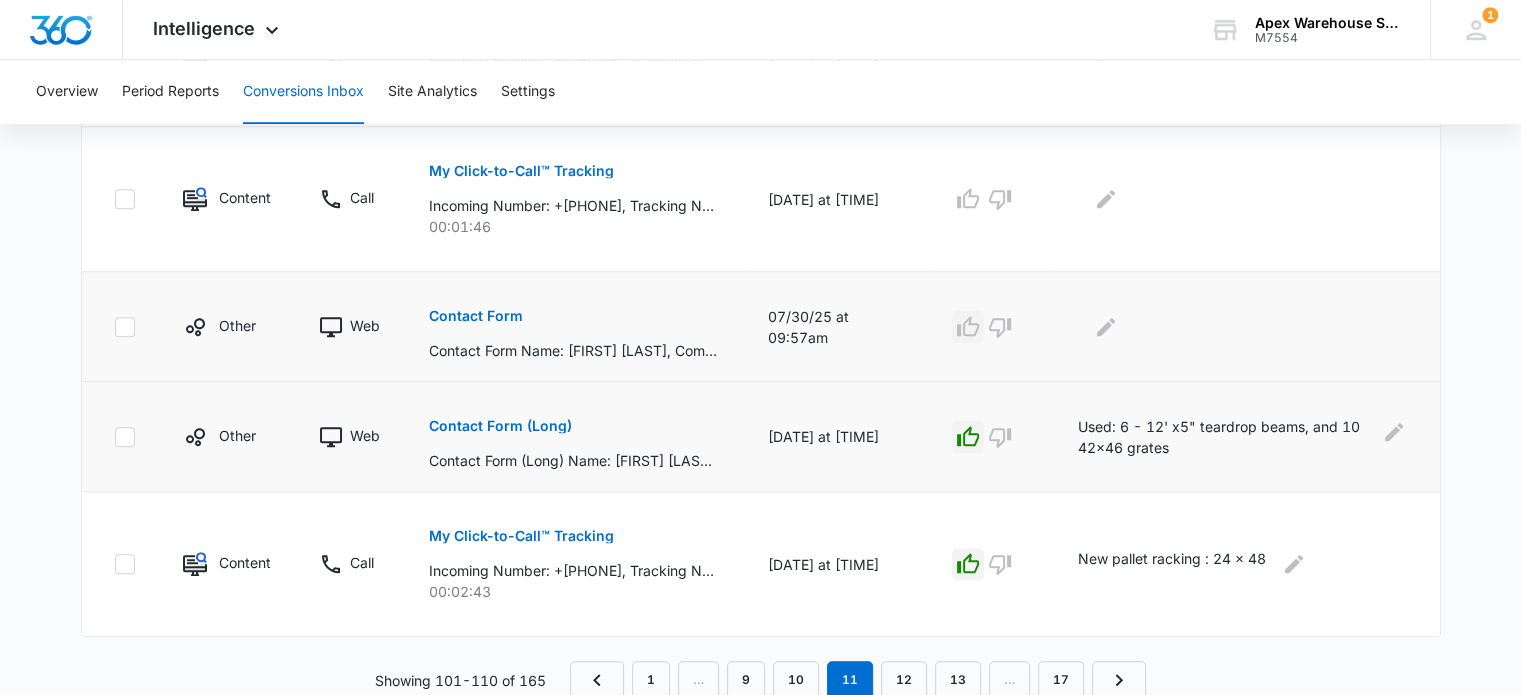 click 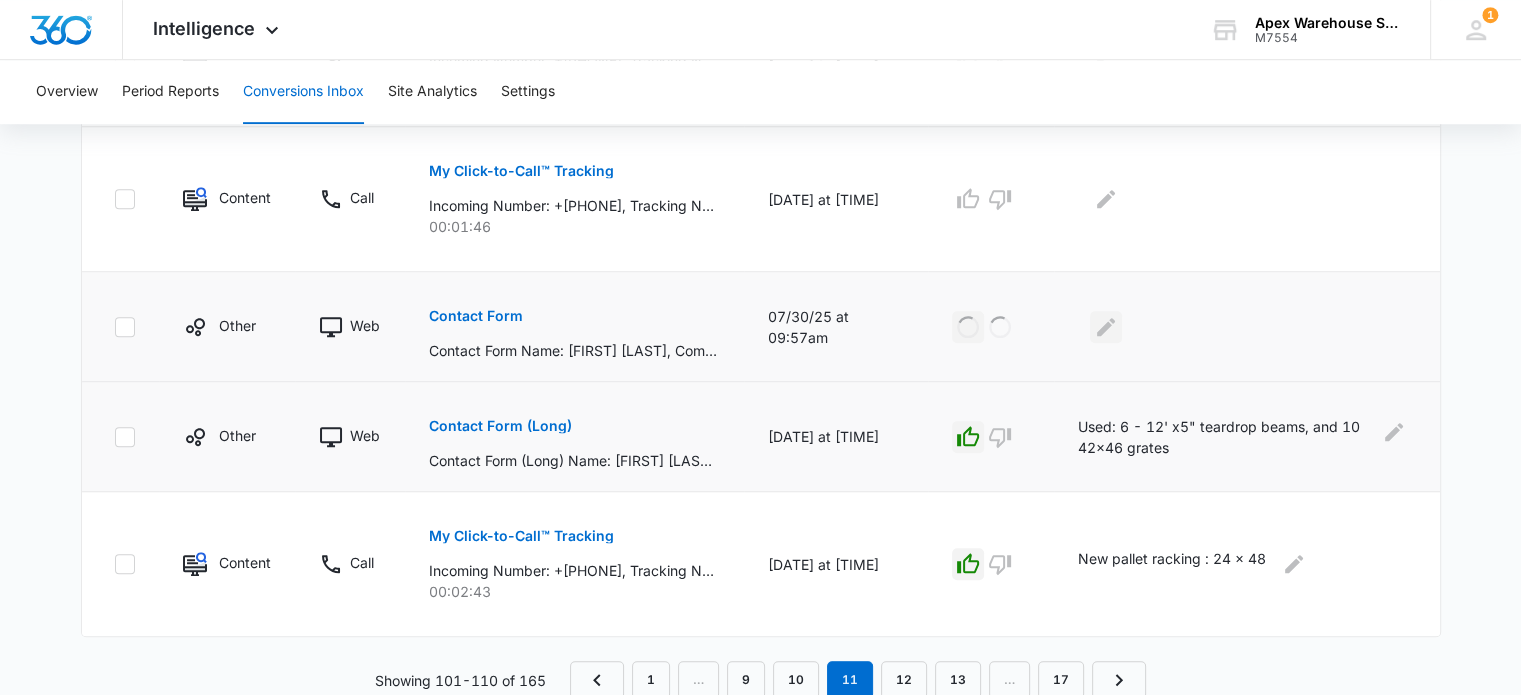 click 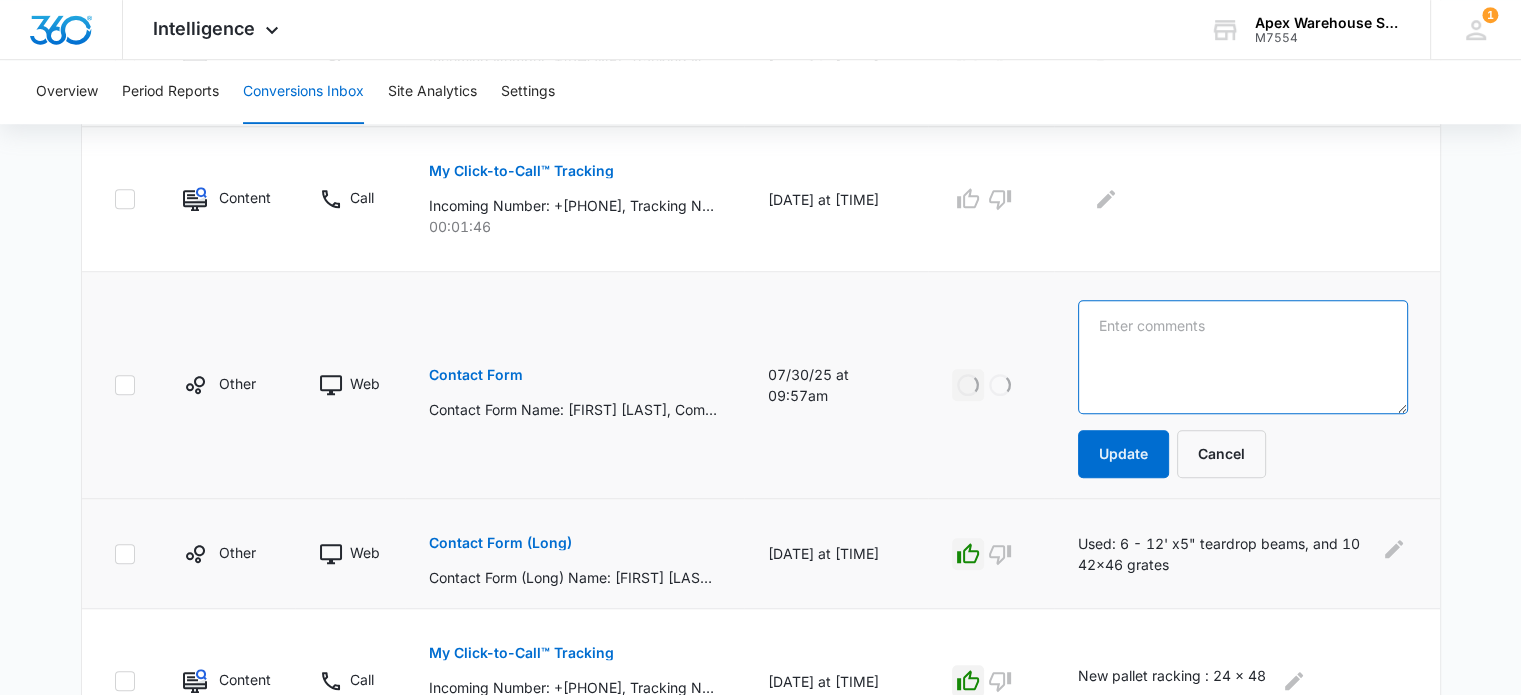 click at bounding box center [1243, 357] 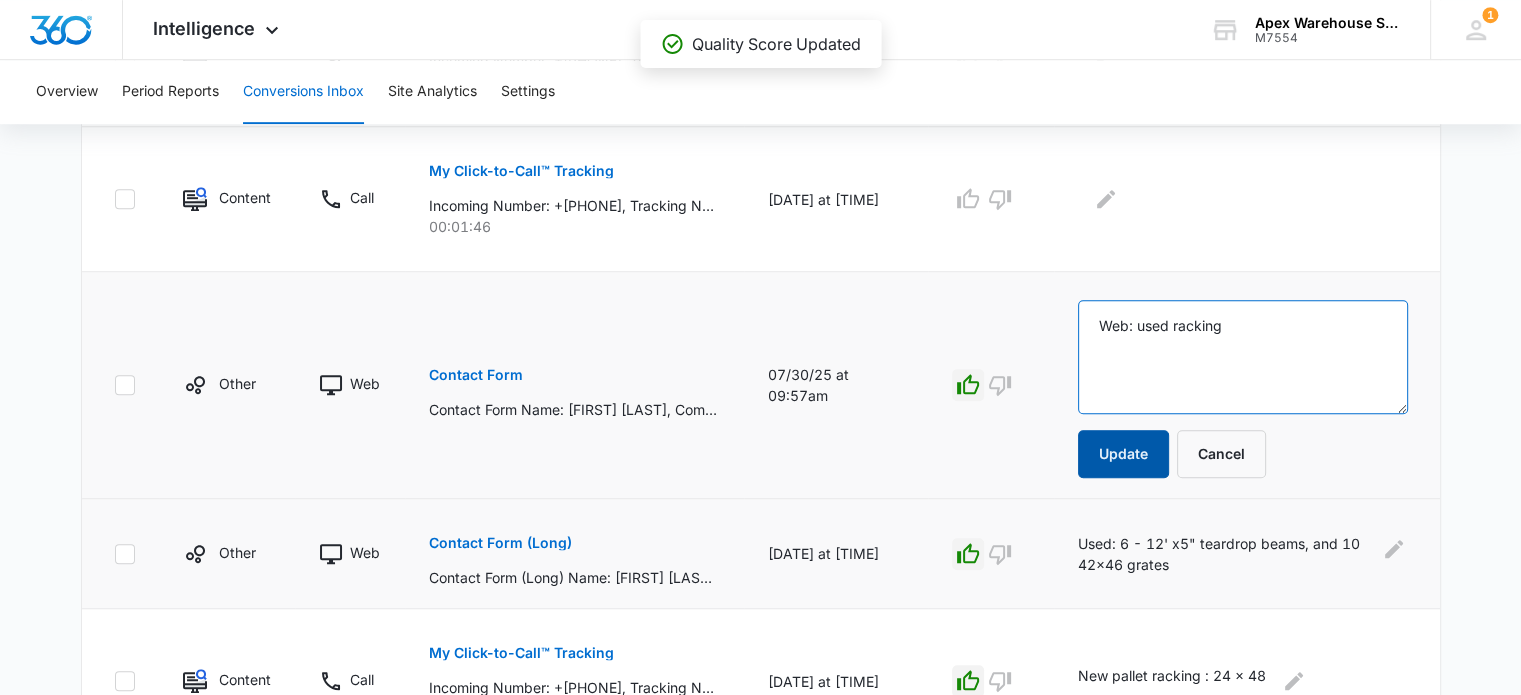 type on "Web: used racking" 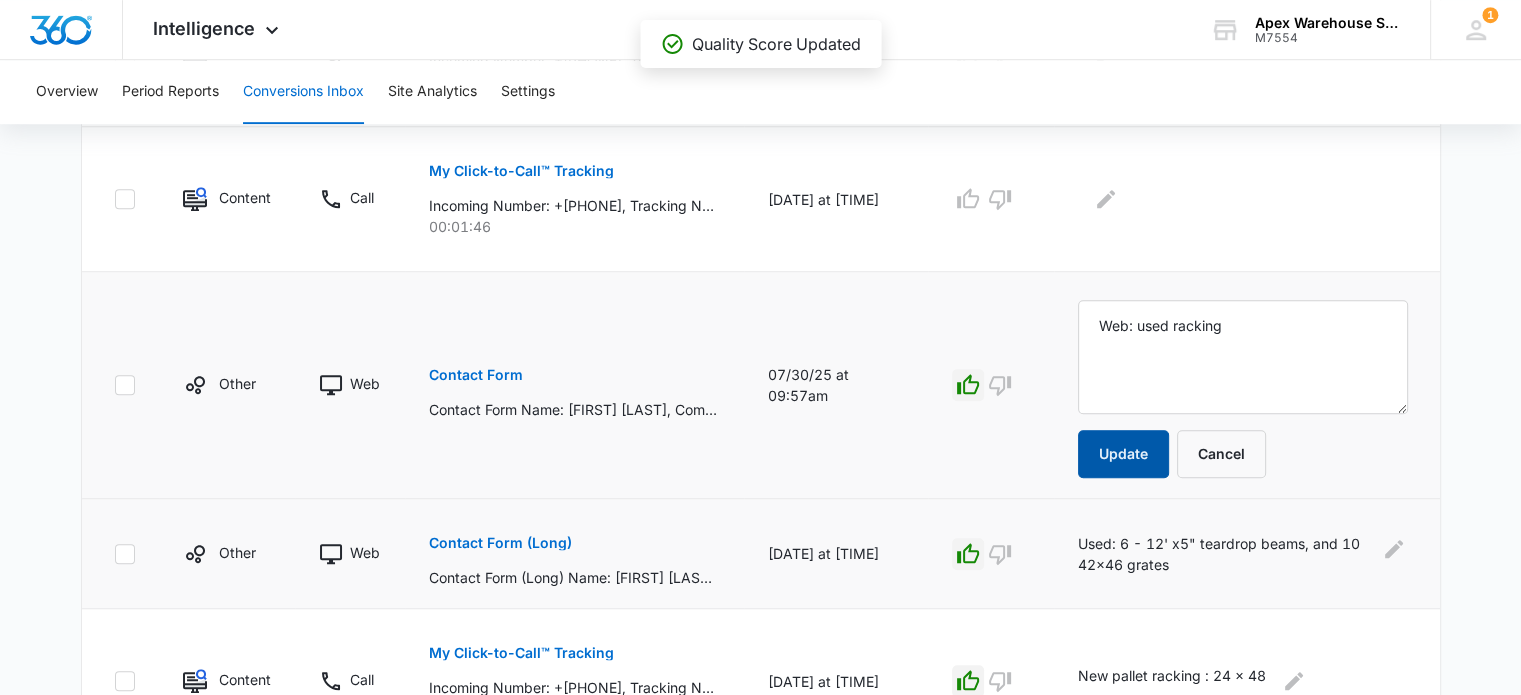 click on "Update" at bounding box center [1123, 454] 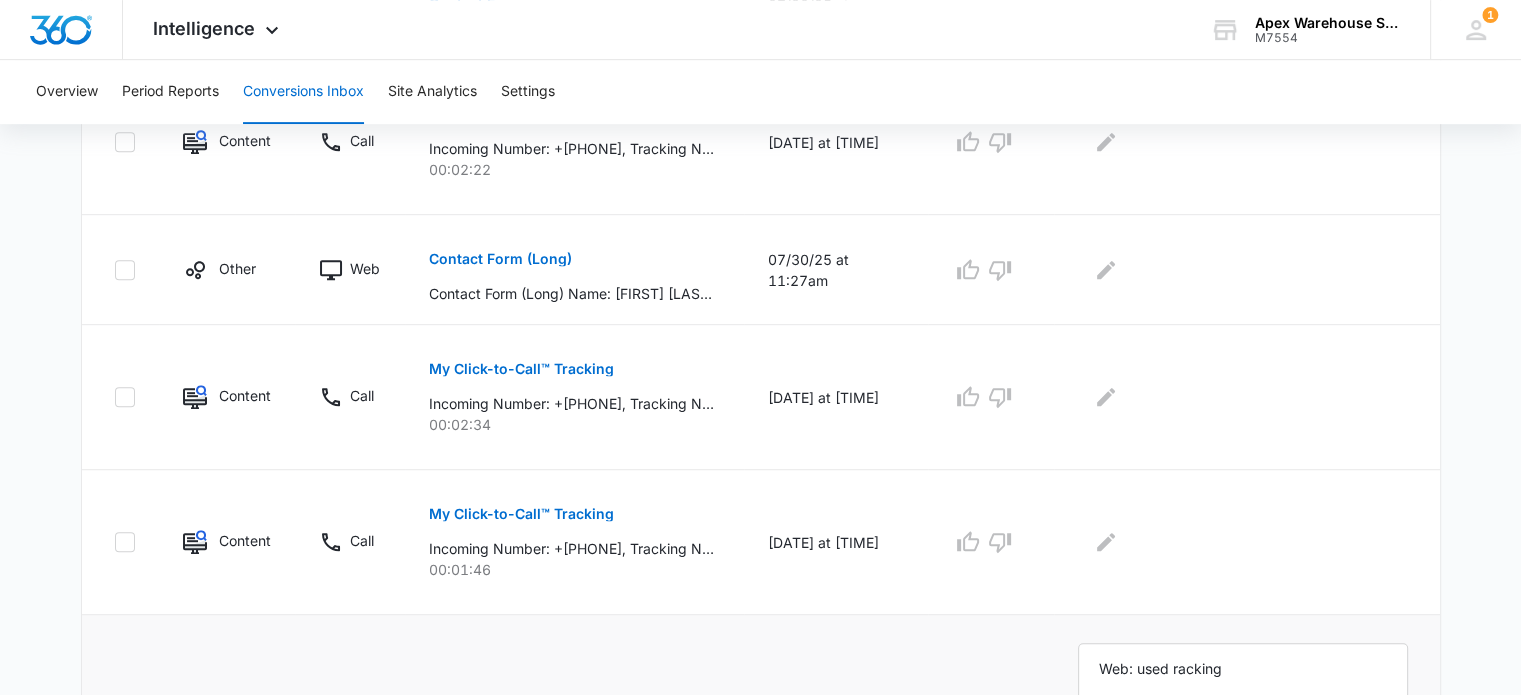 scroll, scrollTop: 924, scrollLeft: 0, axis: vertical 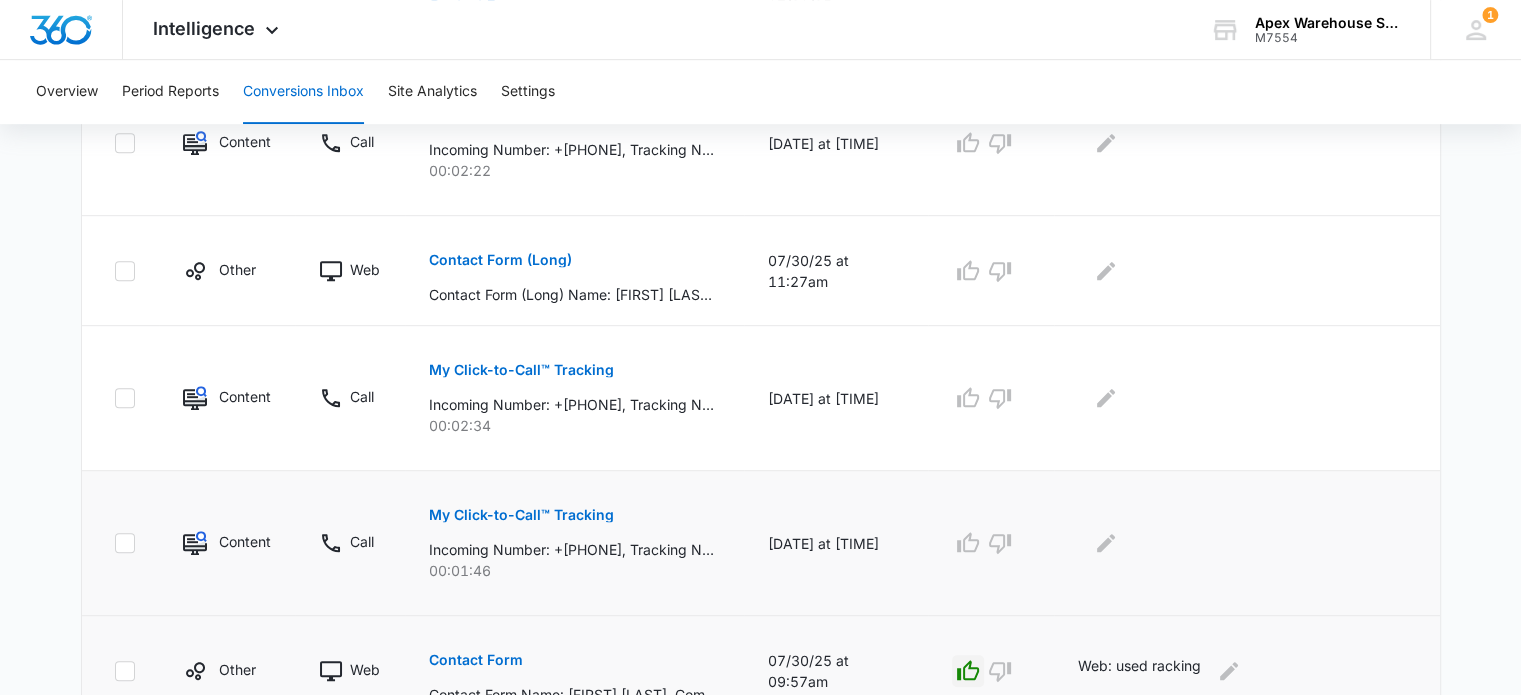 click on "My Click-to-Call™ Tracking" at bounding box center (521, 515) 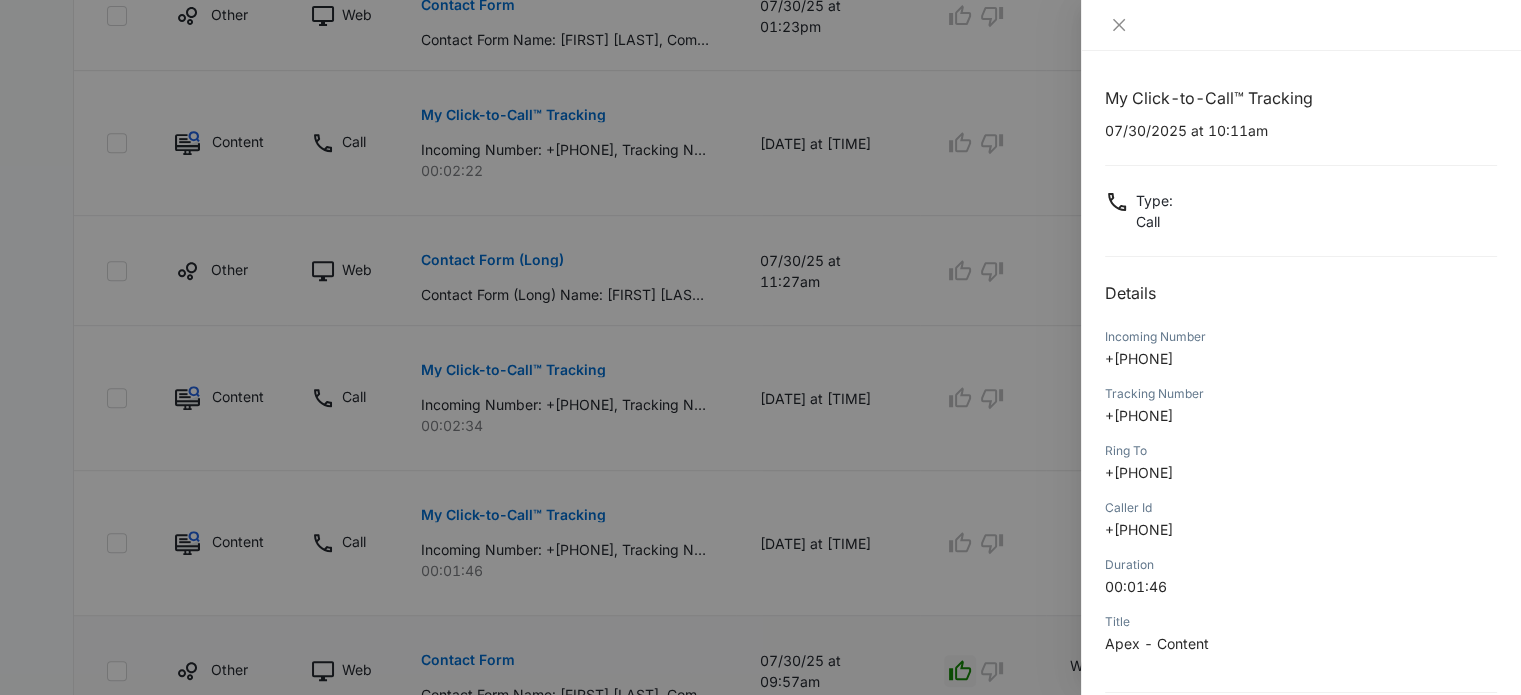 scroll, scrollTop: 192, scrollLeft: 0, axis: vertical 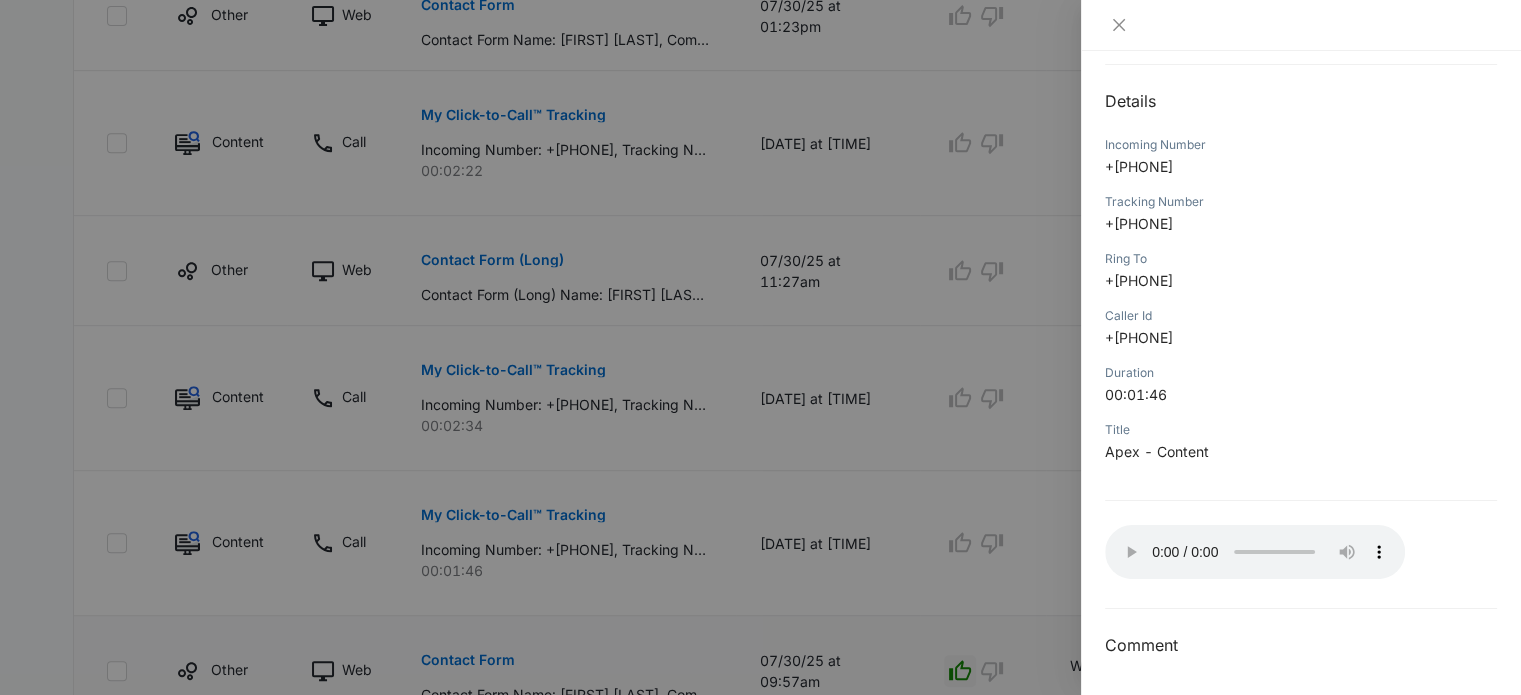 click on "My Click-to-Call™ Tracking 07/30/2025 at 10:11am Type : Call Details Incoming Number +17209055263 Tracking Number +18332024492 Ring To +16309574020 Caller Id +17209055263 Duration 00:01:46 Title Apex - Content Your browser does not support the audio tag. Comment" at bounding box center (1301, 276) 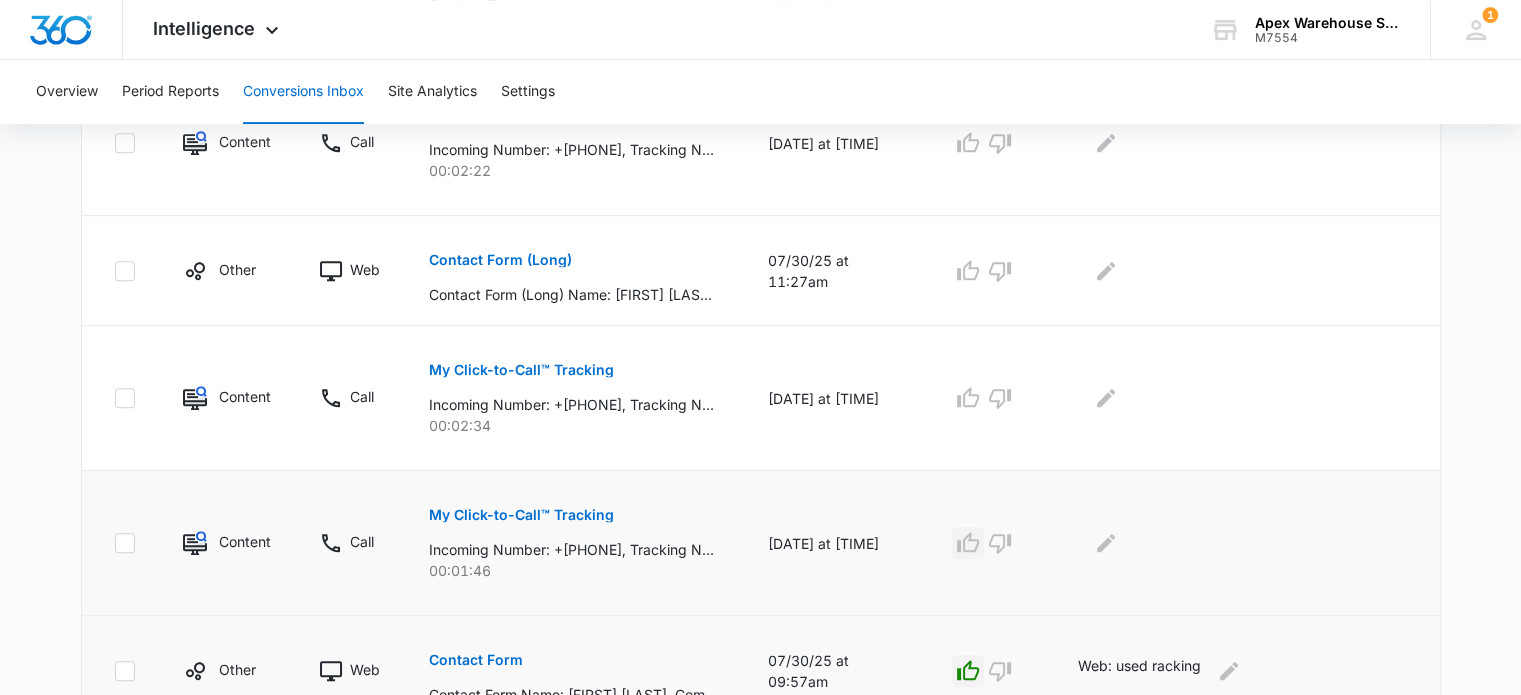 click 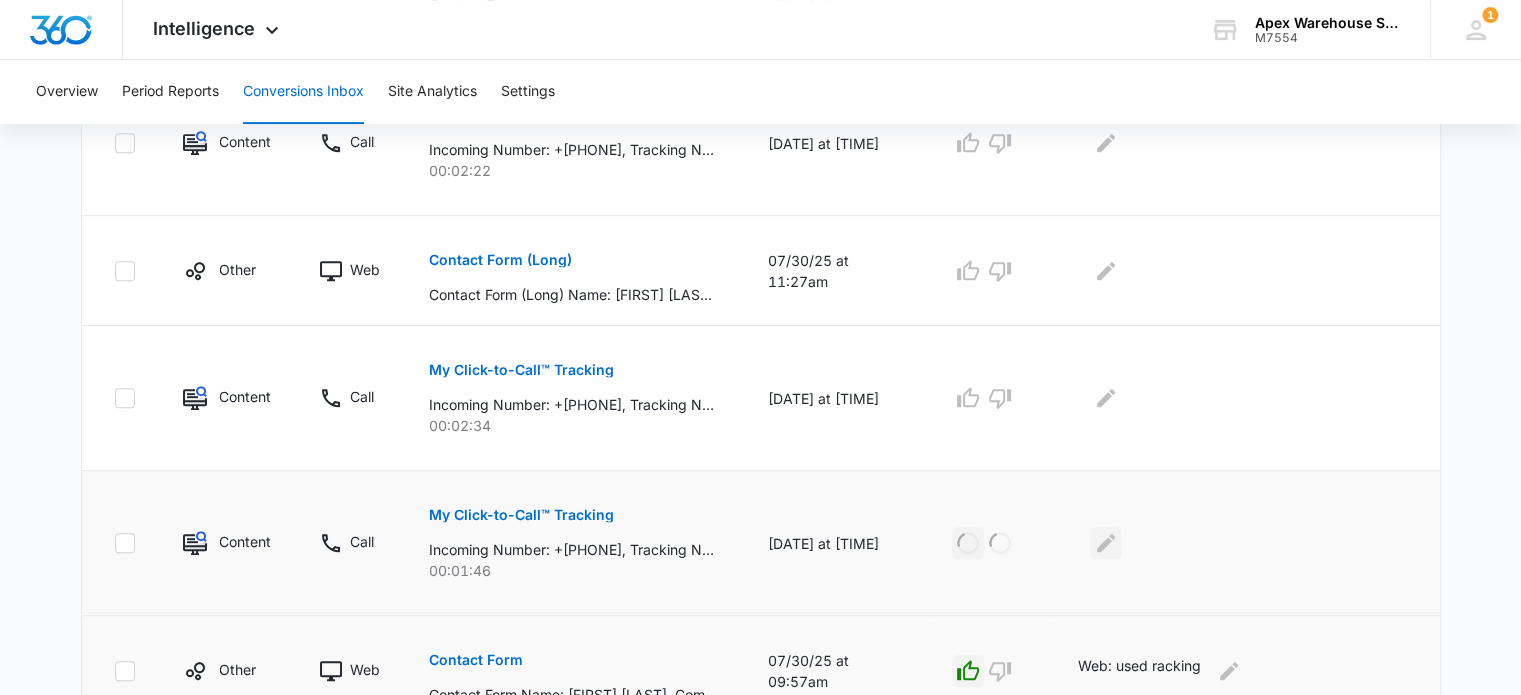 click at bounding box center (1106, 543) 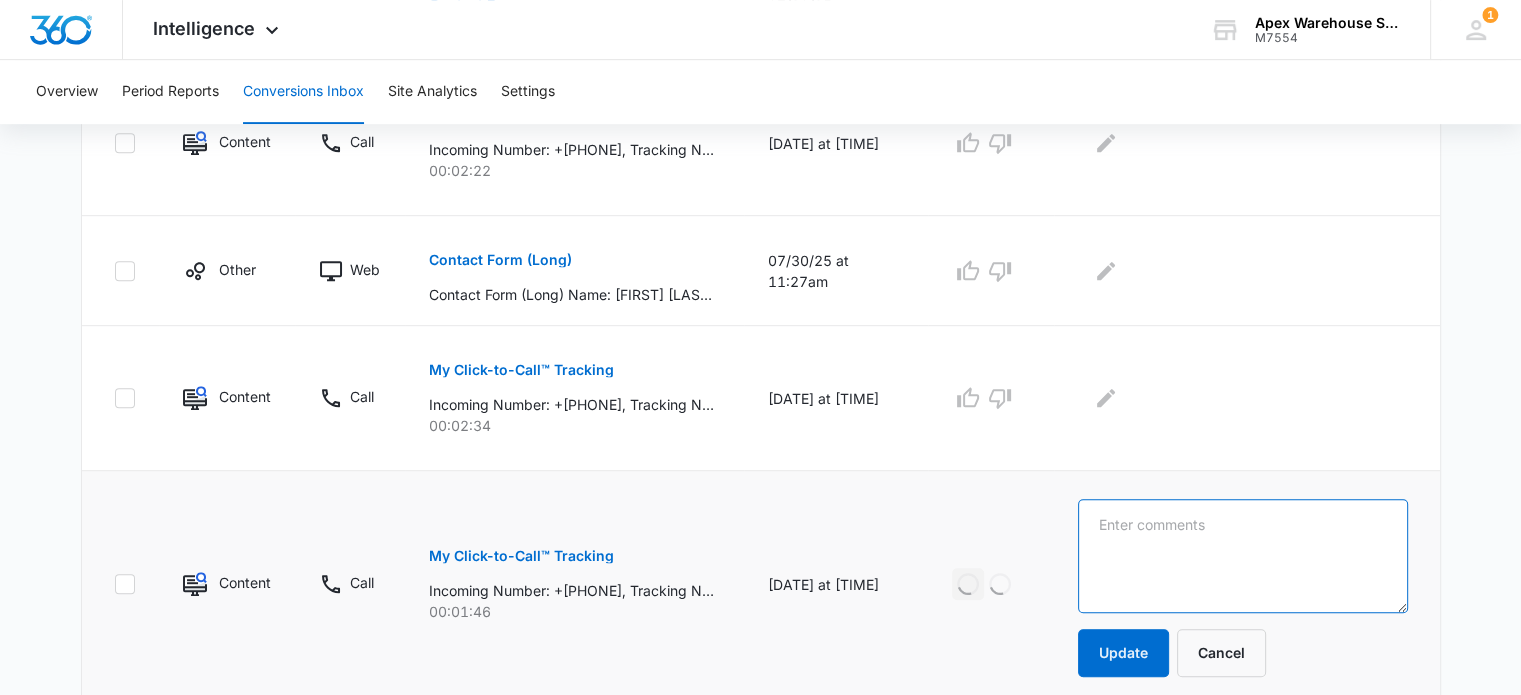 click at bounding box center [1243, 556] 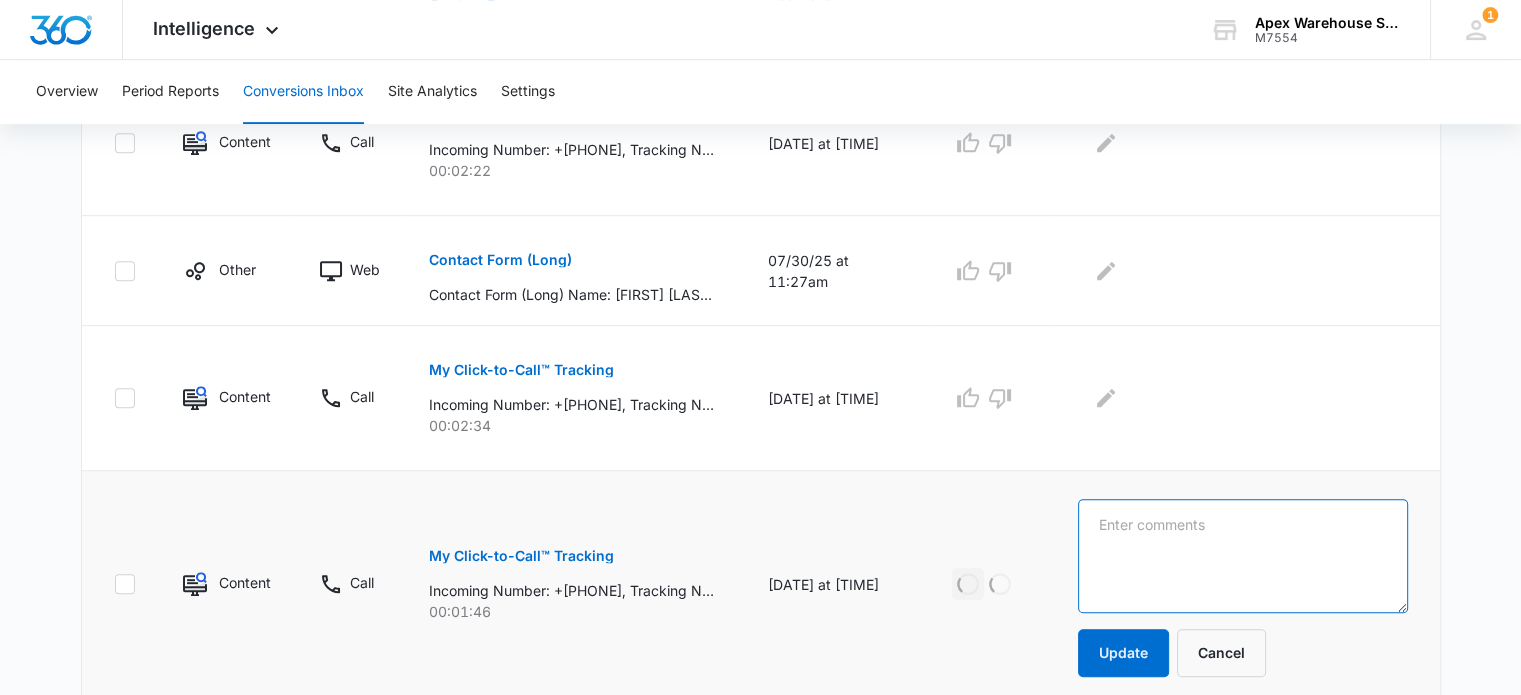 paste on "Looking to sell used mezzanine" 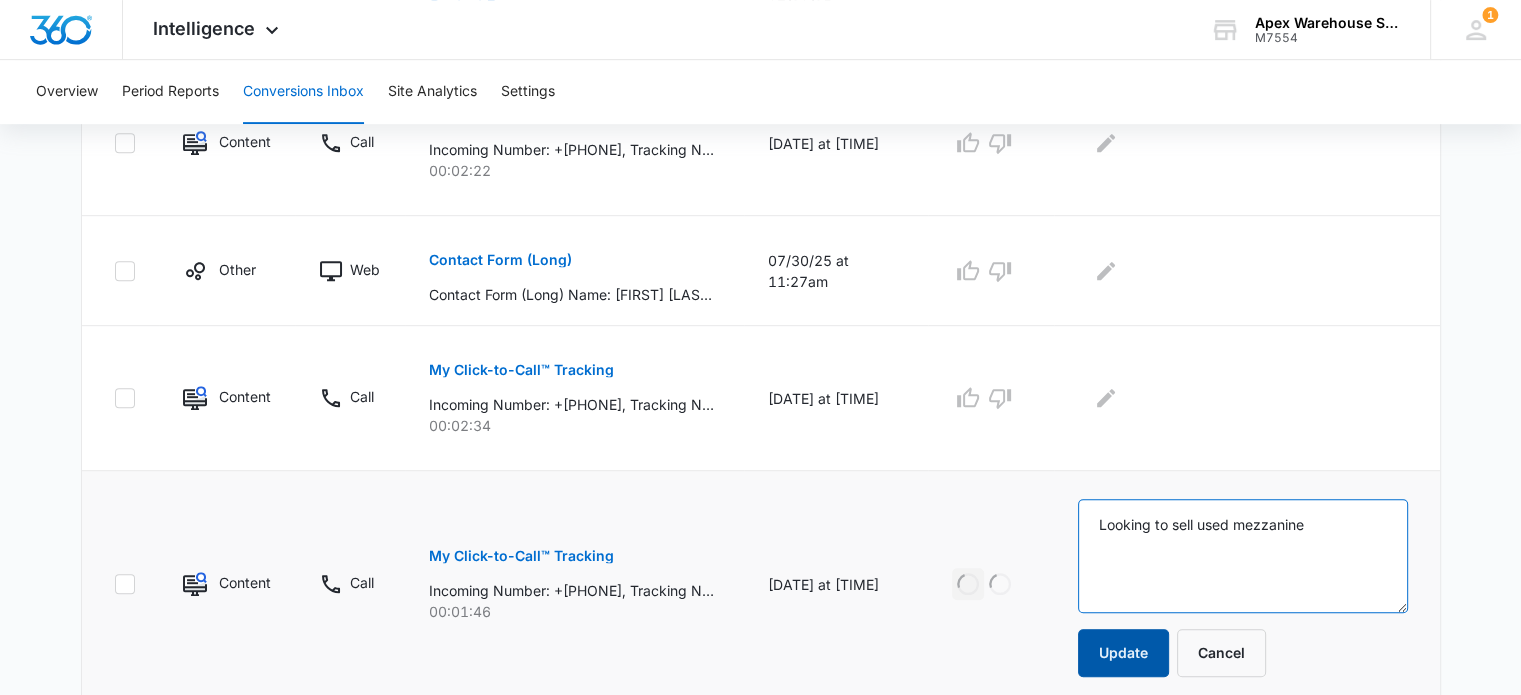 type on "Looking to sell used mezzanine" 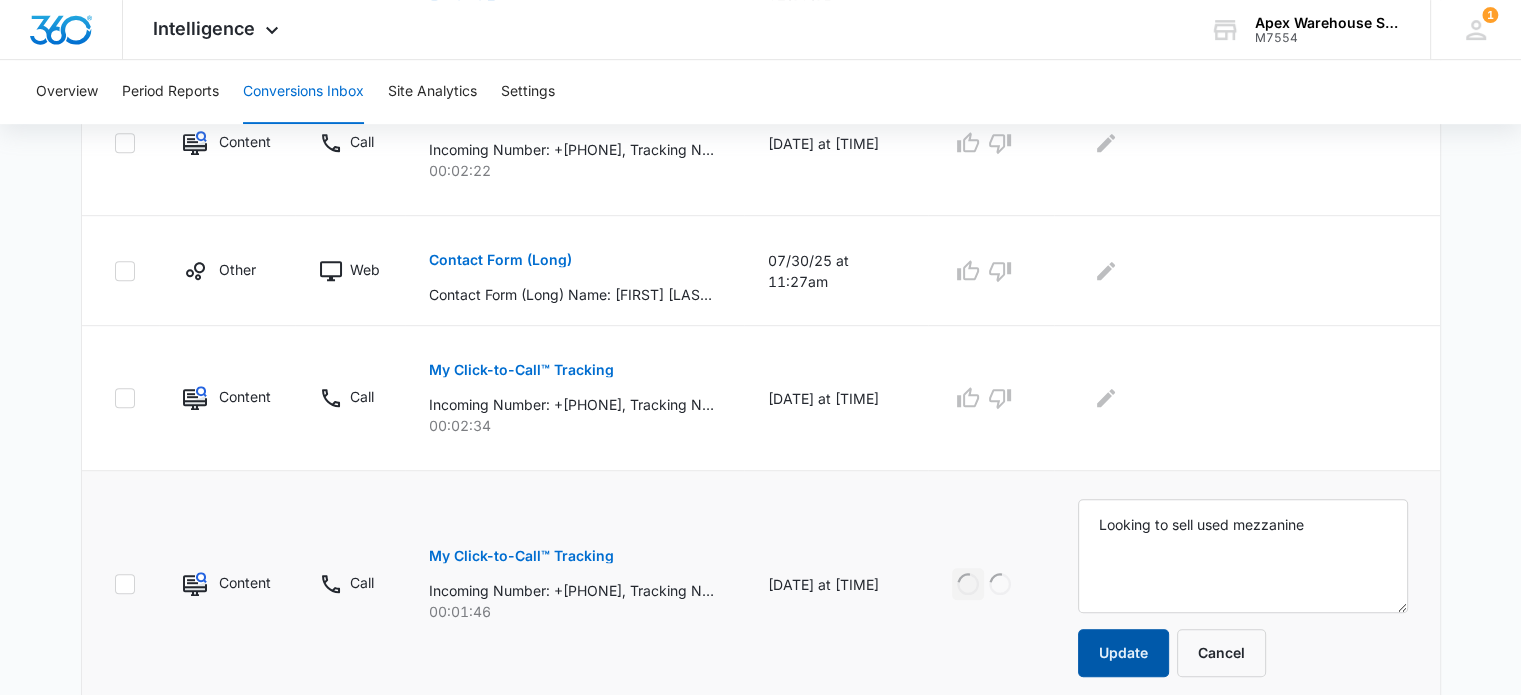 click on "Update" at bounding box center [1123, 653] 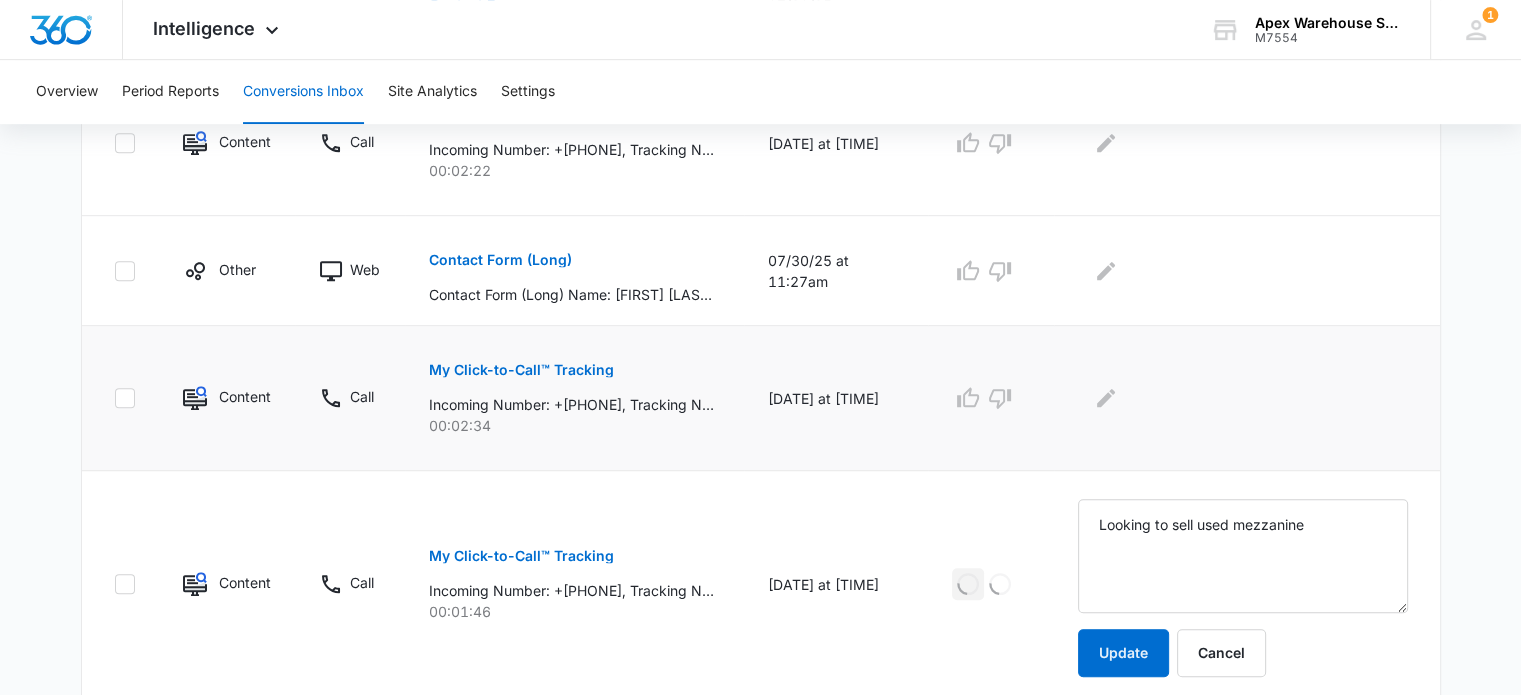 click on "My Click-to-Call™ Tracking" at bounding box center [521, 370] 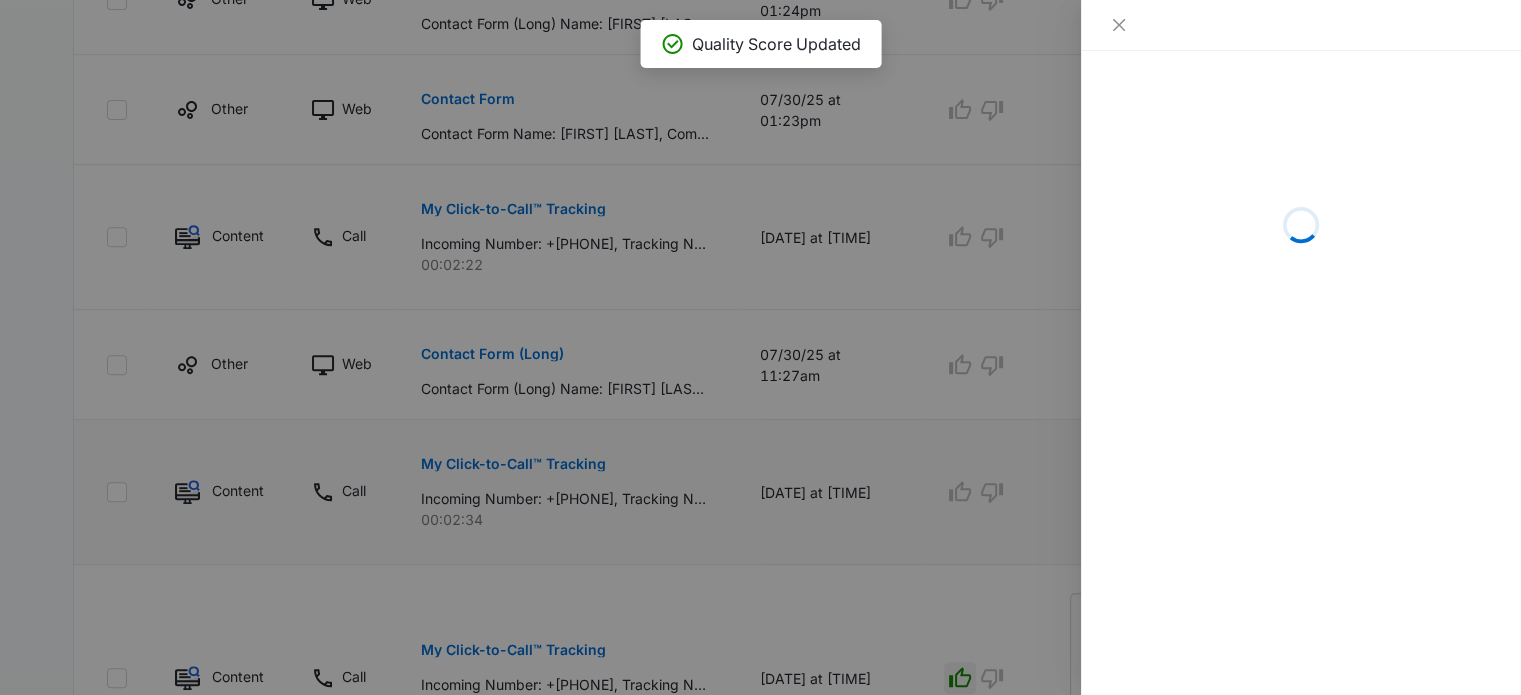 scroll, scrollTop: 832, scrollLeft: 0, axis: vertical 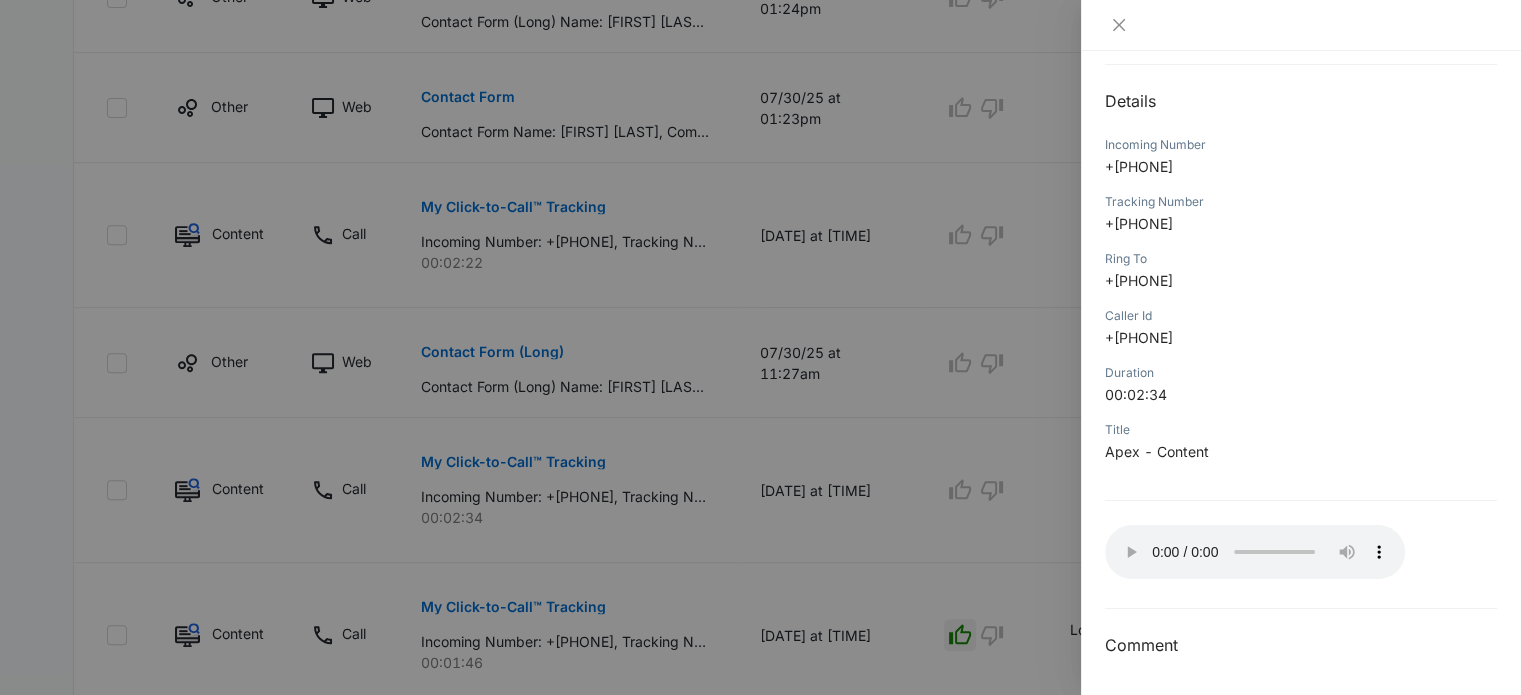 type 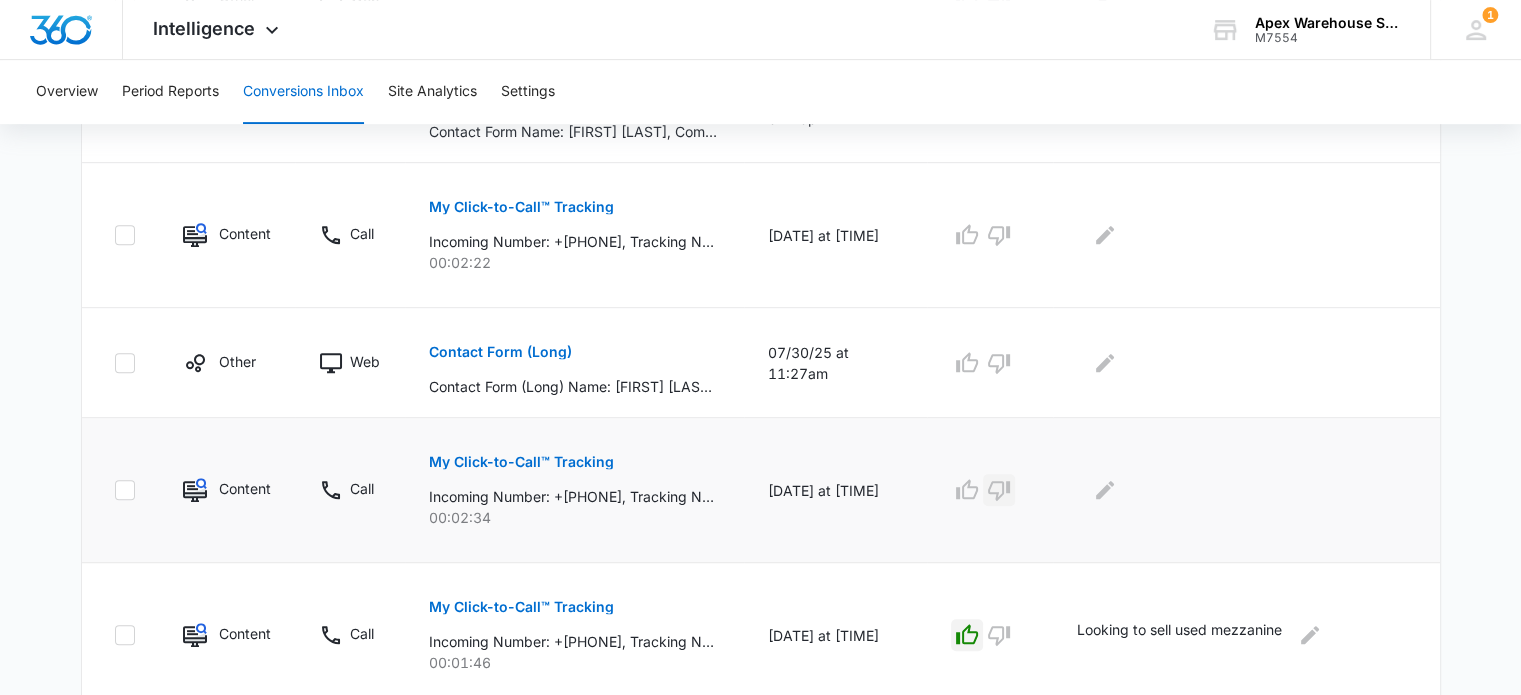 click 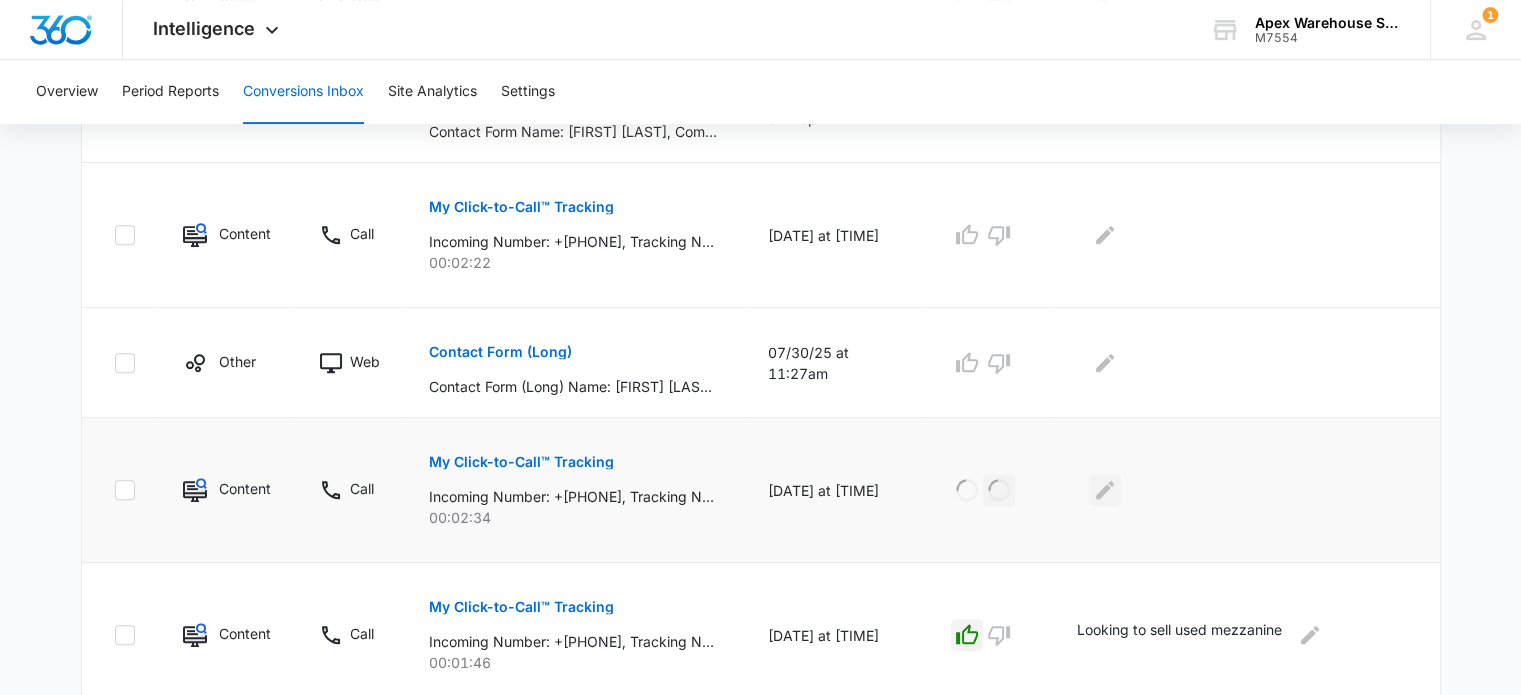 click at bounding box center (1105, 490) 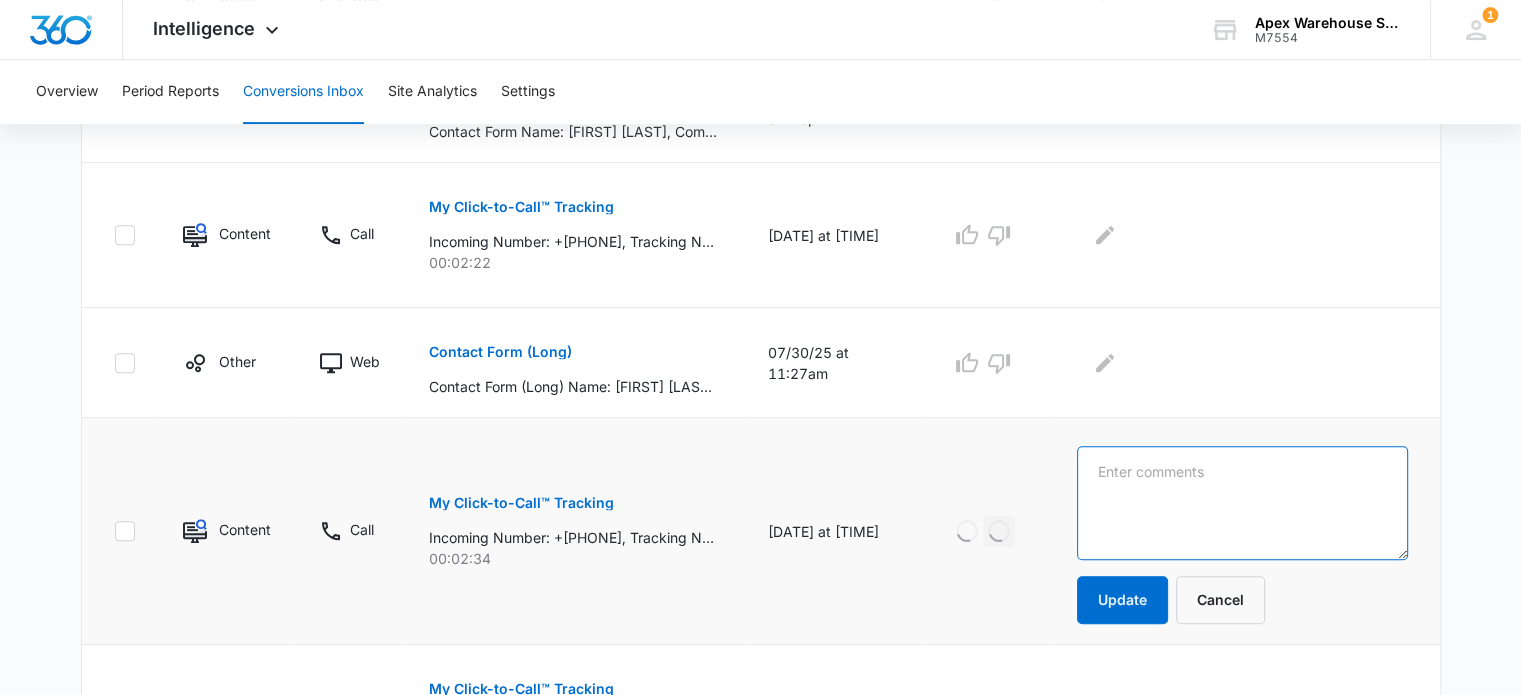 click at bounding box center (1242, 503) 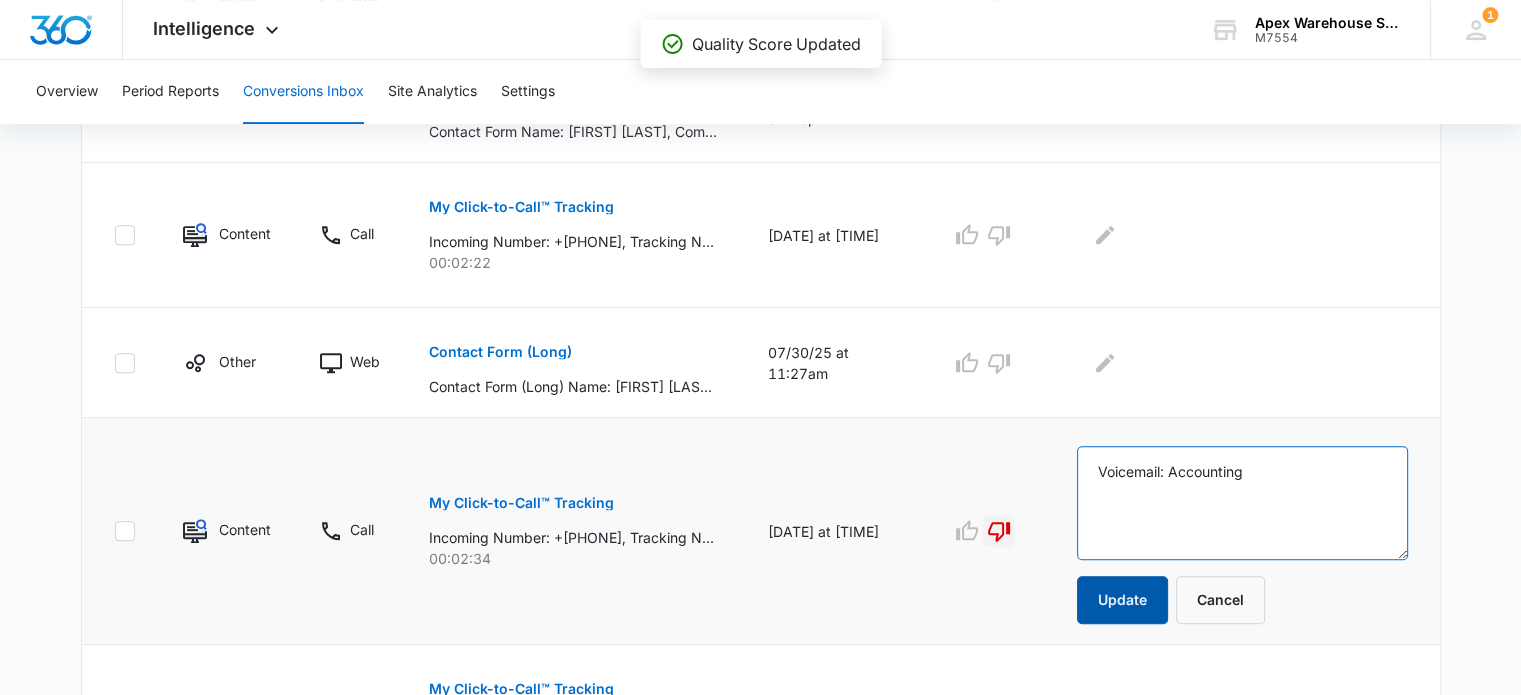 type on "Voicemail: Accounting" 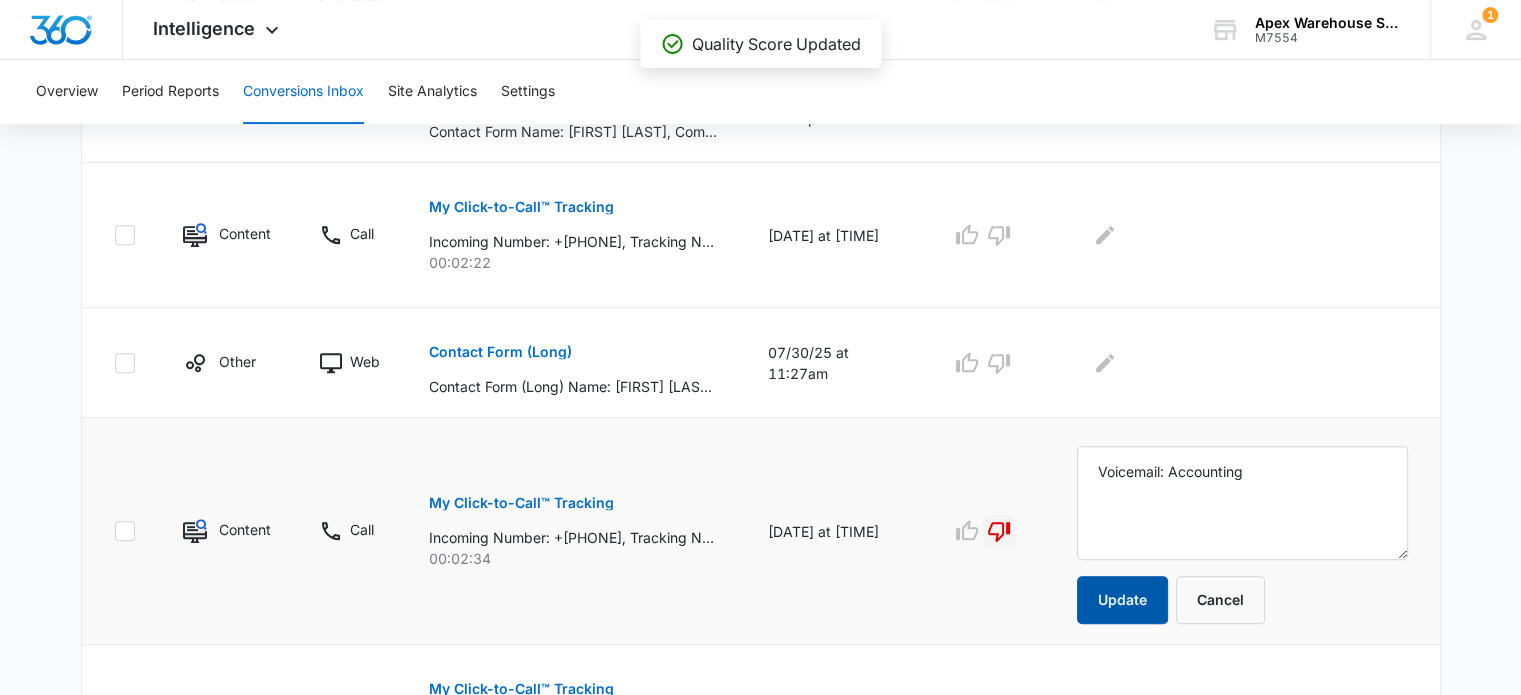 click on "Update" at bounding box center [1122, 600] 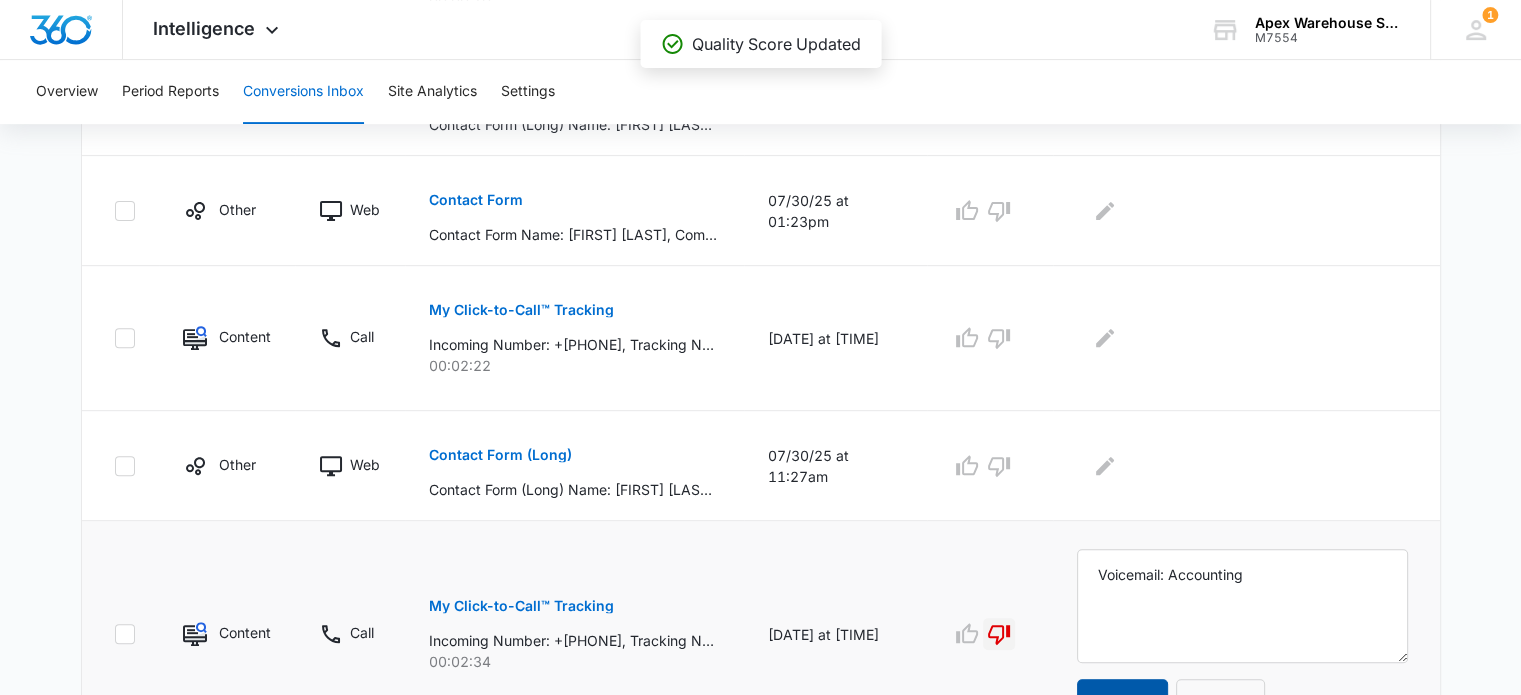 scroll, scrollTop: 704, scrollLeft: 0, axis: vertical 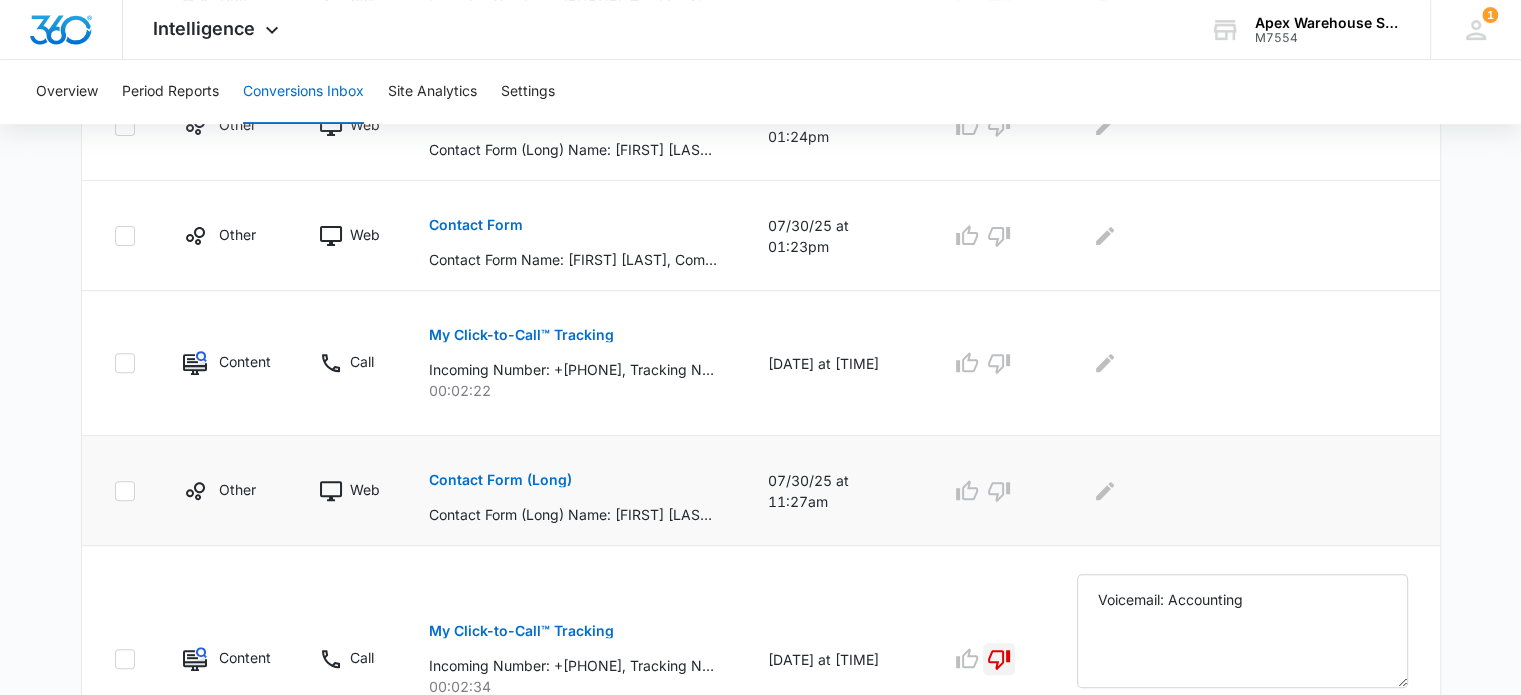 click on "Contact Form (Long)" at bounding box center [500, 480] 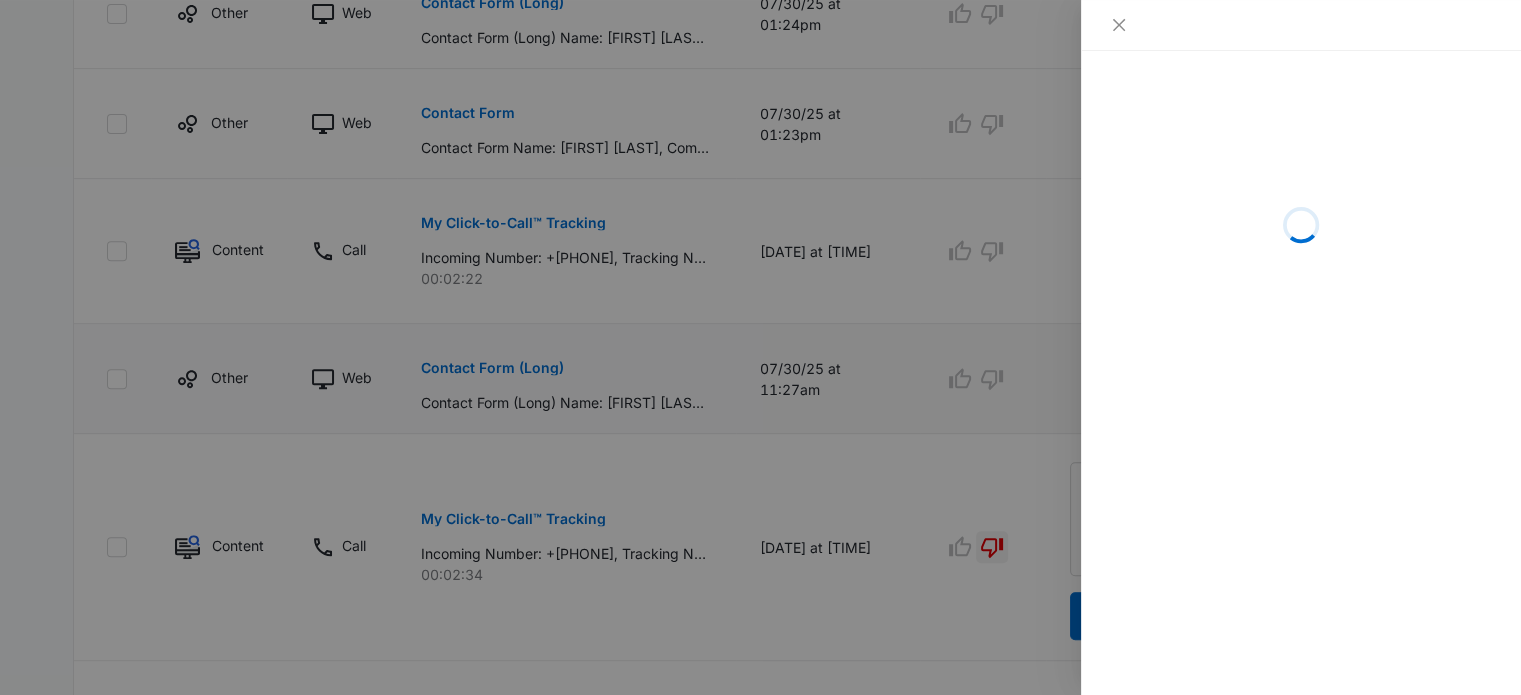 scroll, scrollTop: 788, scrollLeft: 0, axis: vertical 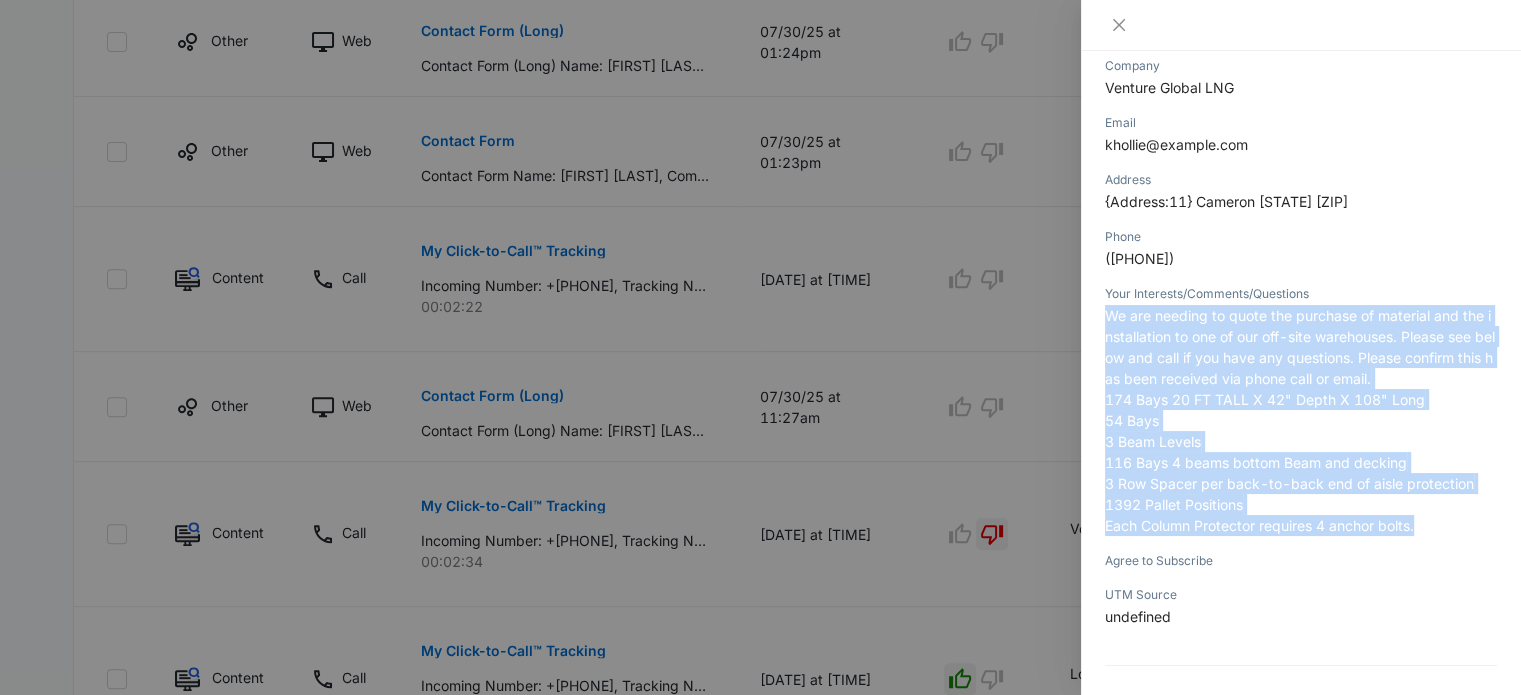 drag, startPoint x: 1385, startPoint y: 494, endPoint x: 1104, endPoint y: 310, distance: 335.88242 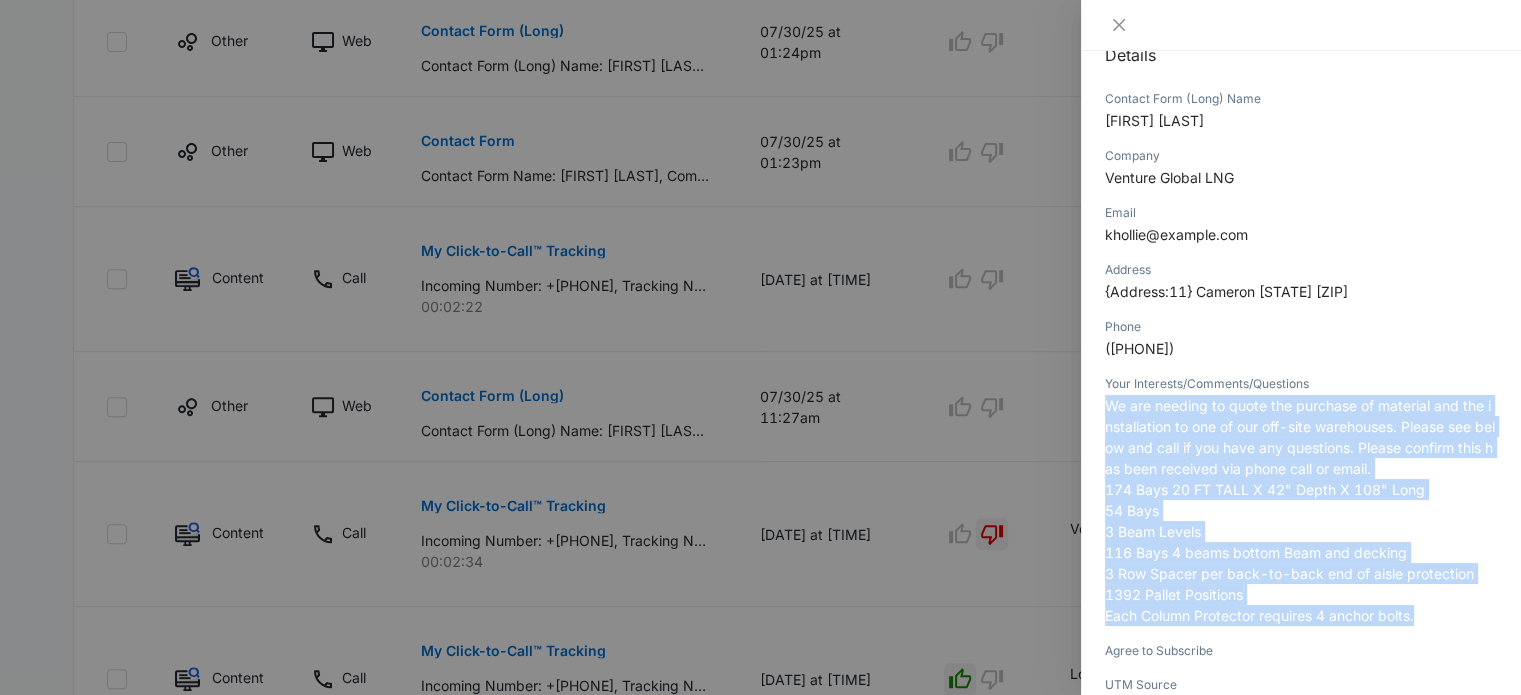 scroll, scrollTop: 236, scrollLeft: 0, axis: vertical 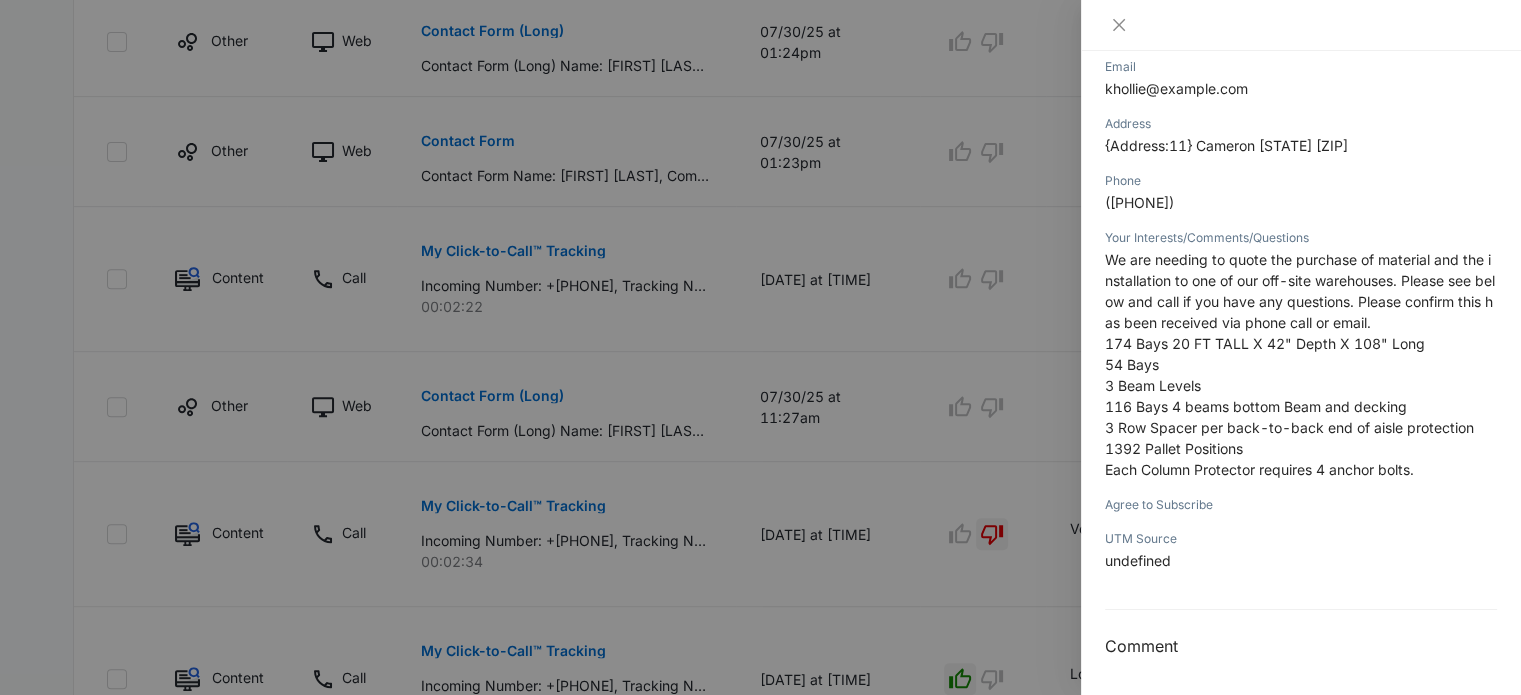 click at bounding box center (760, 347) 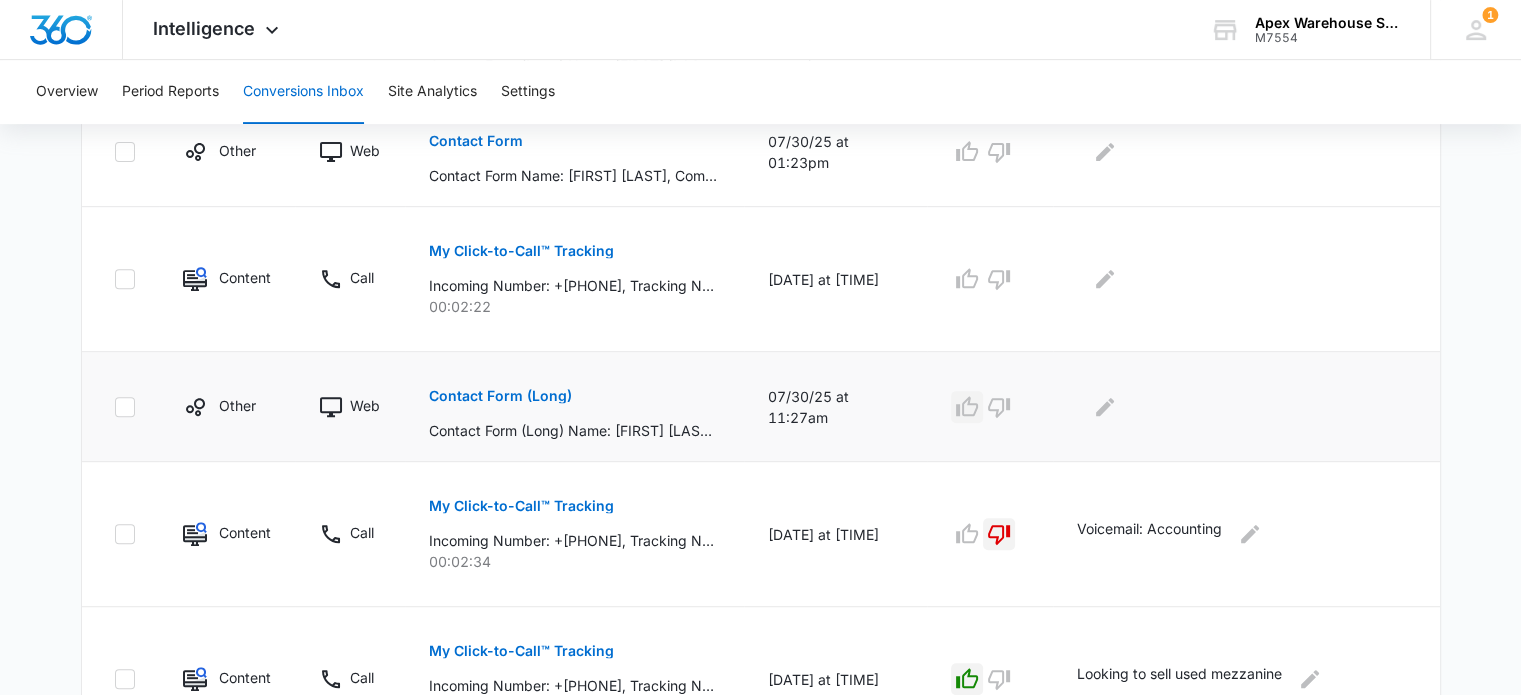 click 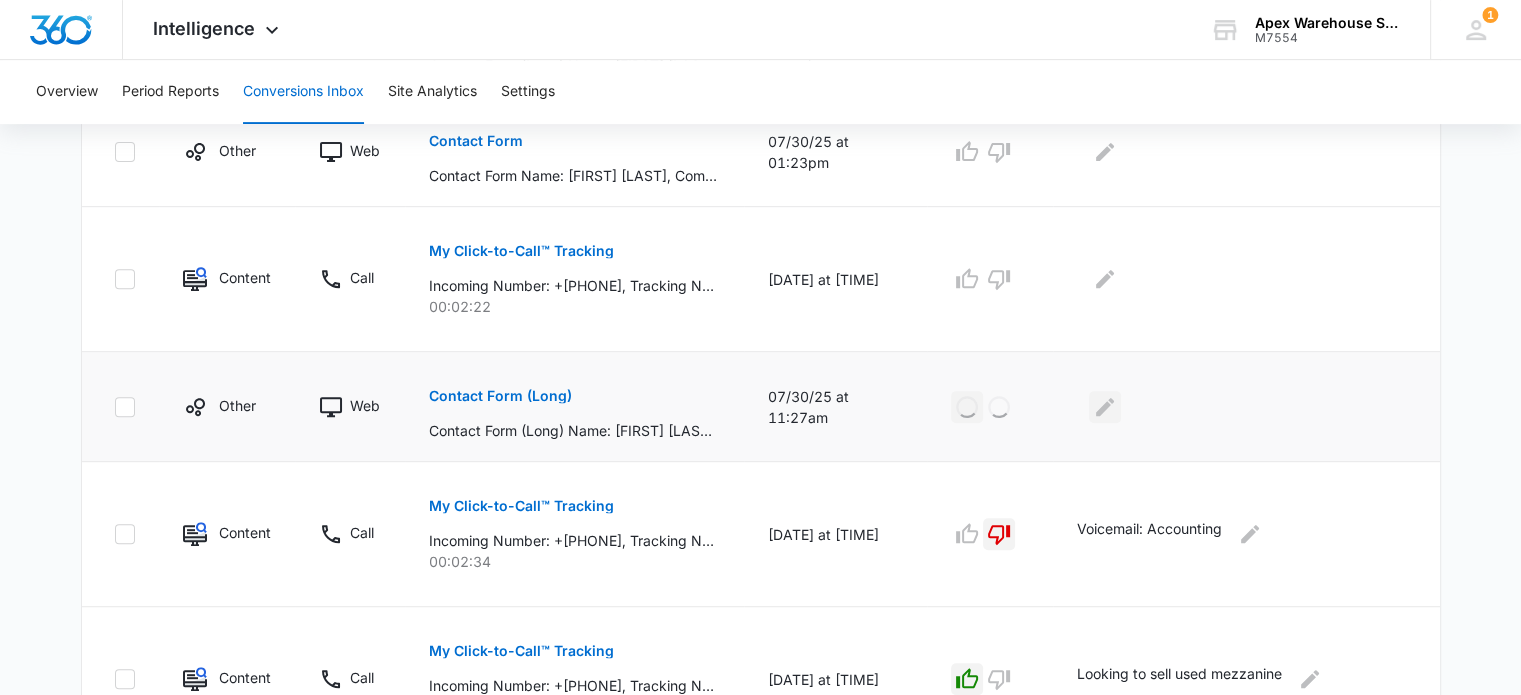 click 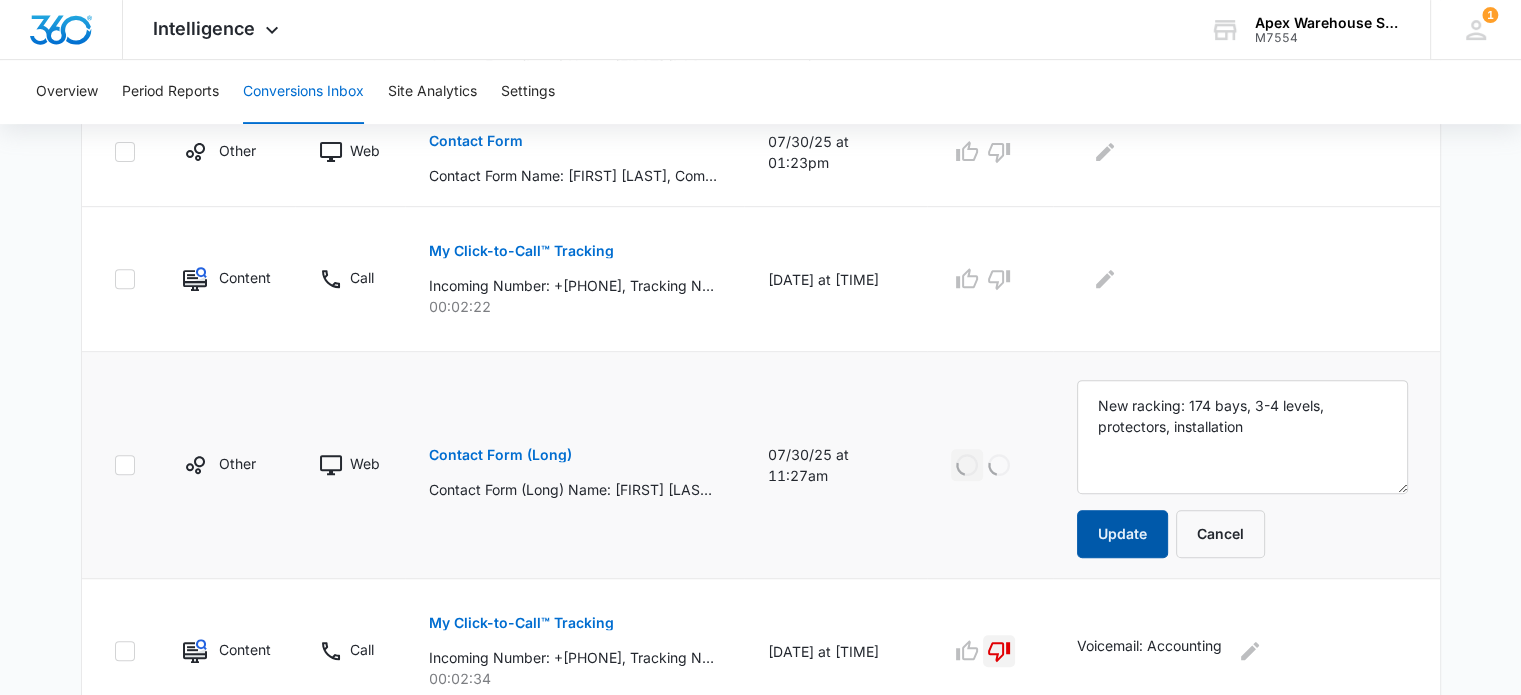 type on "New racking: 174 bays, 3-4 levels, protectors, installation" 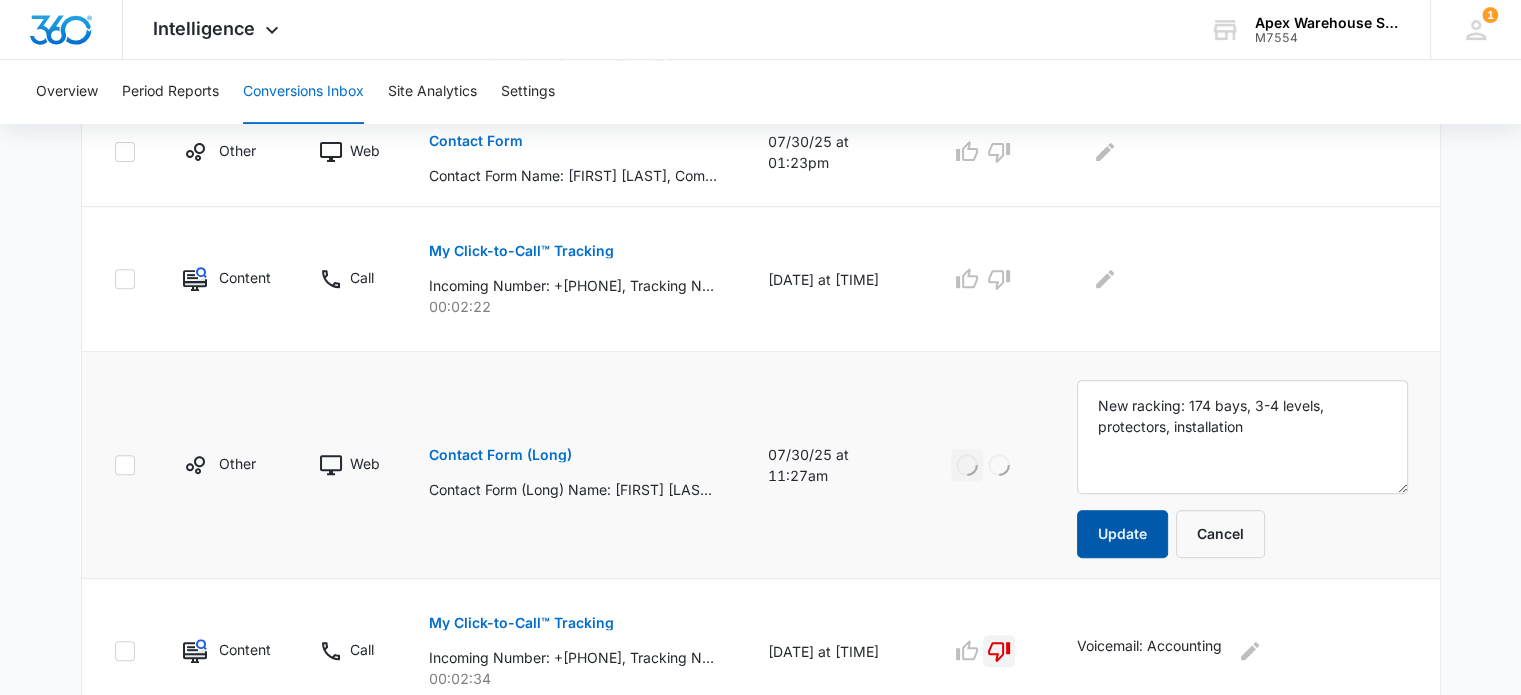 click on "Update" at bounding box center (1122, 534) 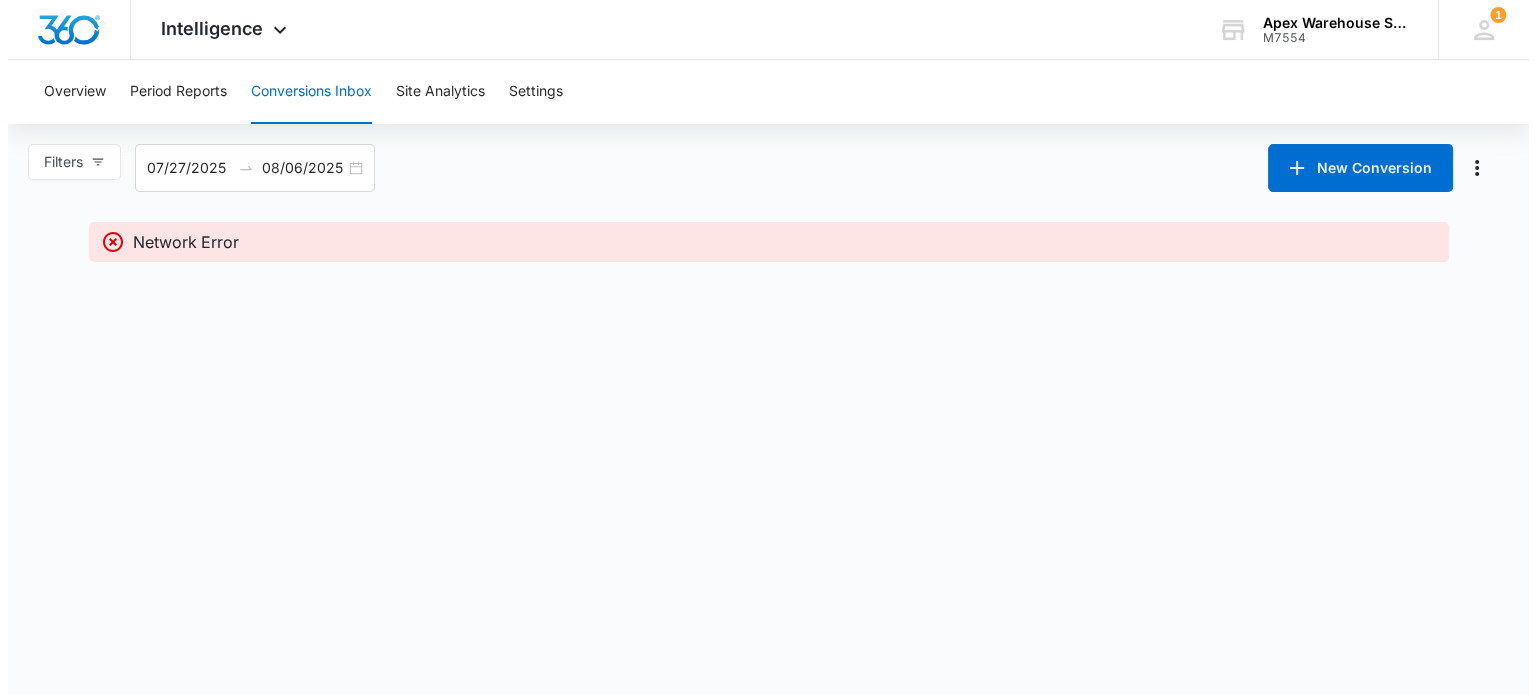 scroll, scrollTop: 0, scrollLeft: 0, axis: both 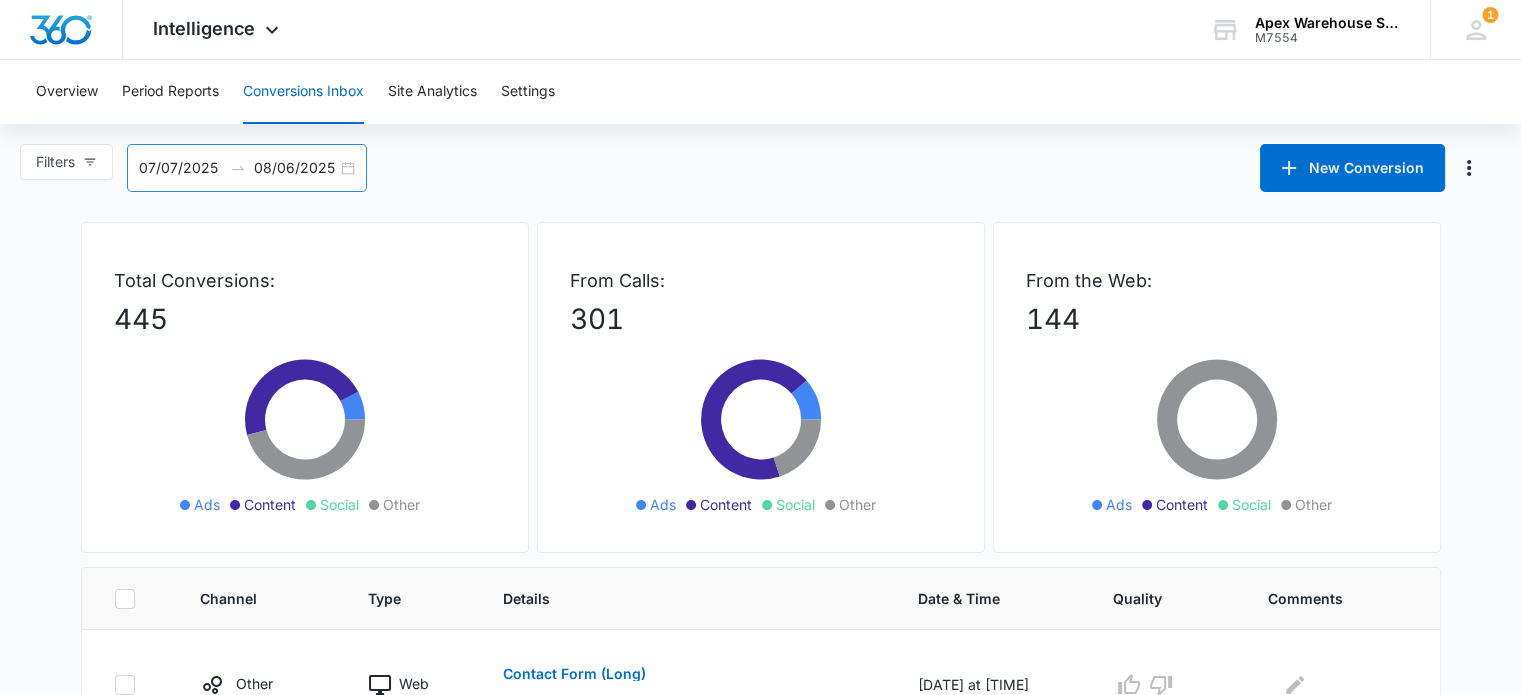 click on "07/07/2025 08/06/2025" at bounding box center (247, 168) 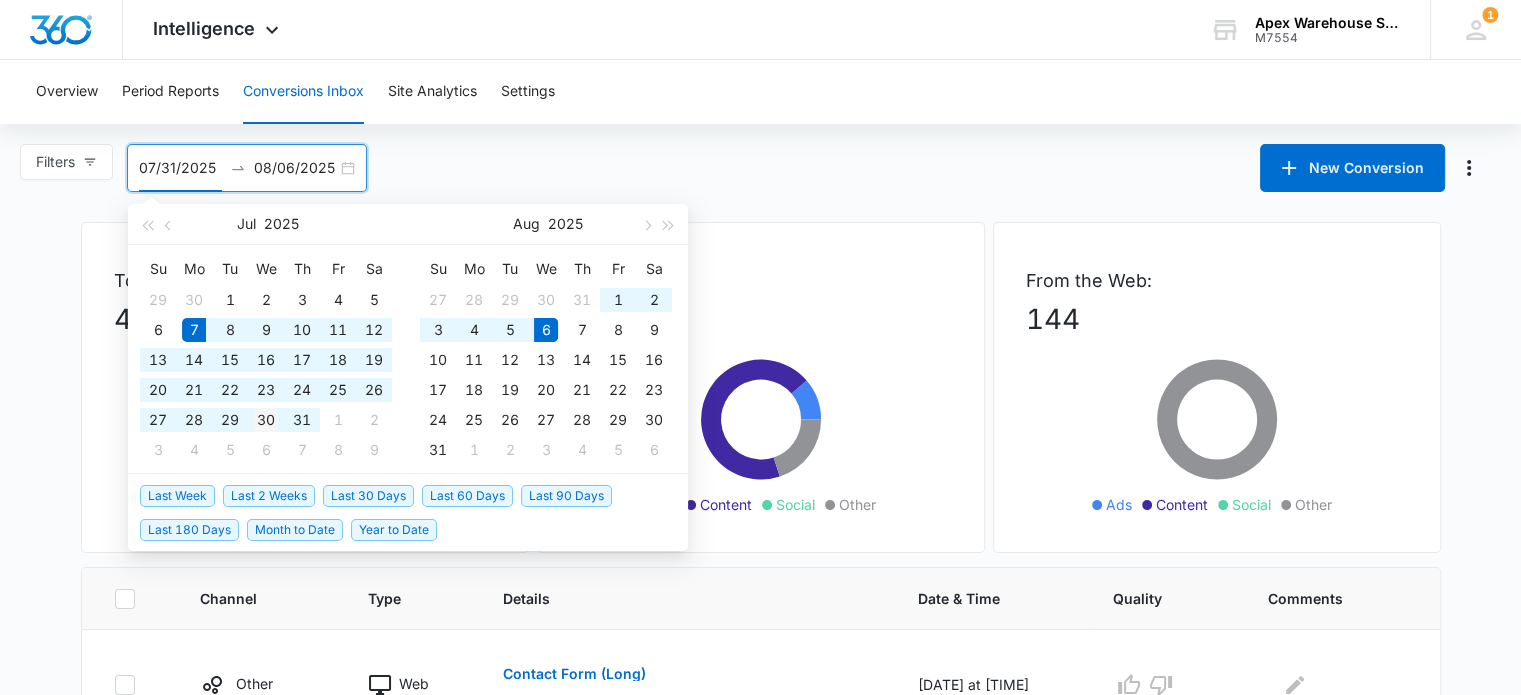 type on "07/30/2025" 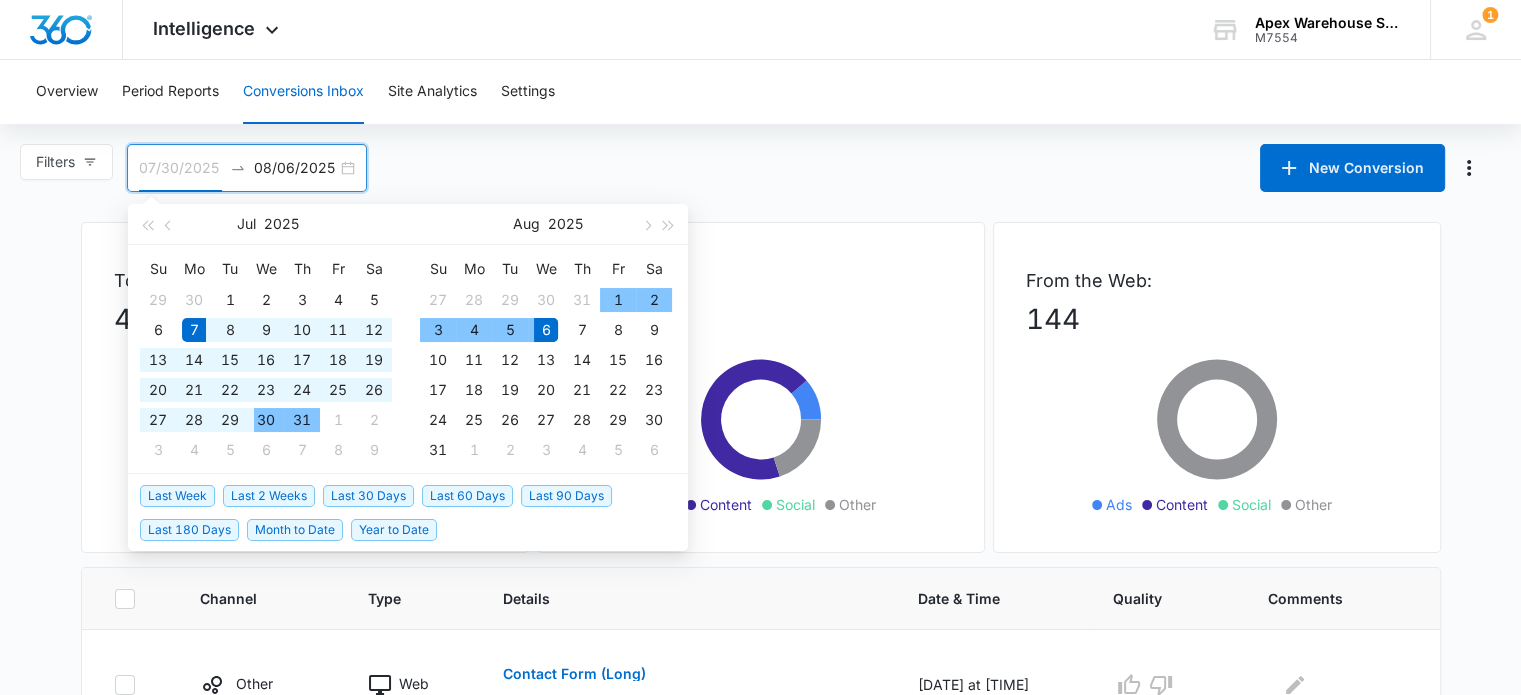 click on "30" at bounding box center [266, 420] 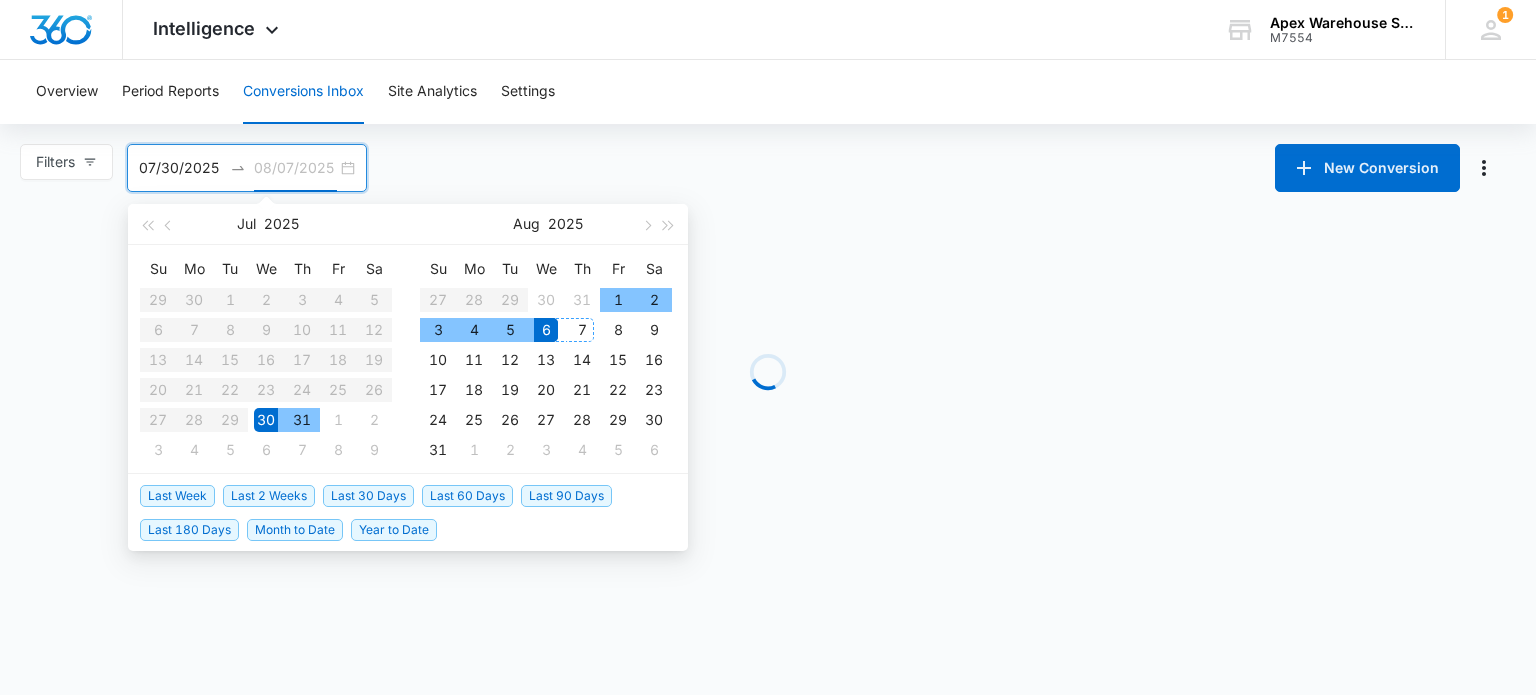 type on "08/06/2025" 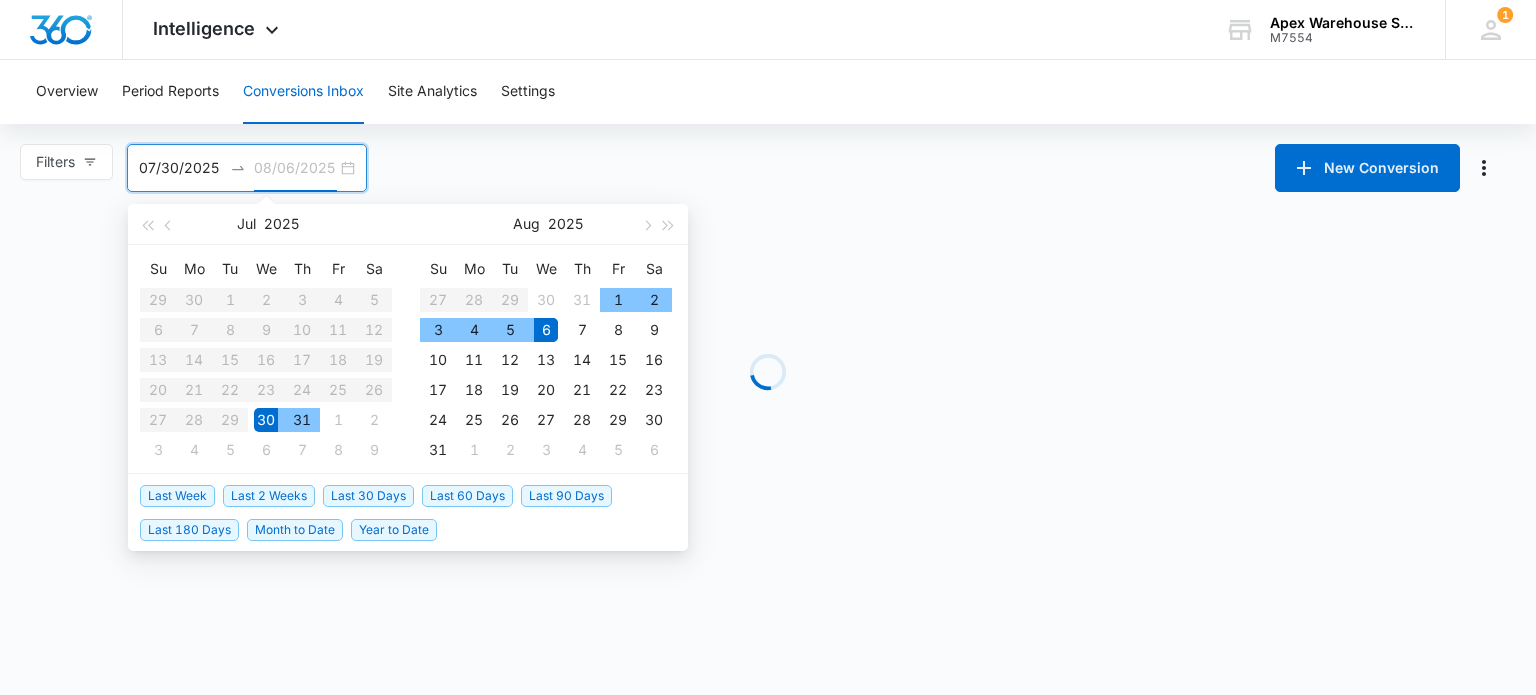 click on "6" at bounding box center (546, 330) 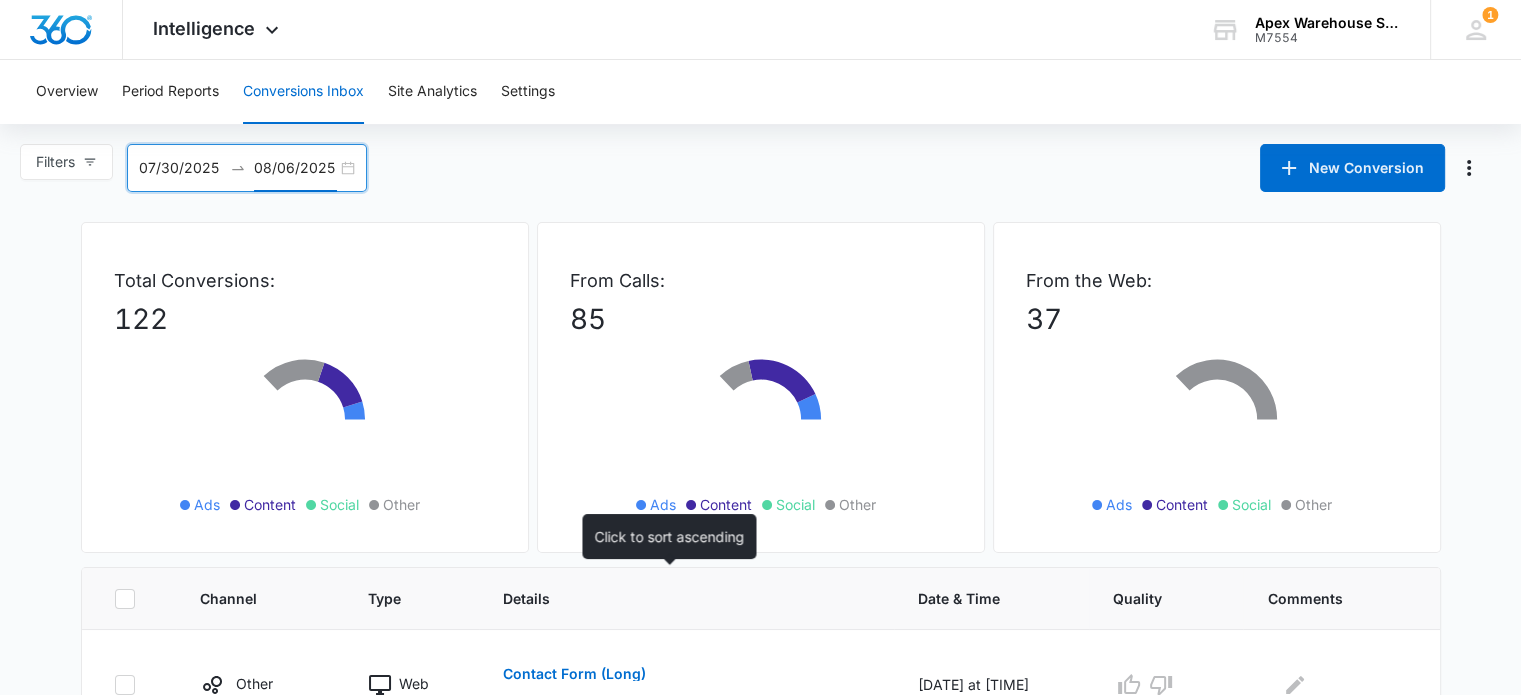 scroll, scrollTop: 1408, scrollLeft: 0, axis: vertical 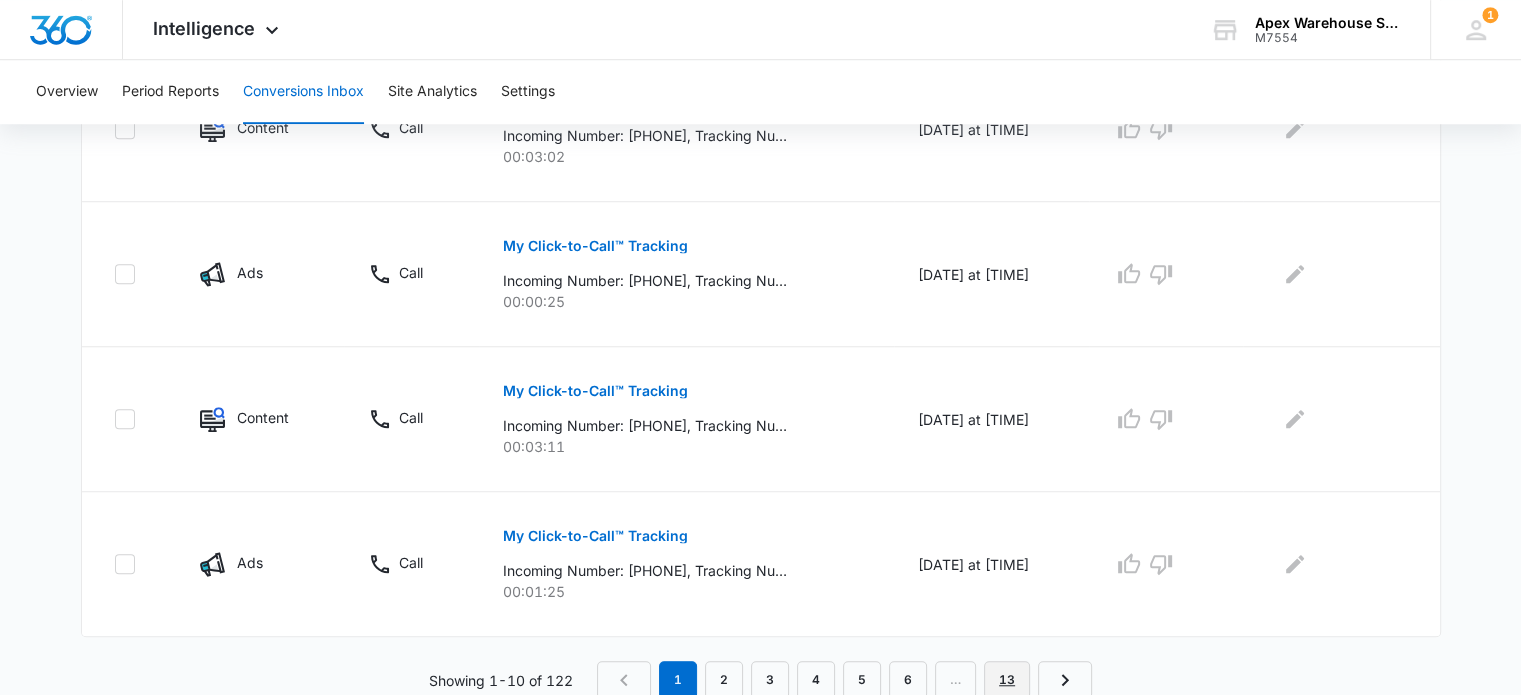 click on "13" at bounding box center [1007, 680] 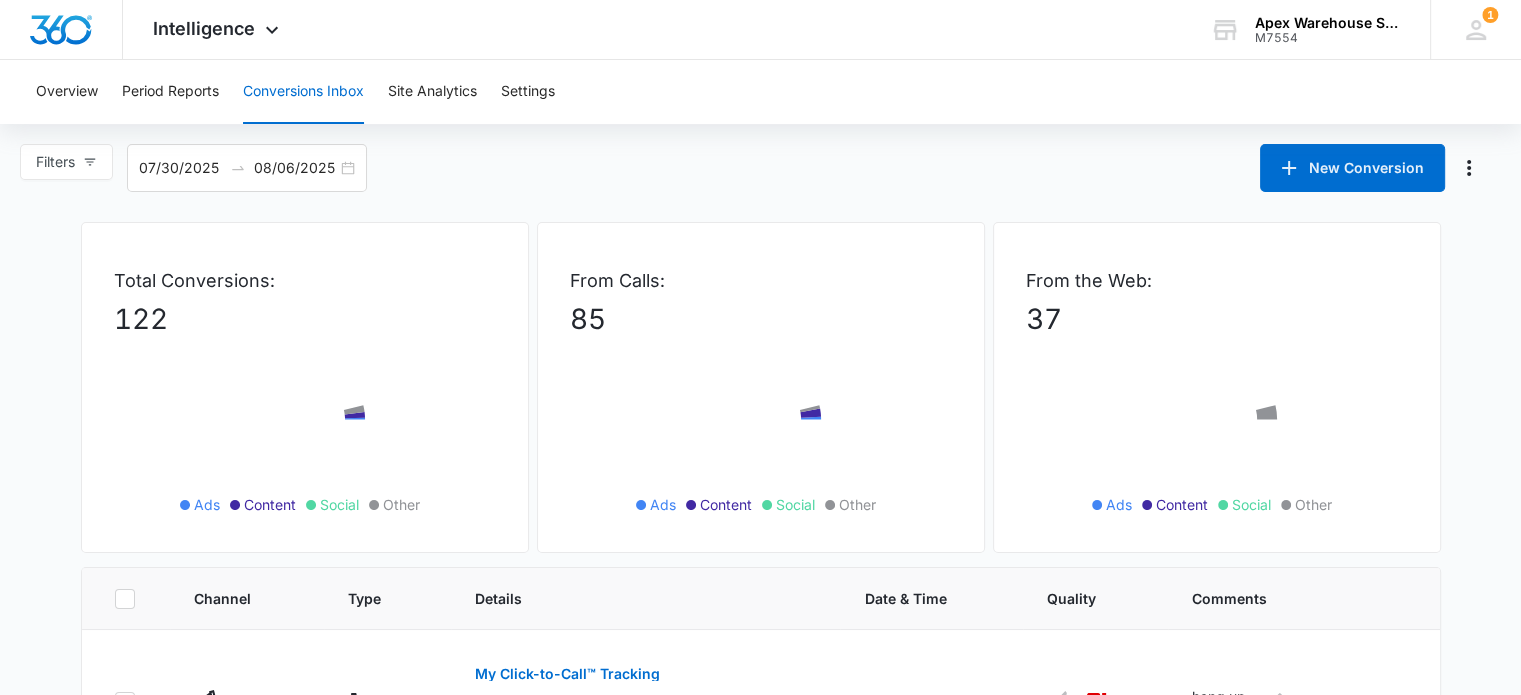 scroll, scrollTop: 250, scrollLeft: 0, axis: vertical 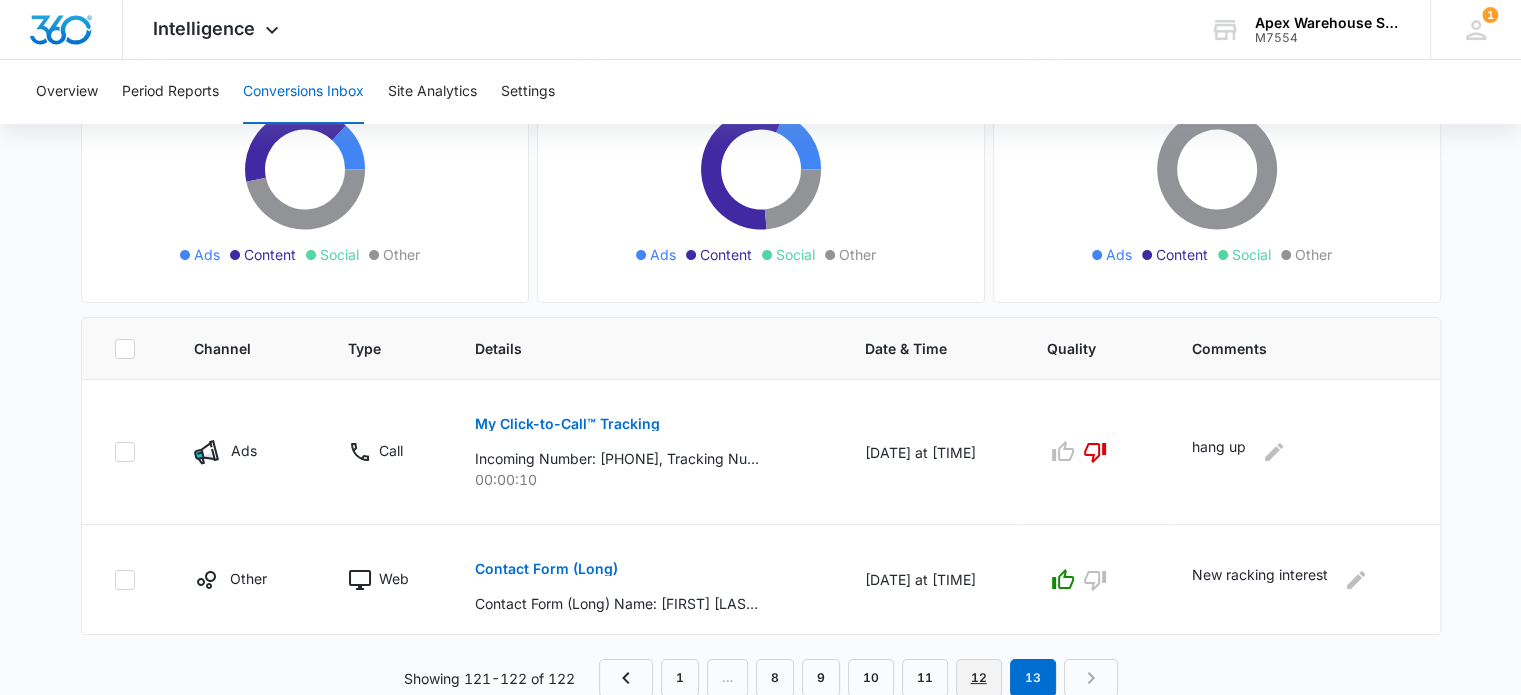 click on "12" at bounding box center (979, 678) 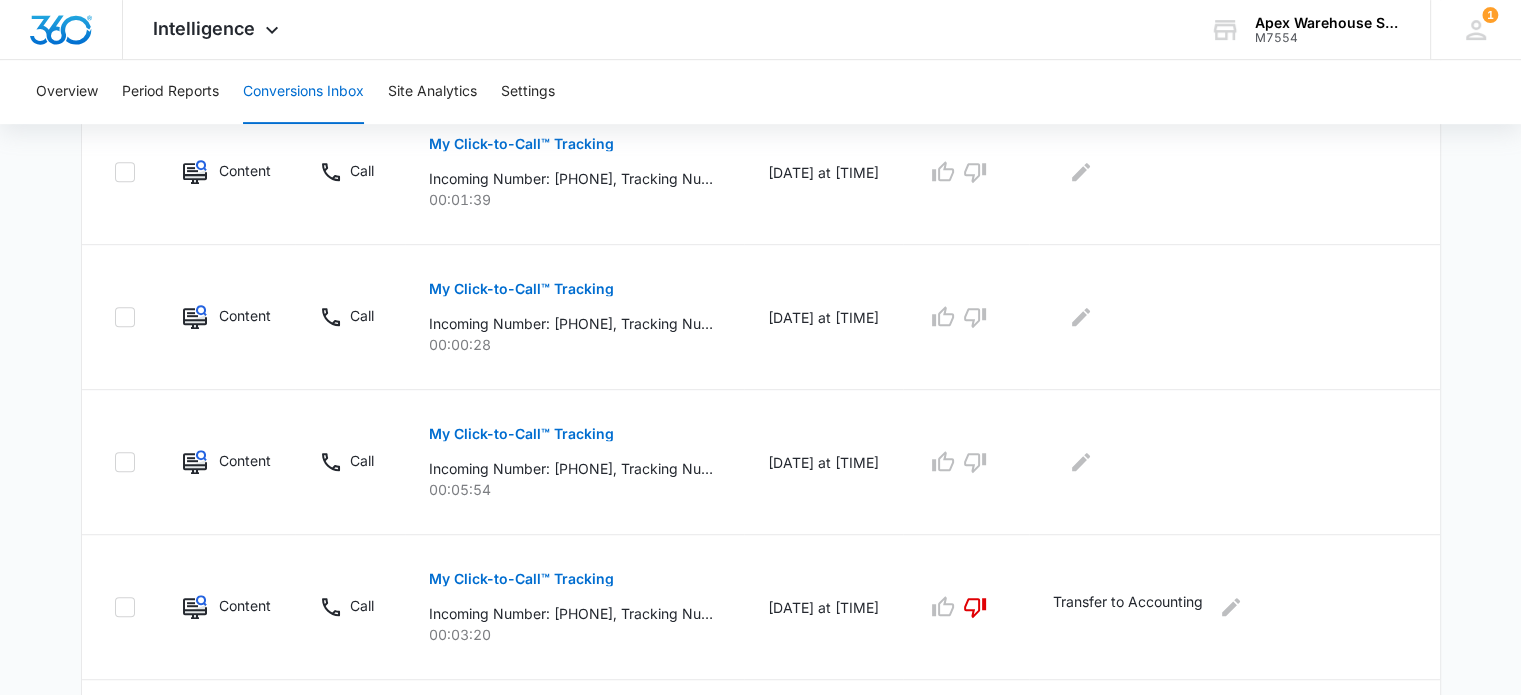 scroll, scrollTop: 861, scrollLeft: 0, axis: vertical 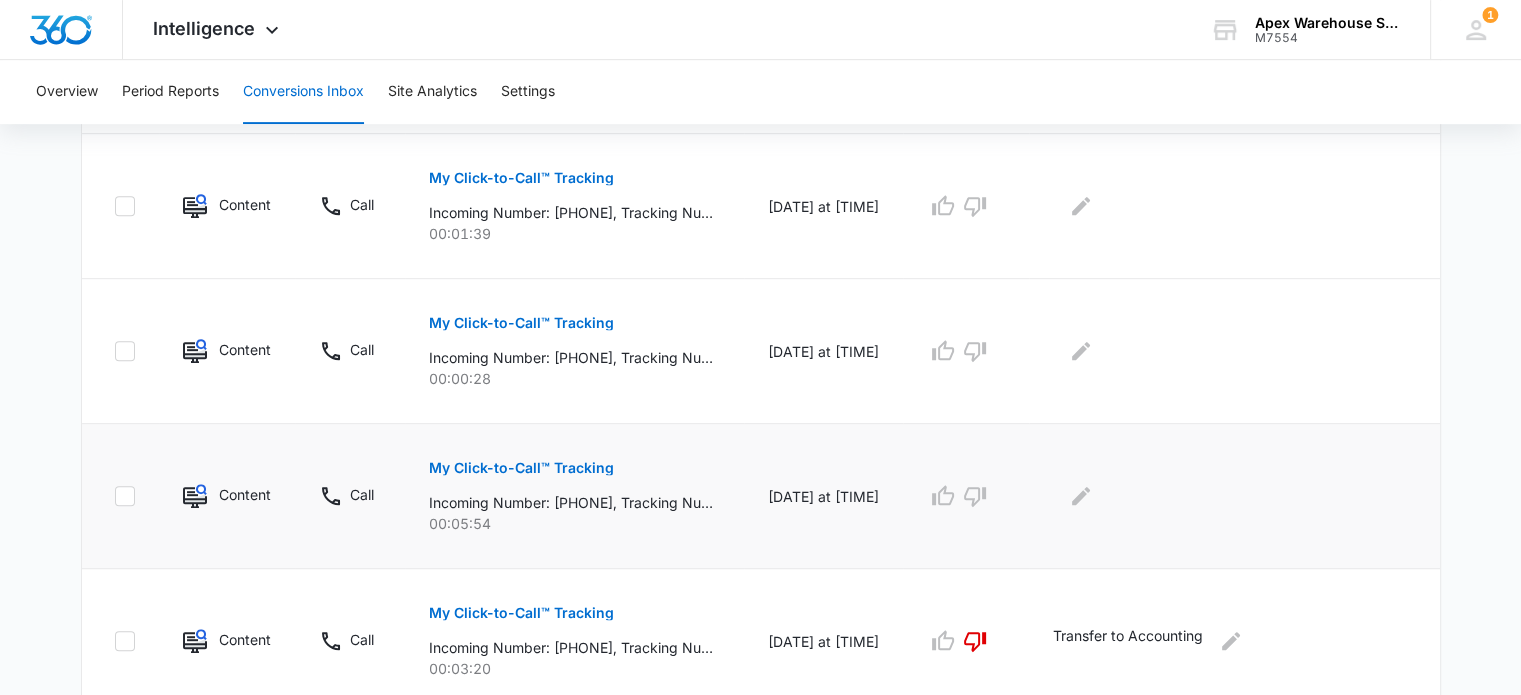 click on "My Click-to-Call™ Tracking" at bounding box center (521, 468) 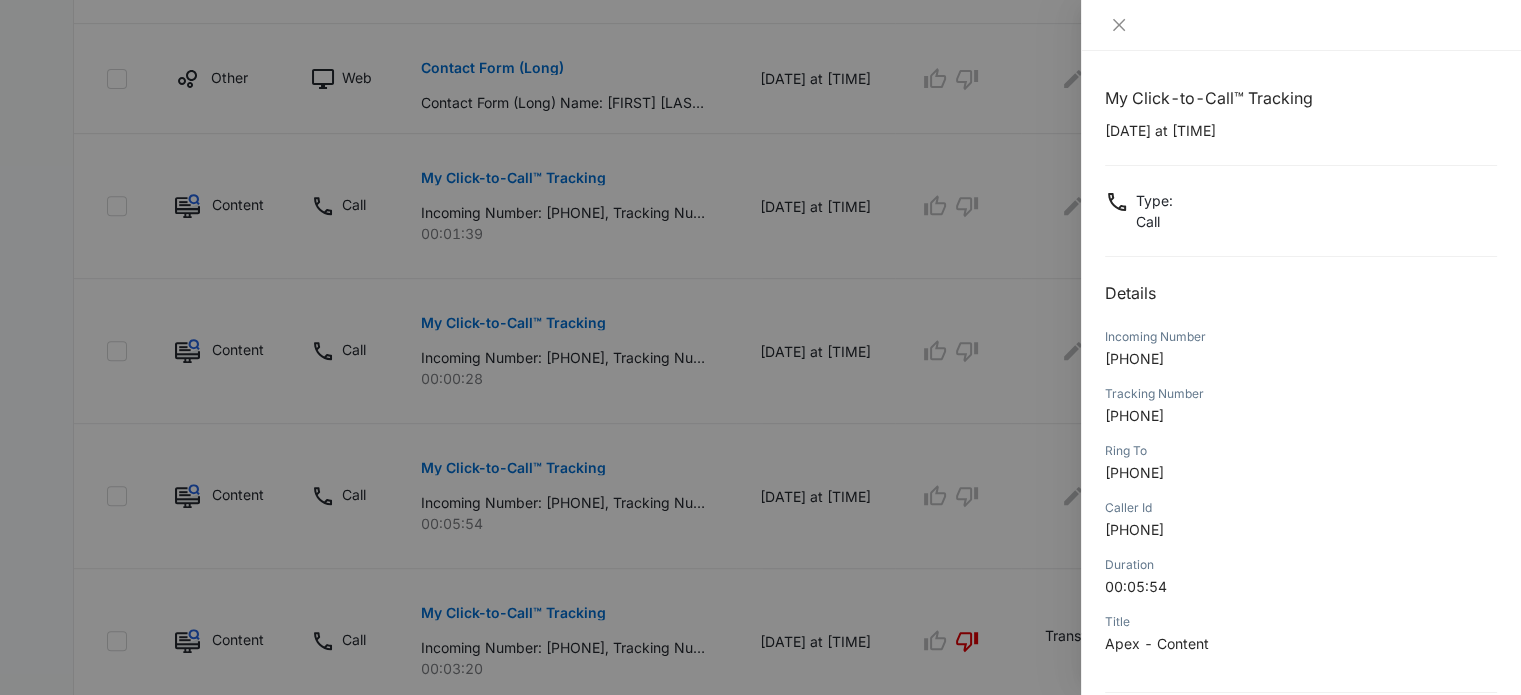 scroll, scrollTop: 192, scrollLeft: 0, axis: vertical 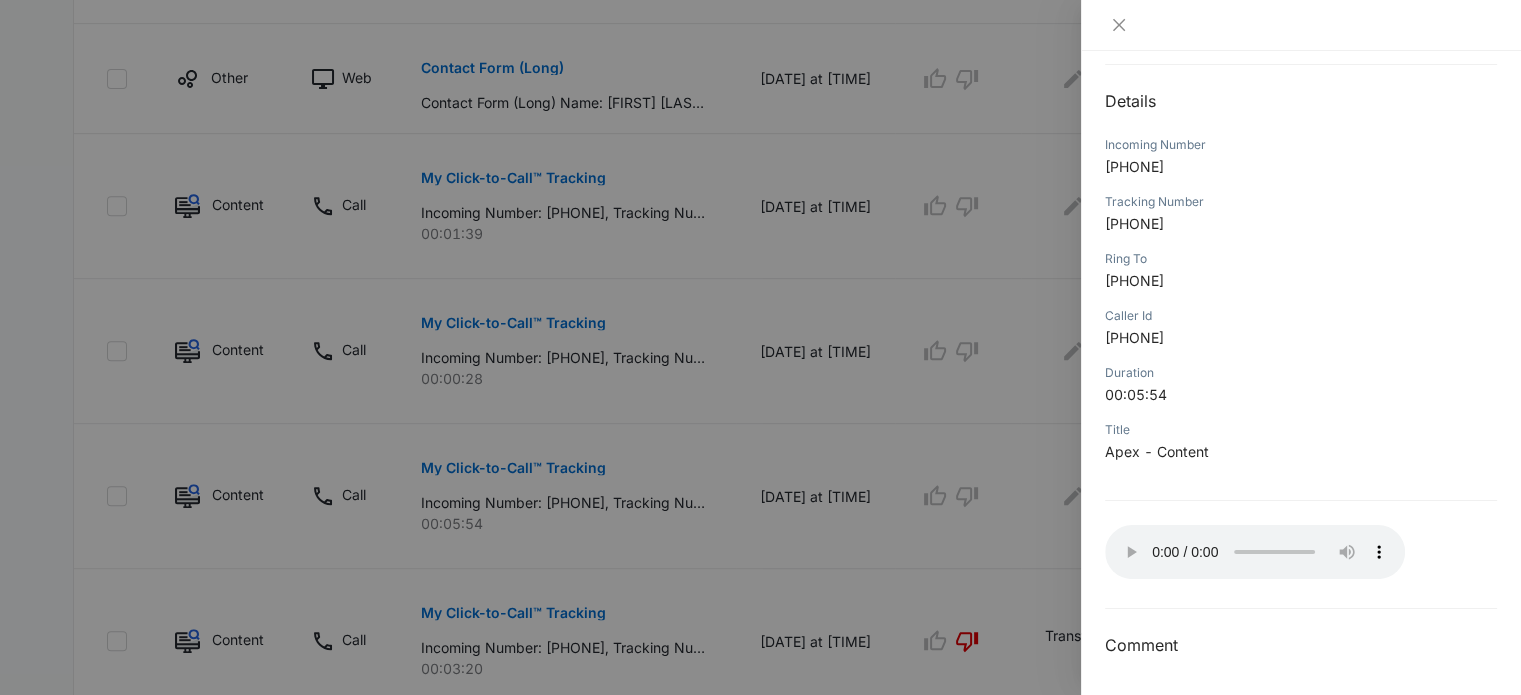 click on "My Click-to-Call™ Tracking [DATE] at [TIME] Type : Call Details Incoming Number [PHONE] Tracking Number [PHONE] Ring To [PHONE] Caller Id [PHONE] Duration 00:05:54 Title Apex - Content Your browser does not support the audio tag. Comment" at bounding box center [1301, 276] 